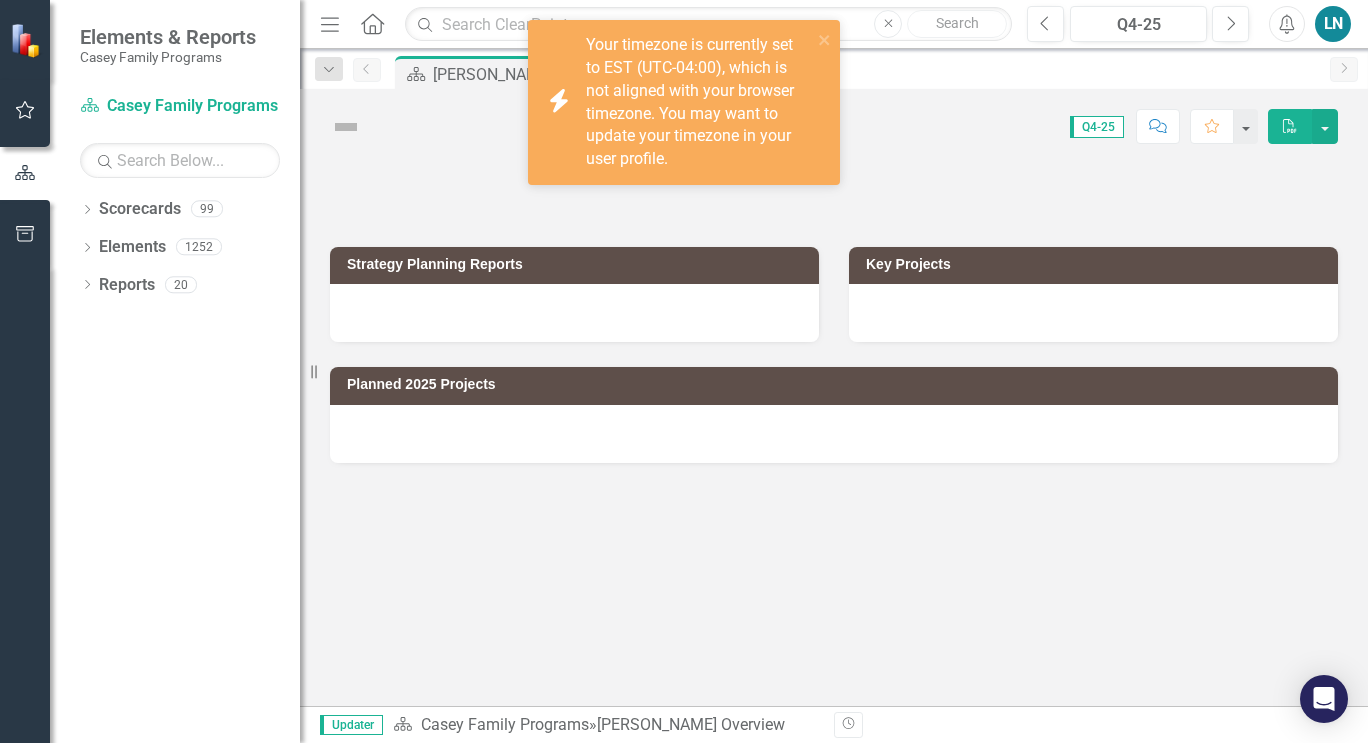 scroll, scrollTop: 0, scrollLeft: 0, axis: both 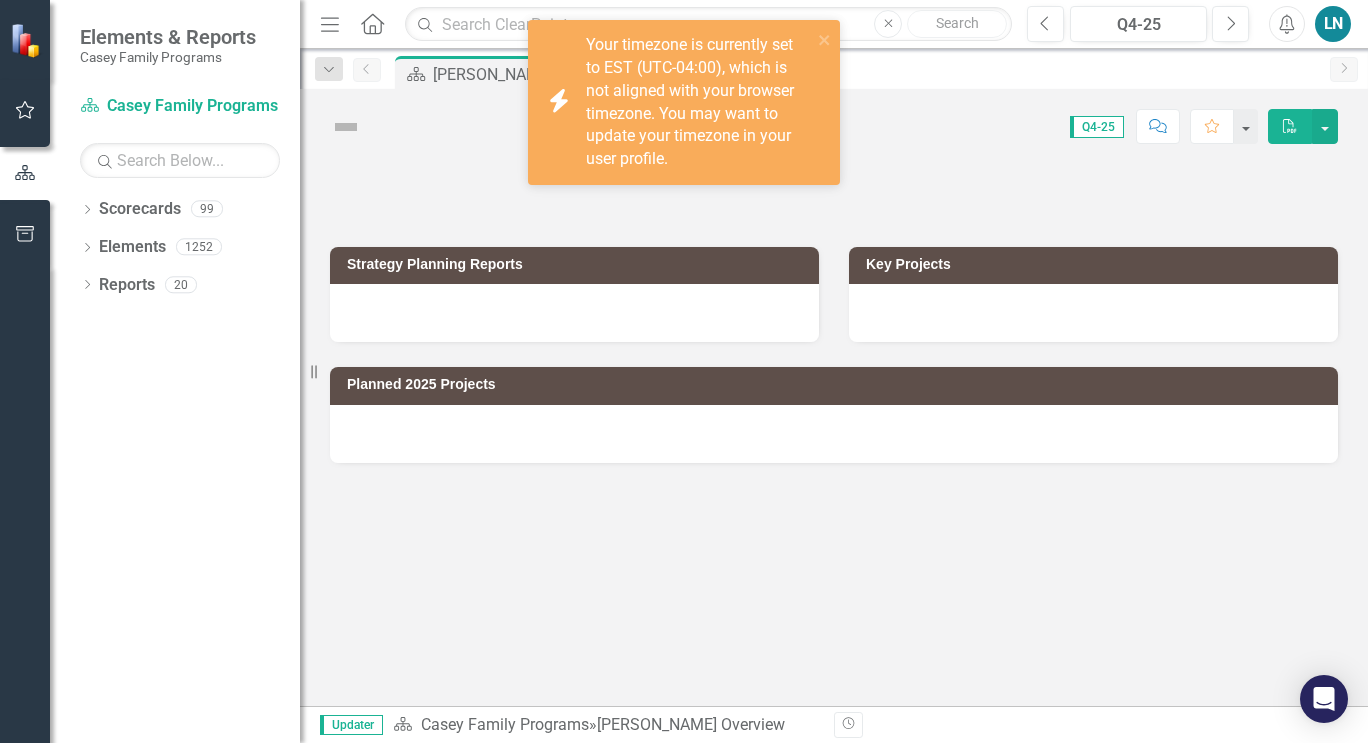 click on "Score: N/A Q4-25 Completed  Comment Favorite PDF" at bounding box center [834, 119] 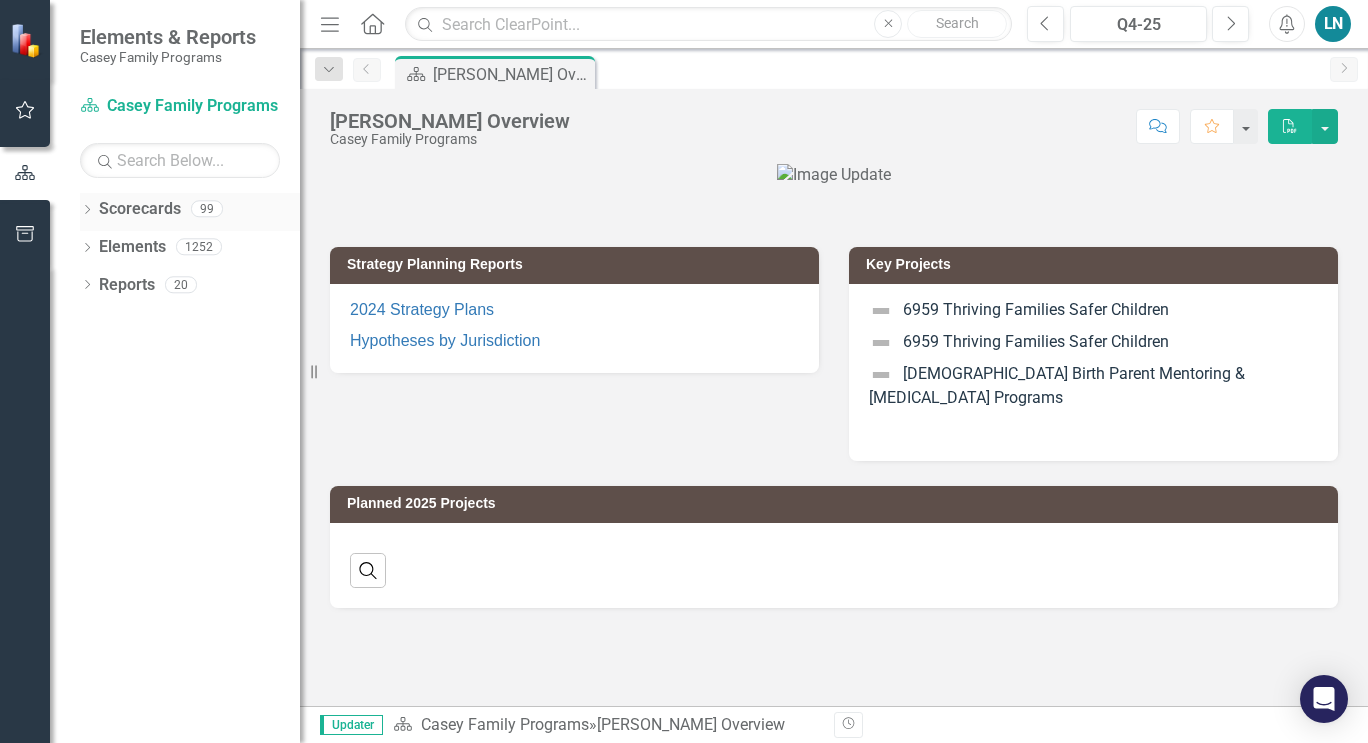 click on "Dropdown" 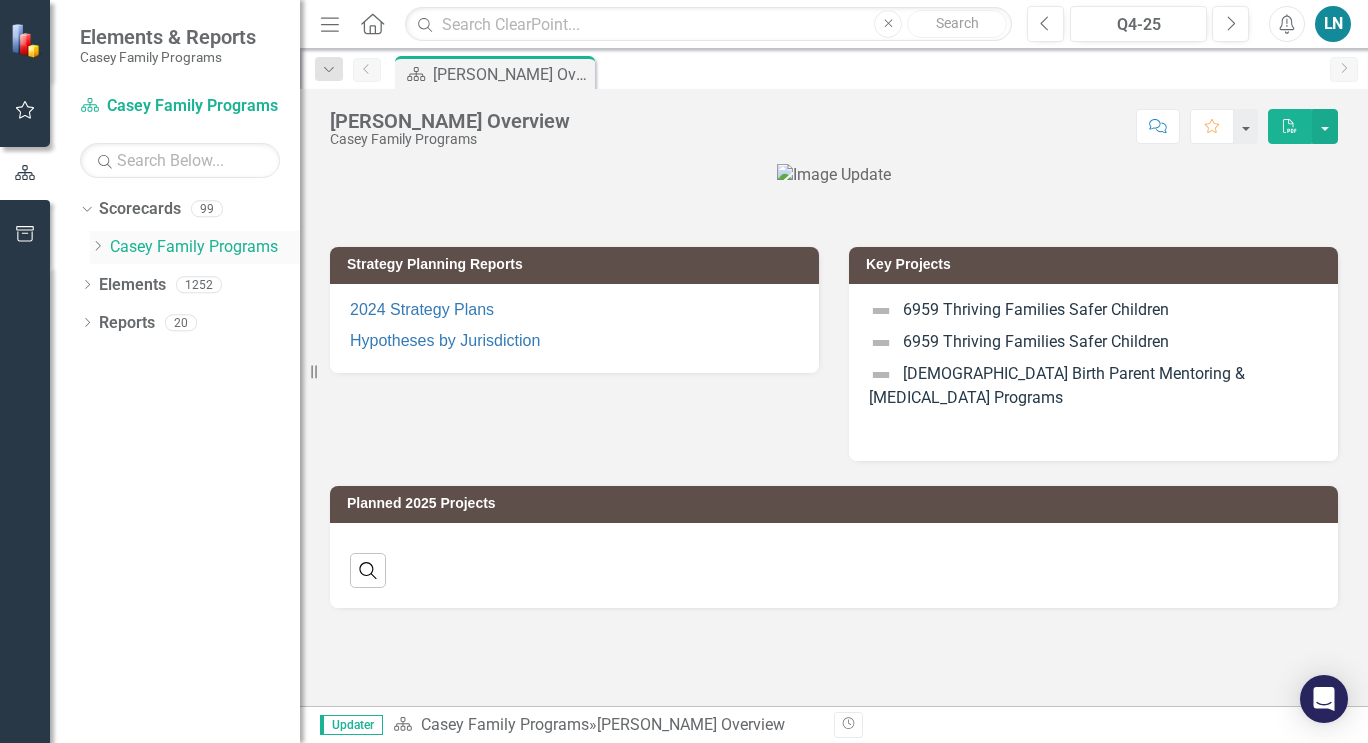 click on "Dropdown" 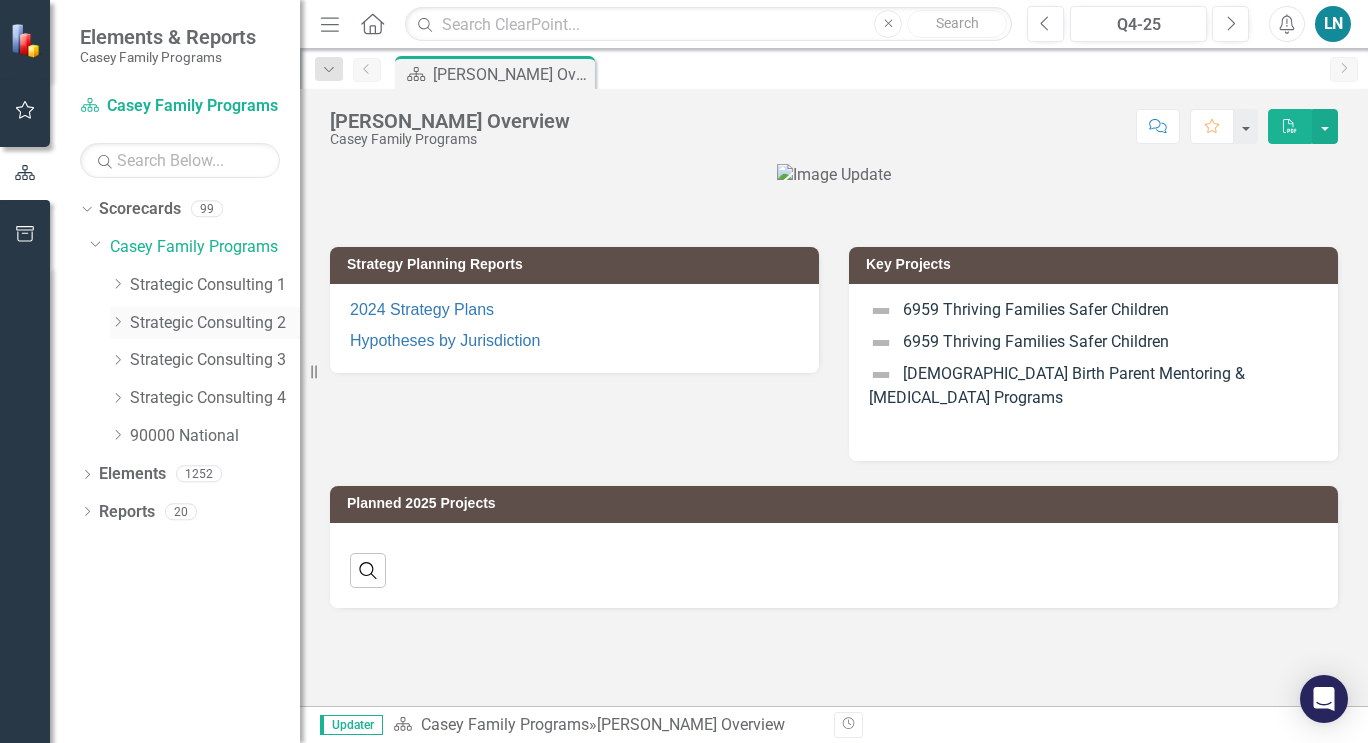 click on "Dropdown" 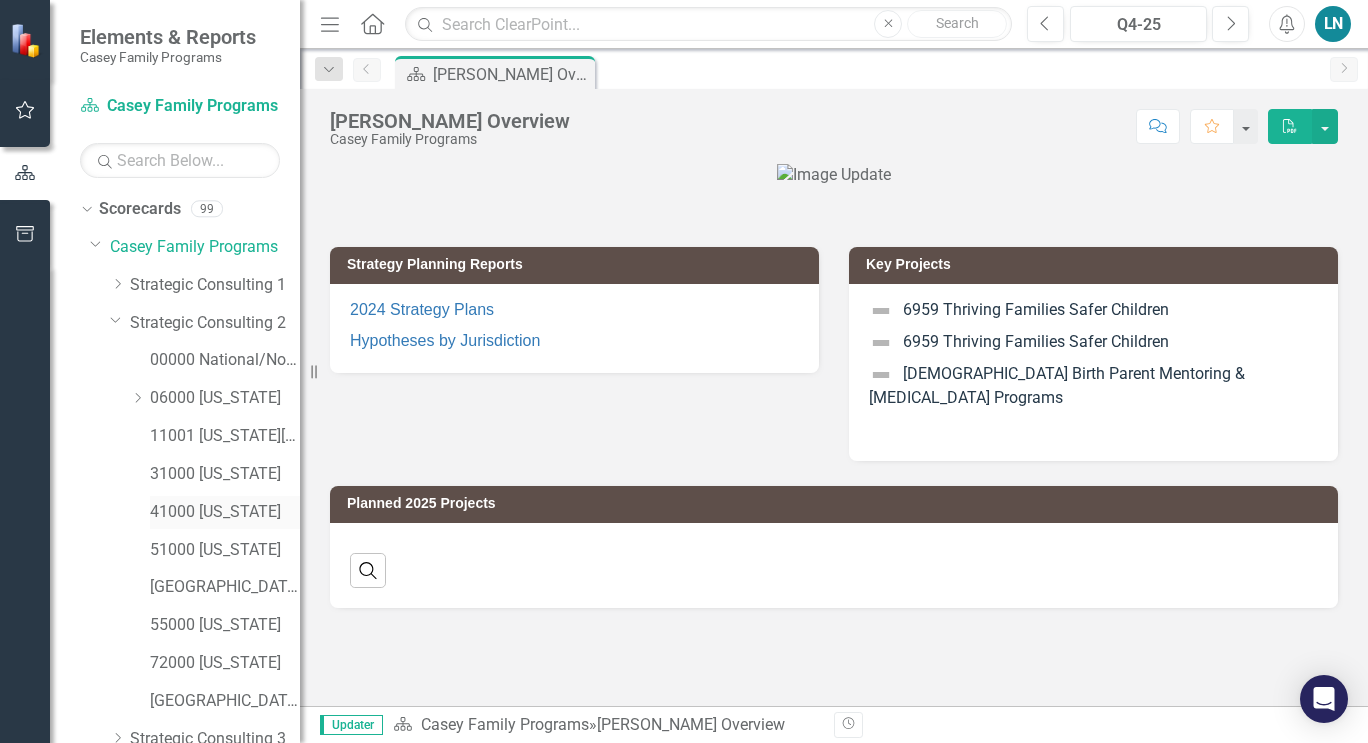 click on "41000 [US_STATE]" at bounding box center [225, 512] 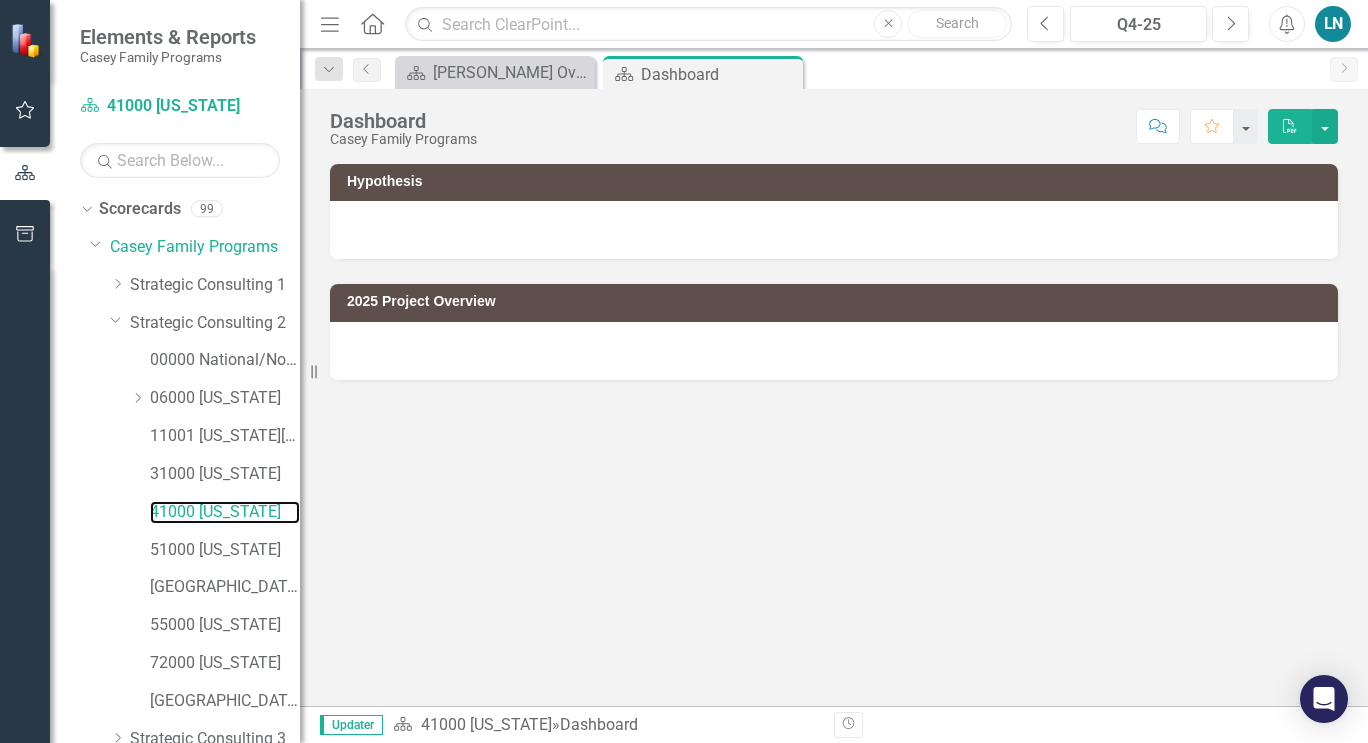 scroll, scrollTop: 155, scrollLeft: 0, axis: vertical 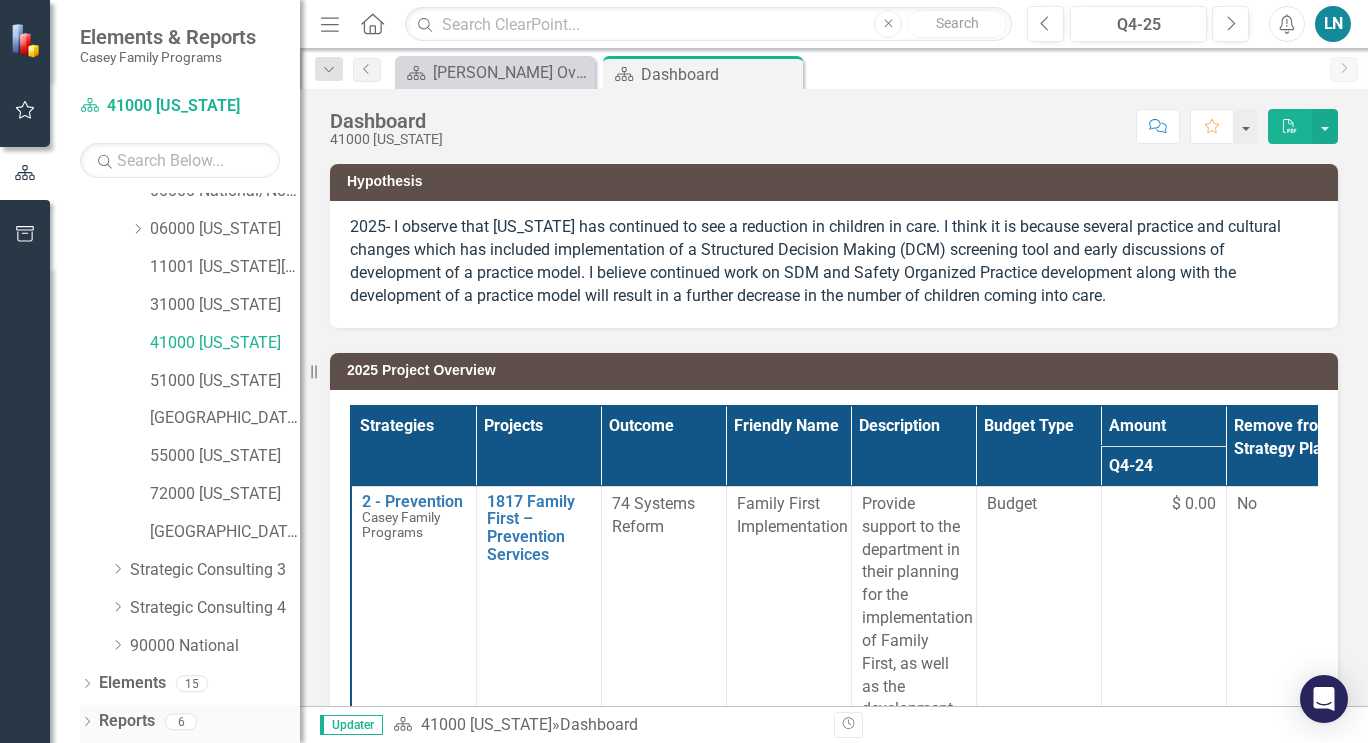 click on "Dropdown" 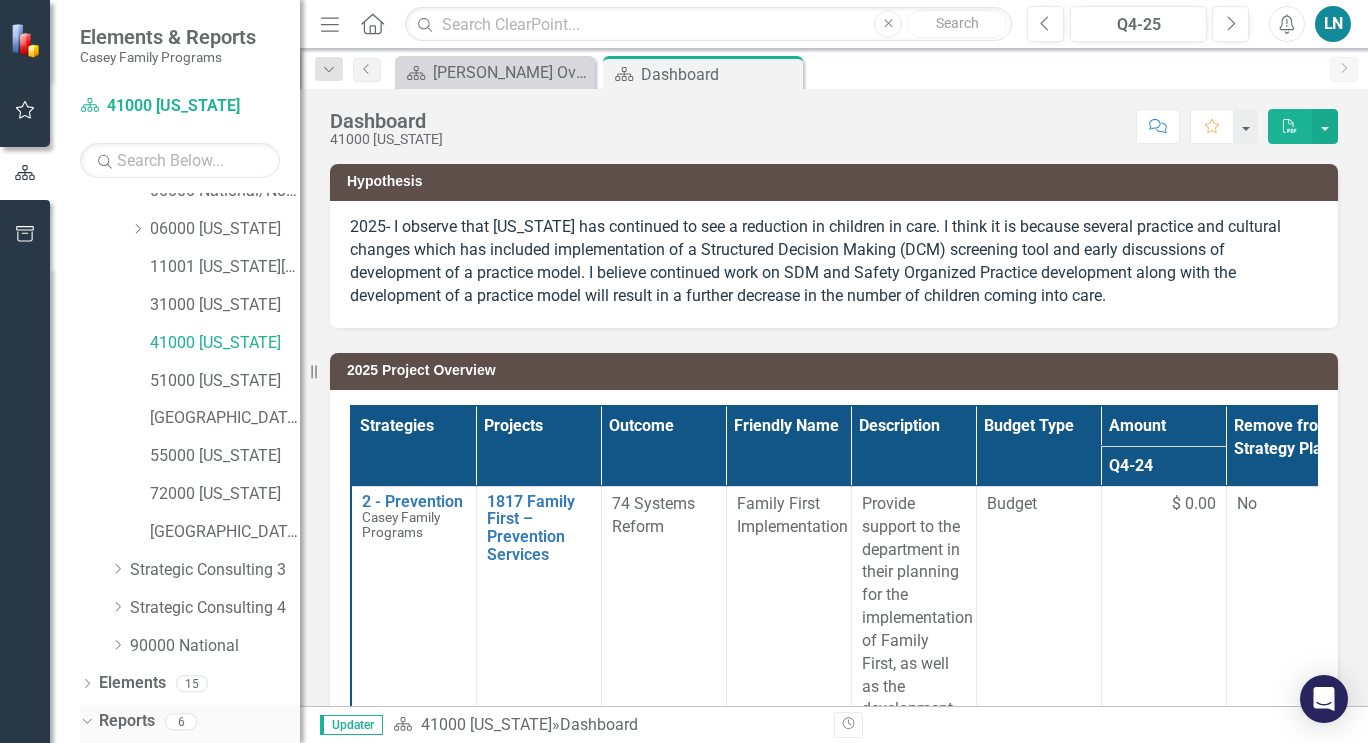 click 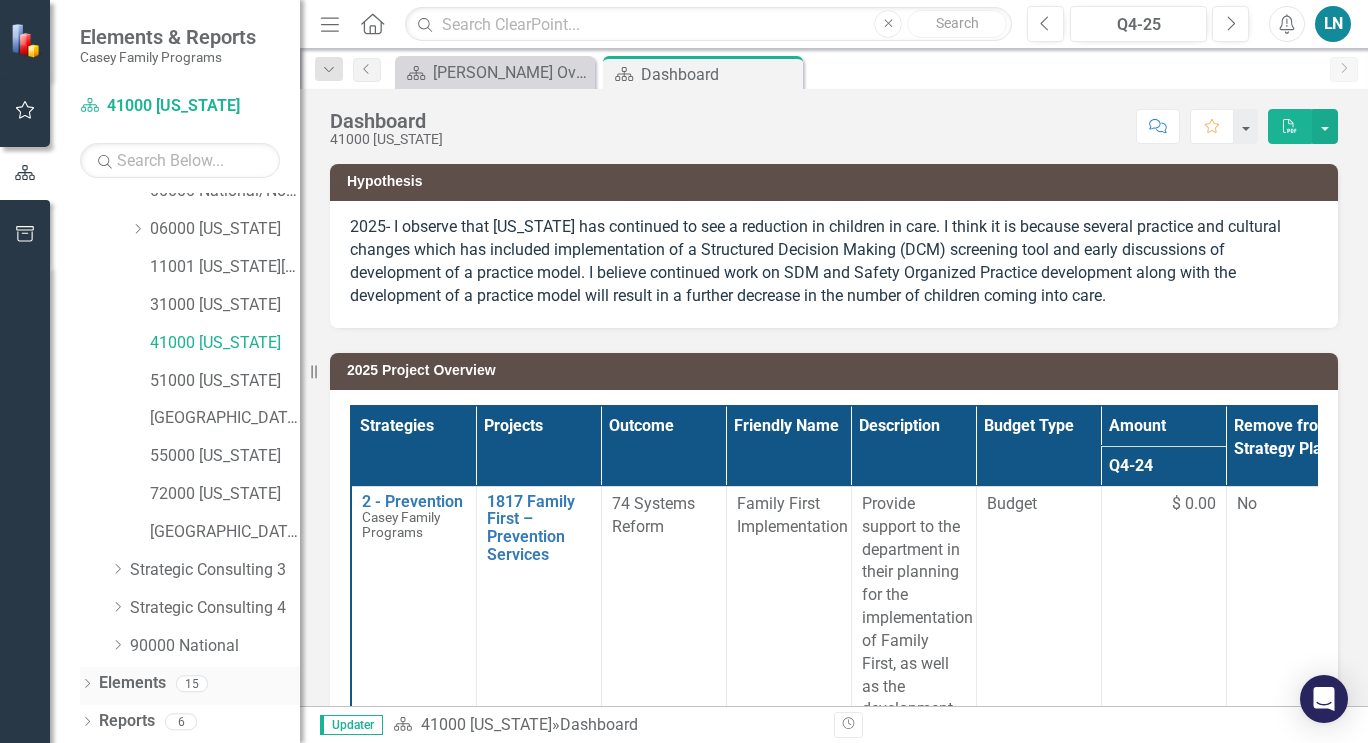 click on "Dropdown" 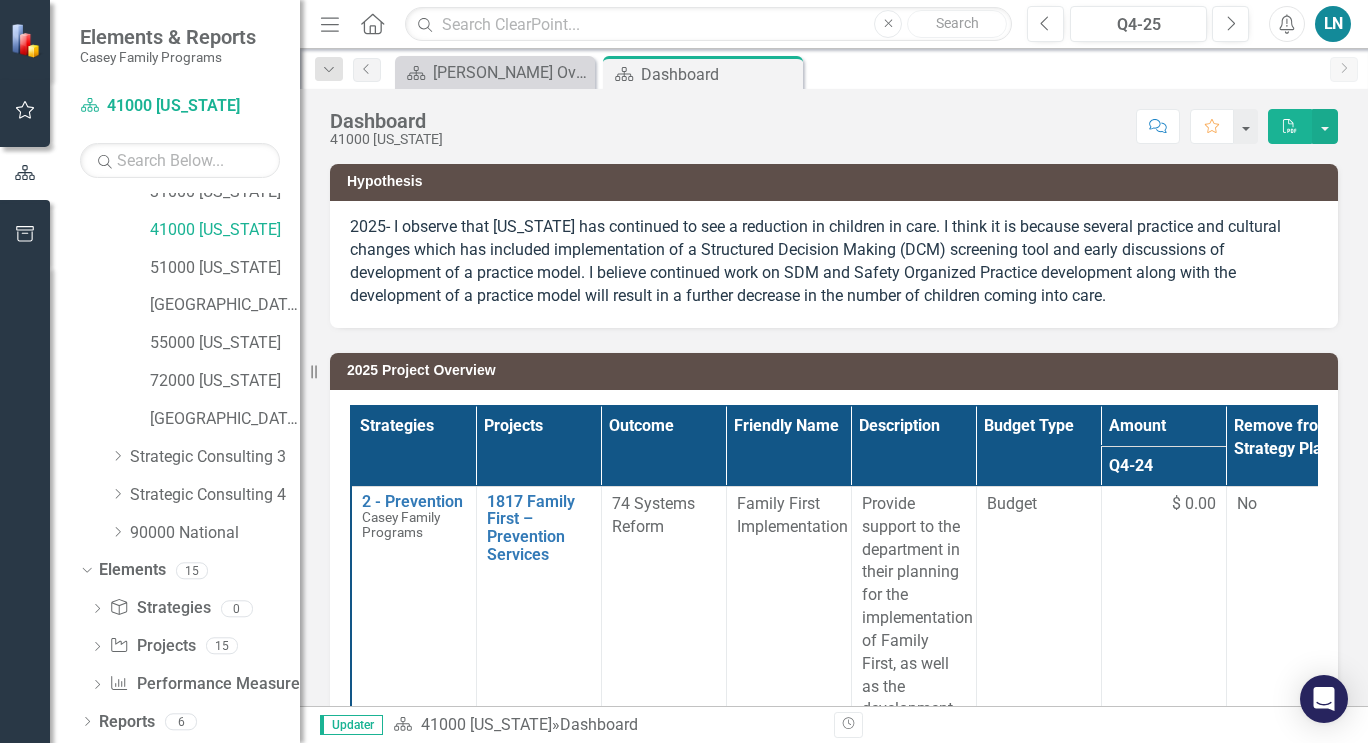 scroll, scrollTop: 282, scrollLeft: 0, axis: vertical 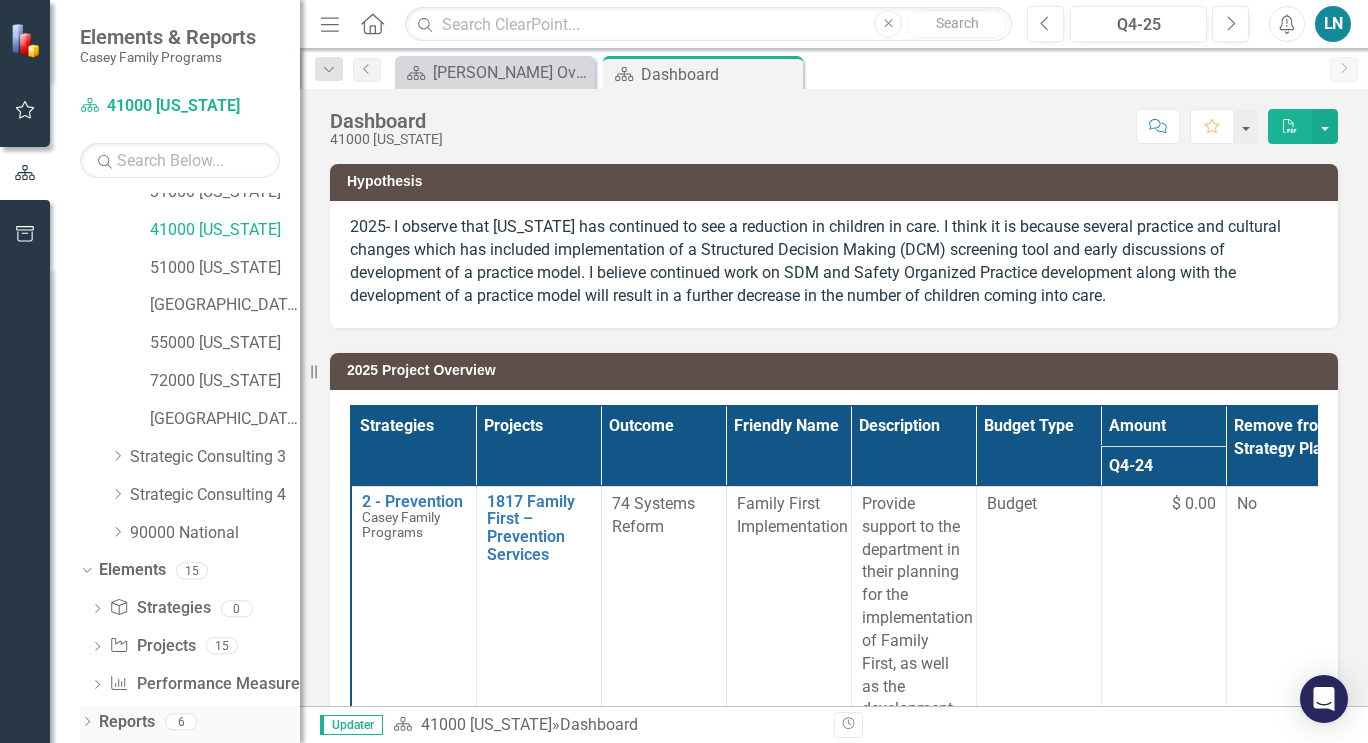 click 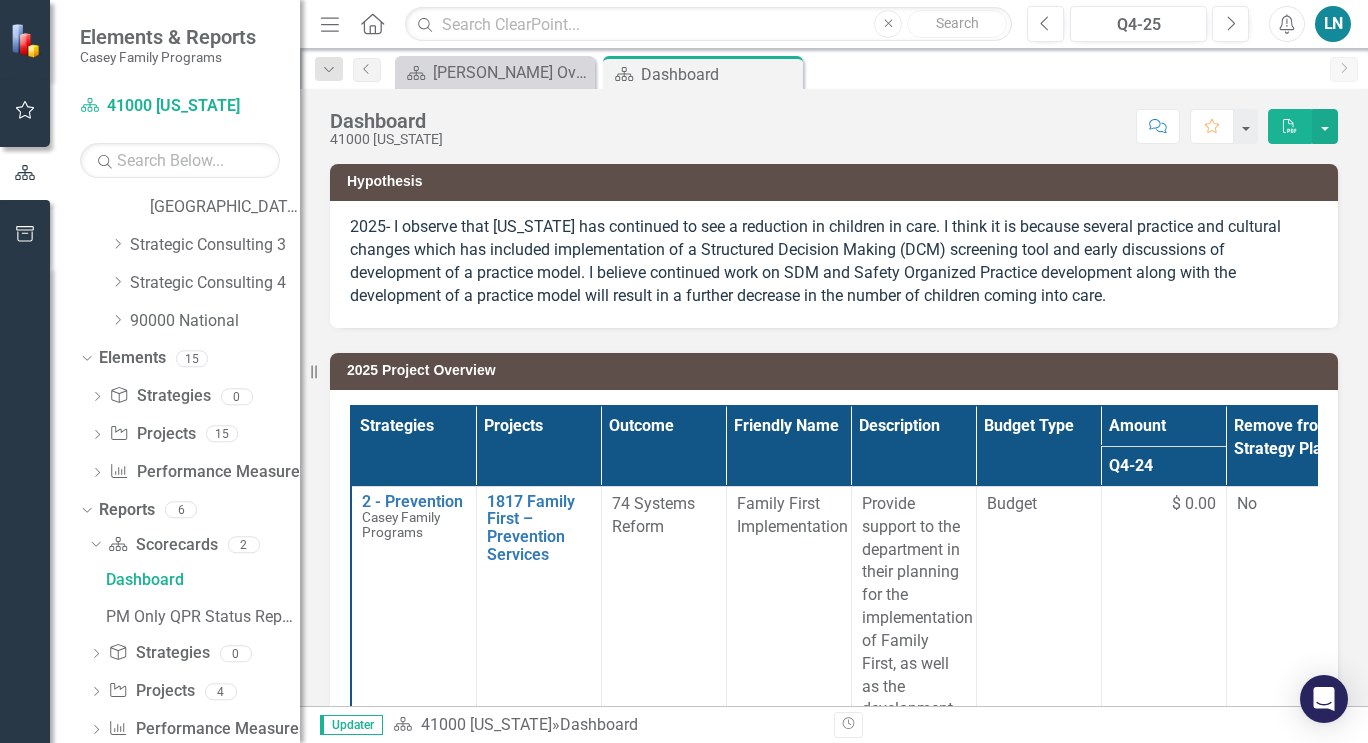 scroll, scrollTop: 532, scrollLeft: 0, axis: vertical 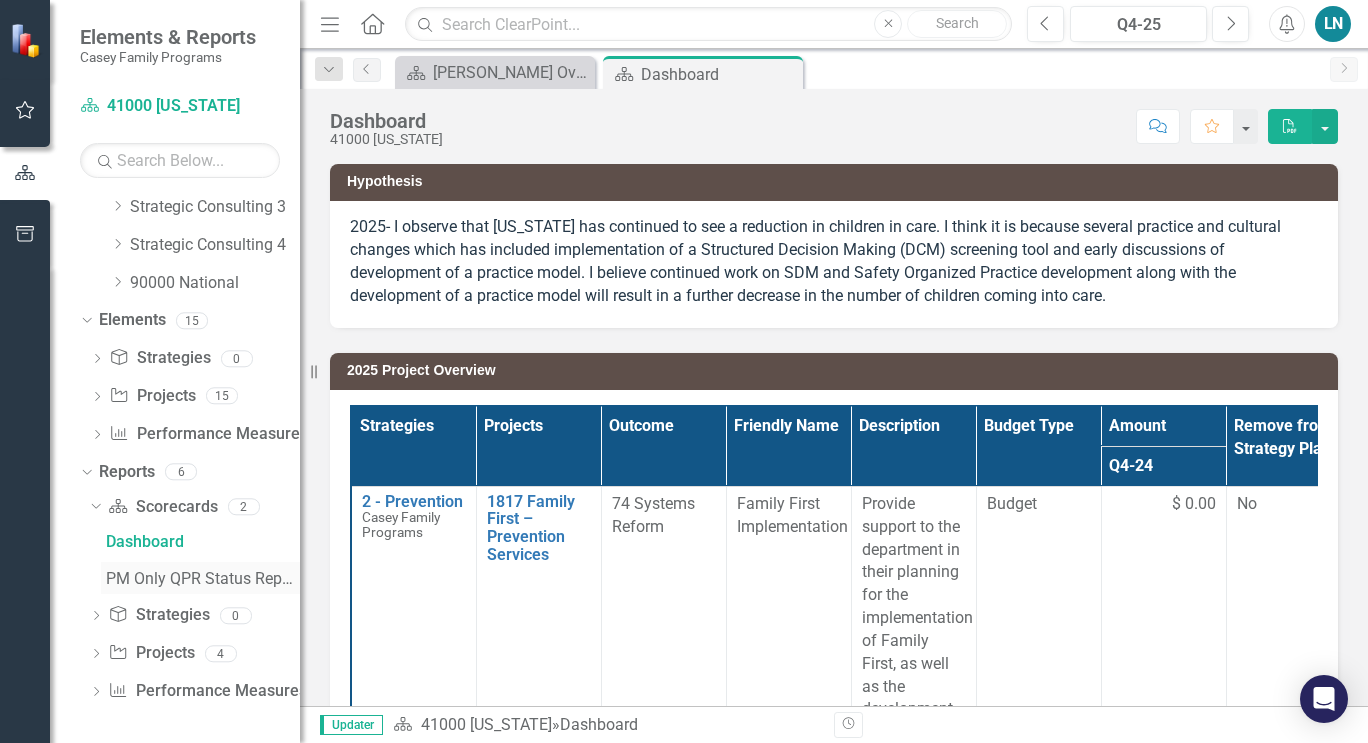 click on "PM Only QPR Status Report" at bounding box center [203, 579] 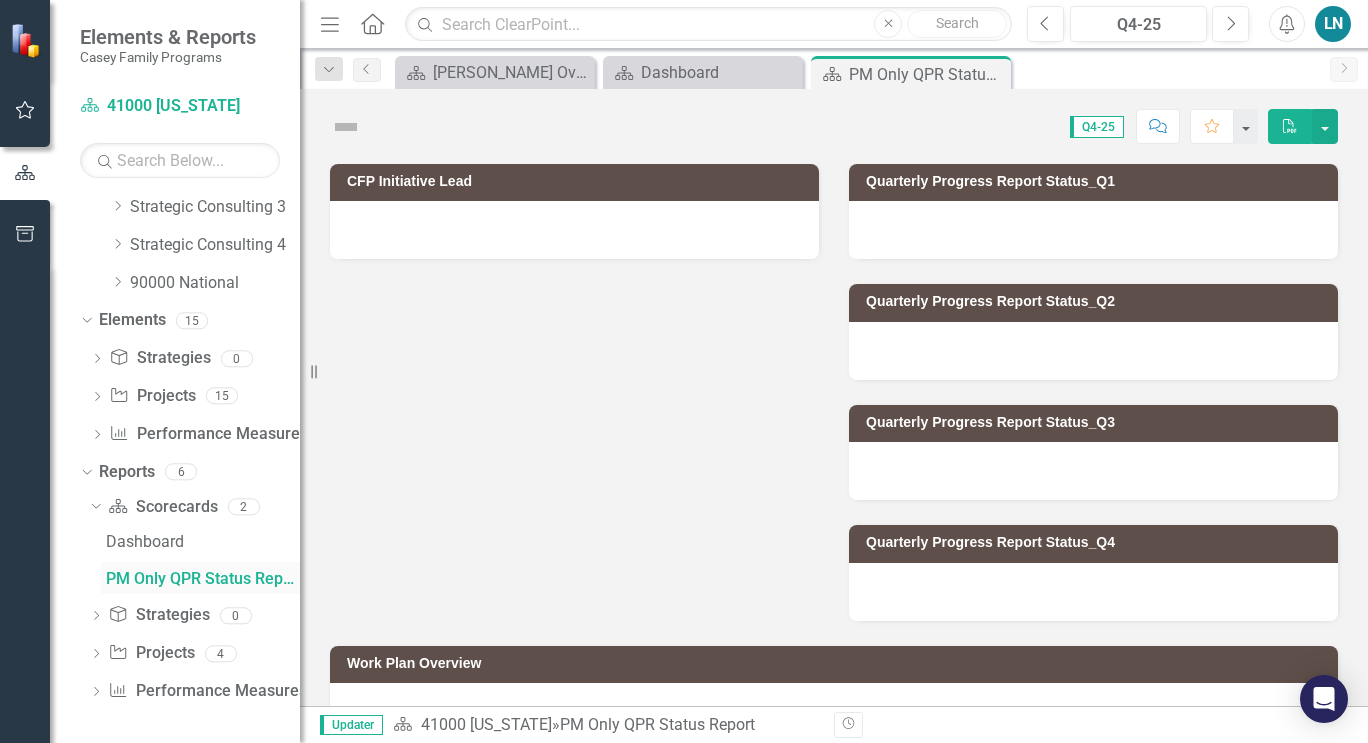 scroll, scrollTop: 383, scrollLeft: 0, axis: vertical 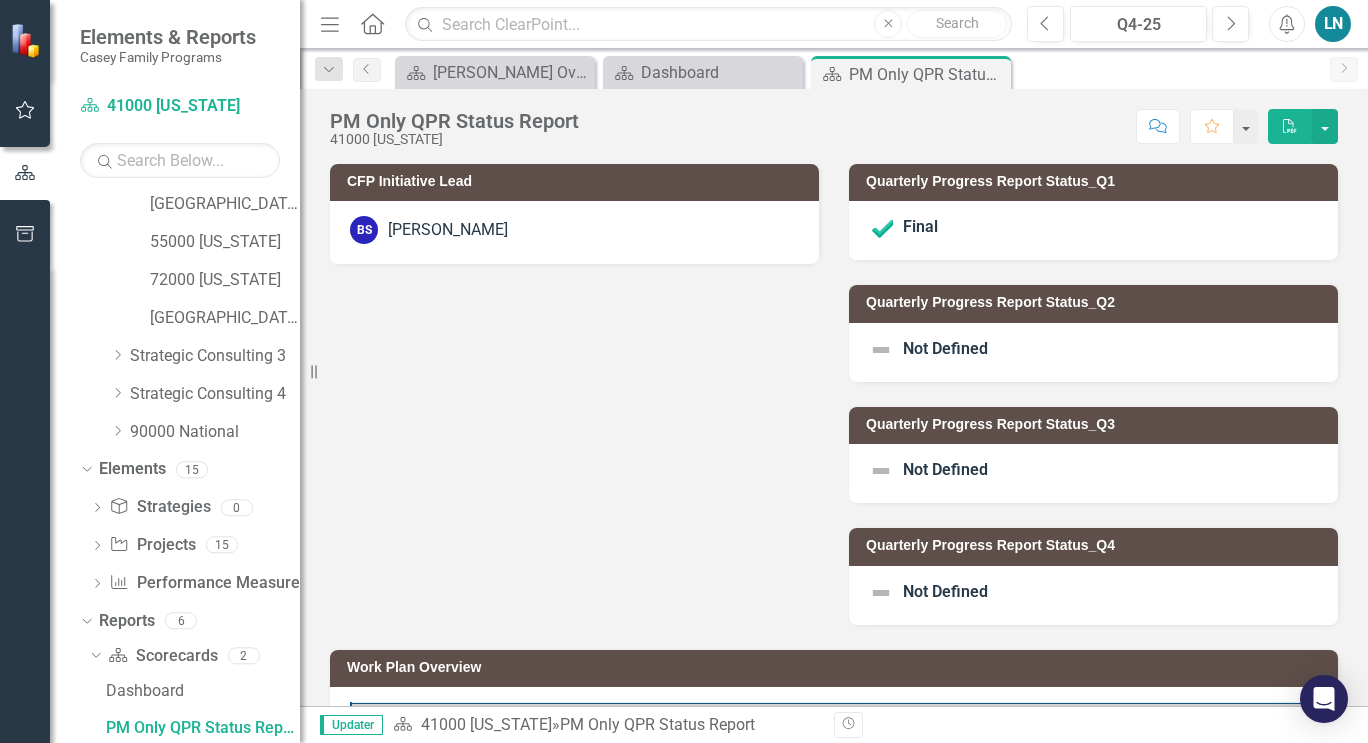 click on "BS [PERSON_NAME]" at bounding box center (574, 230) 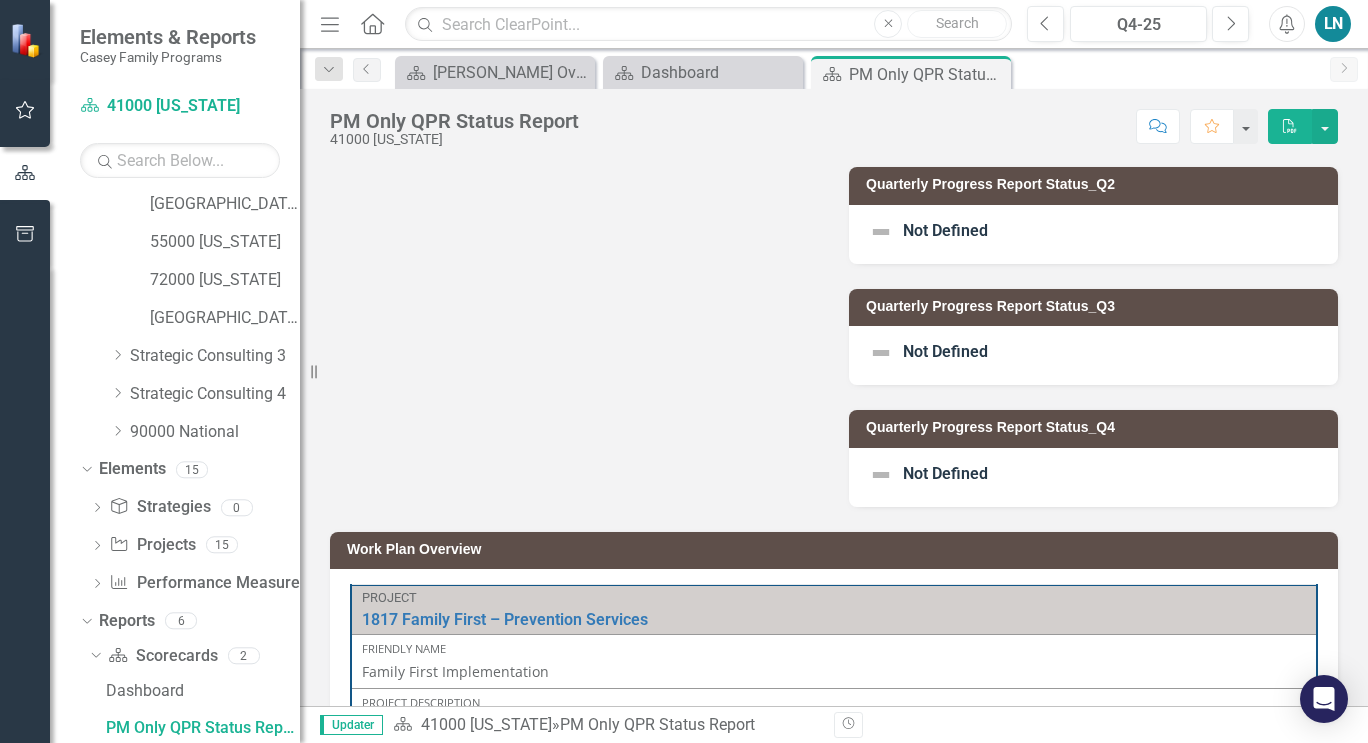 scroll, scrollTop: 270, scrollLeft: 0, axis: vertical 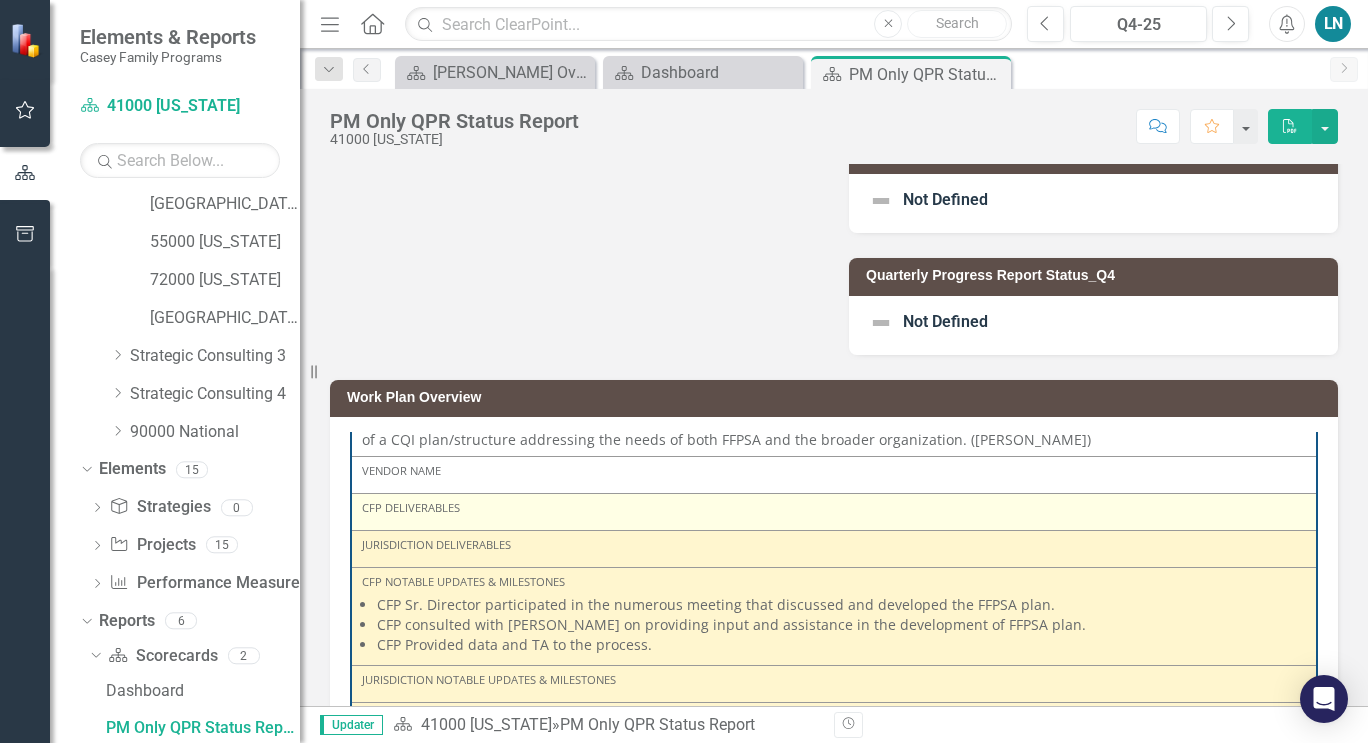 click on "CFP Deliverables" at bounding box center [834, 508] 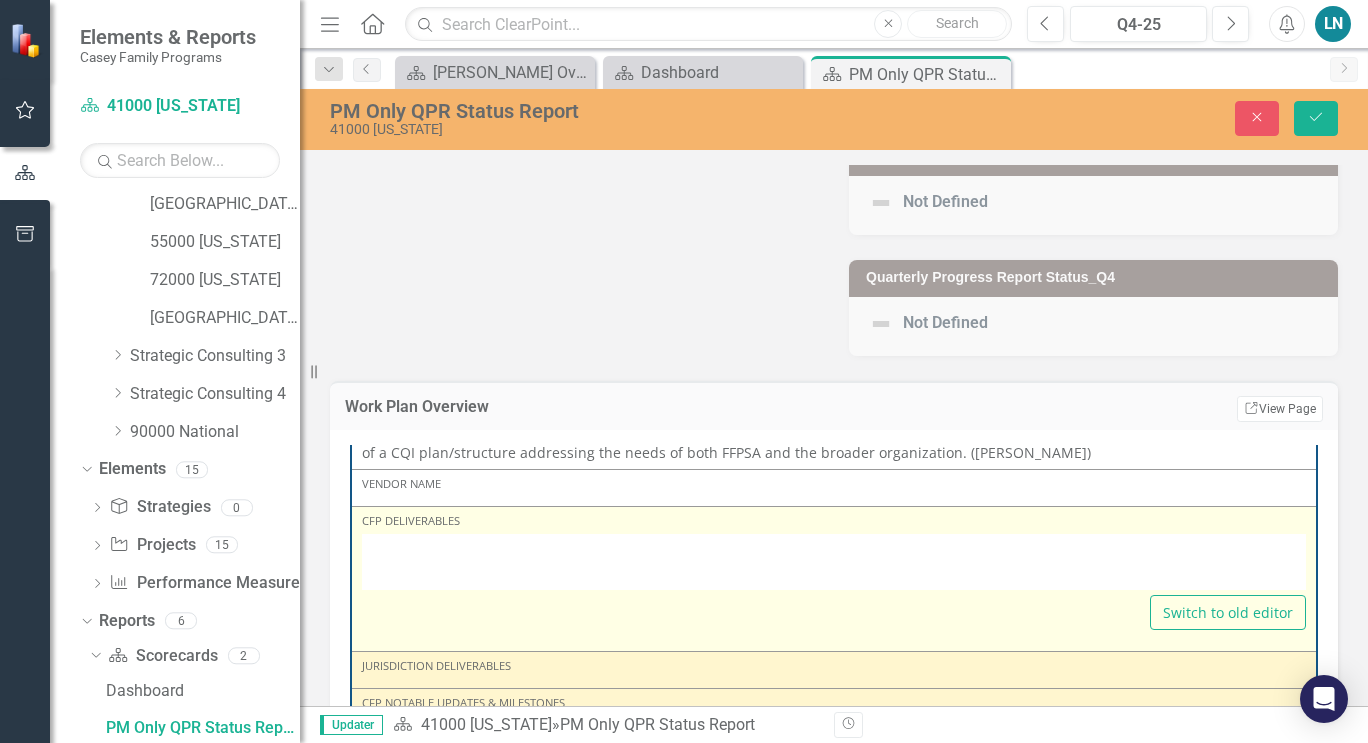 click on "CFP Deliverables Switch to old editor" at bounding box center [834, 571] 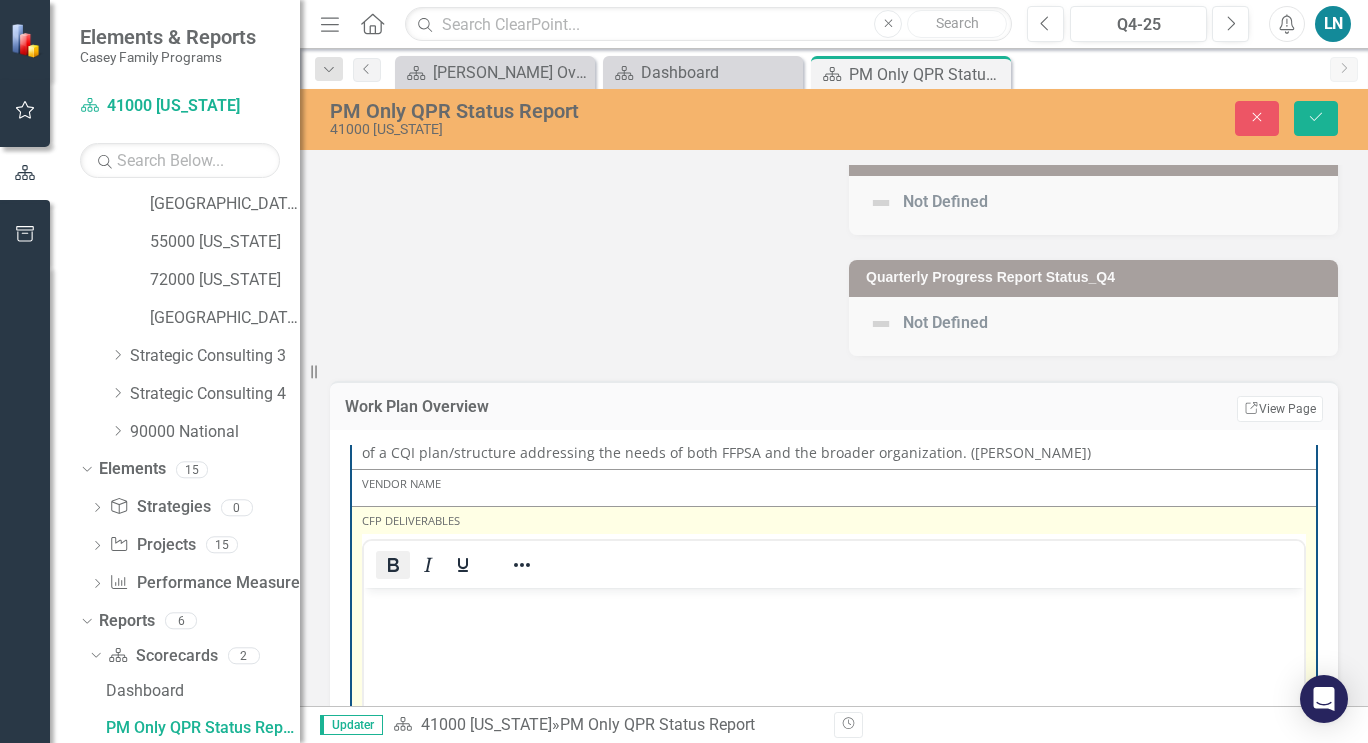 scroll, scrollTop: 0, scrollLeft: 0, axis: both 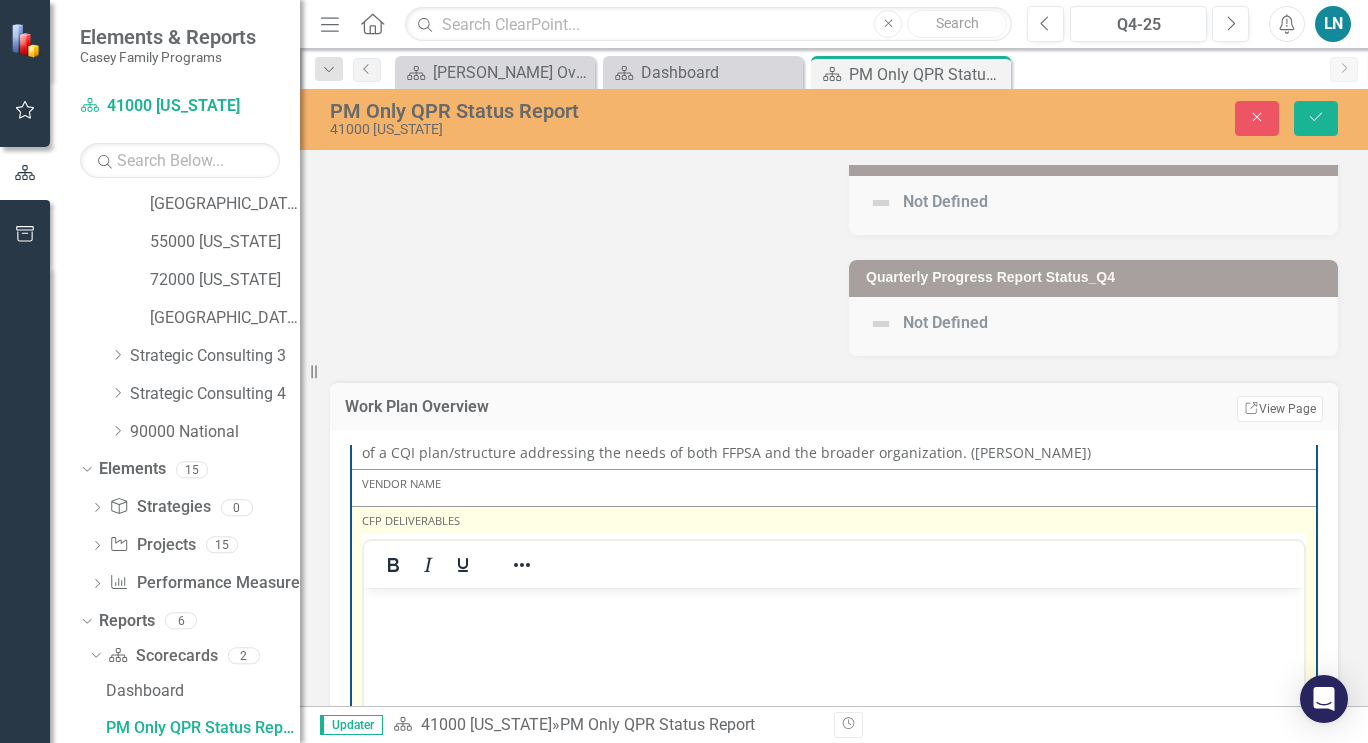 click at bounding box center [834, 605] 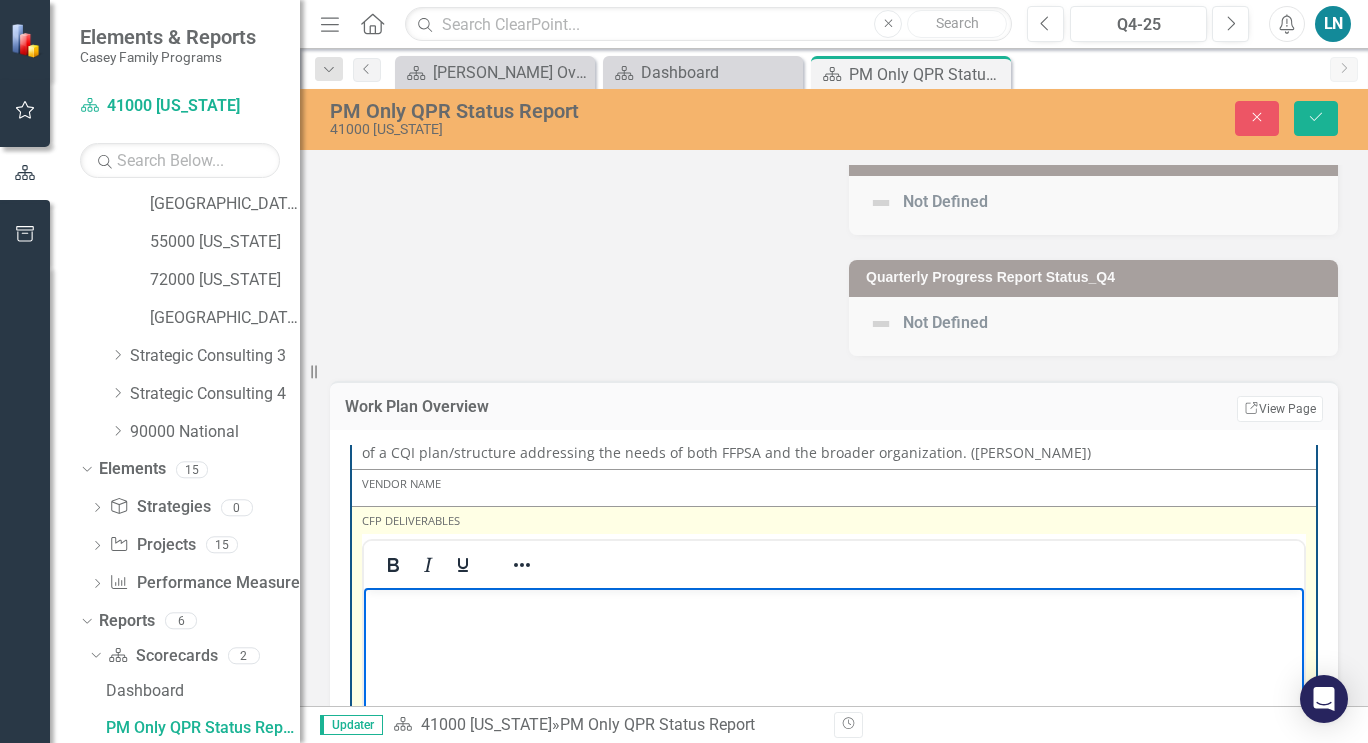 type 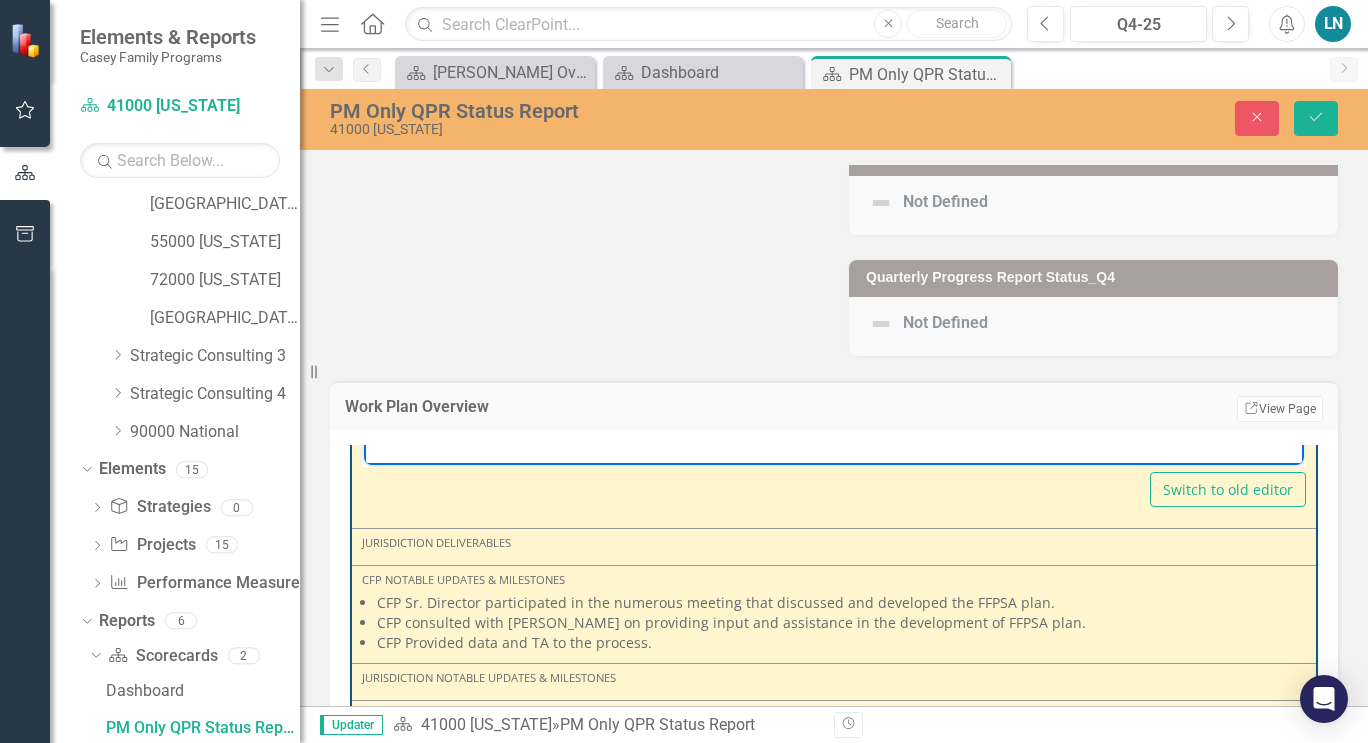 scroll, scrollTop: 649, scrollLeft: 0, axis: vertical 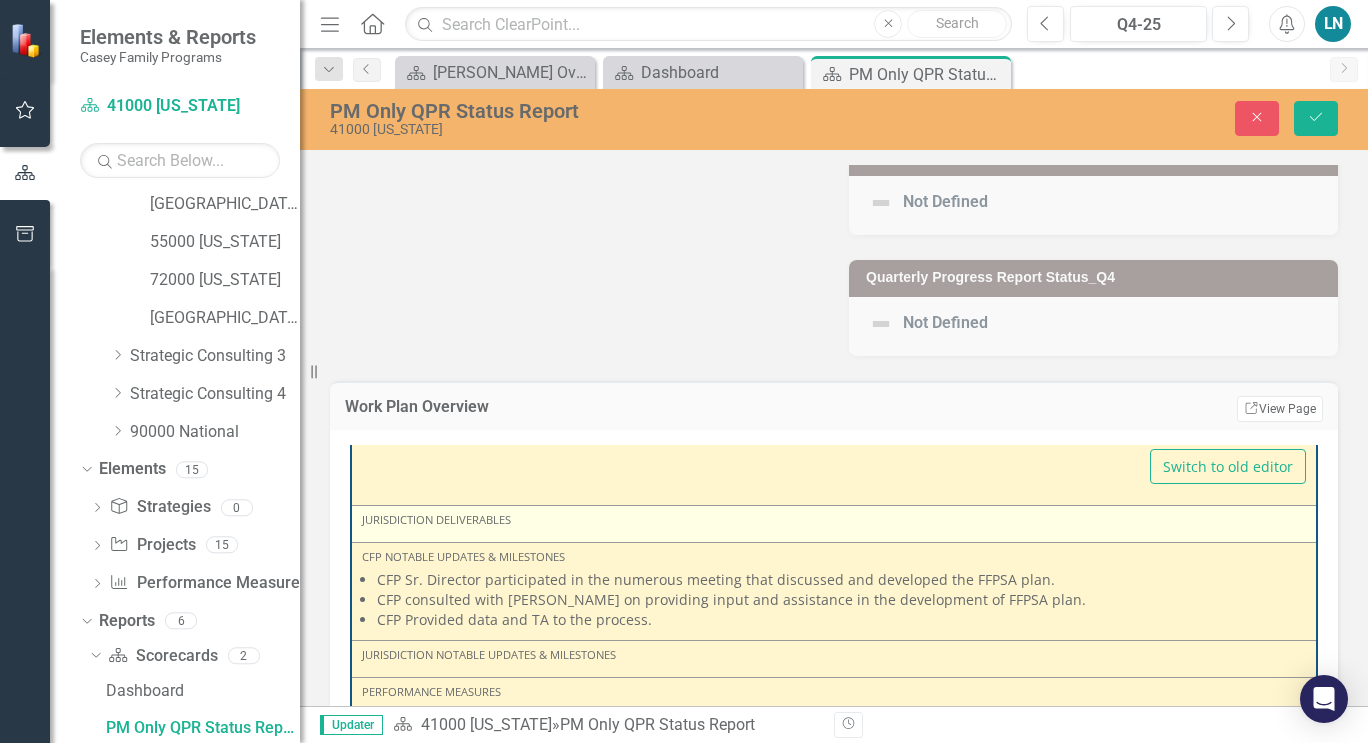 click on "Jurisdiction Deliverables" at bounding box center (834, 520) 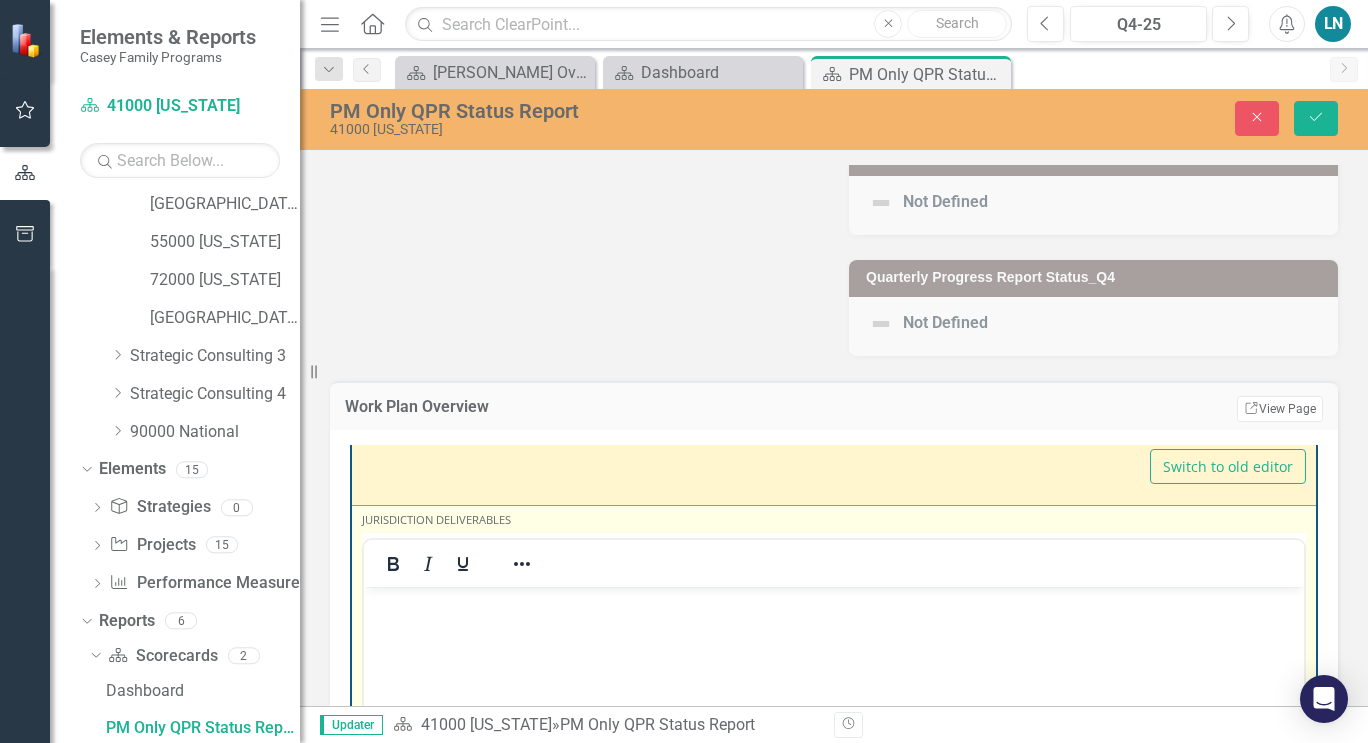 scroll, scrollTop: 0, scrollLeft: 0, axis: both 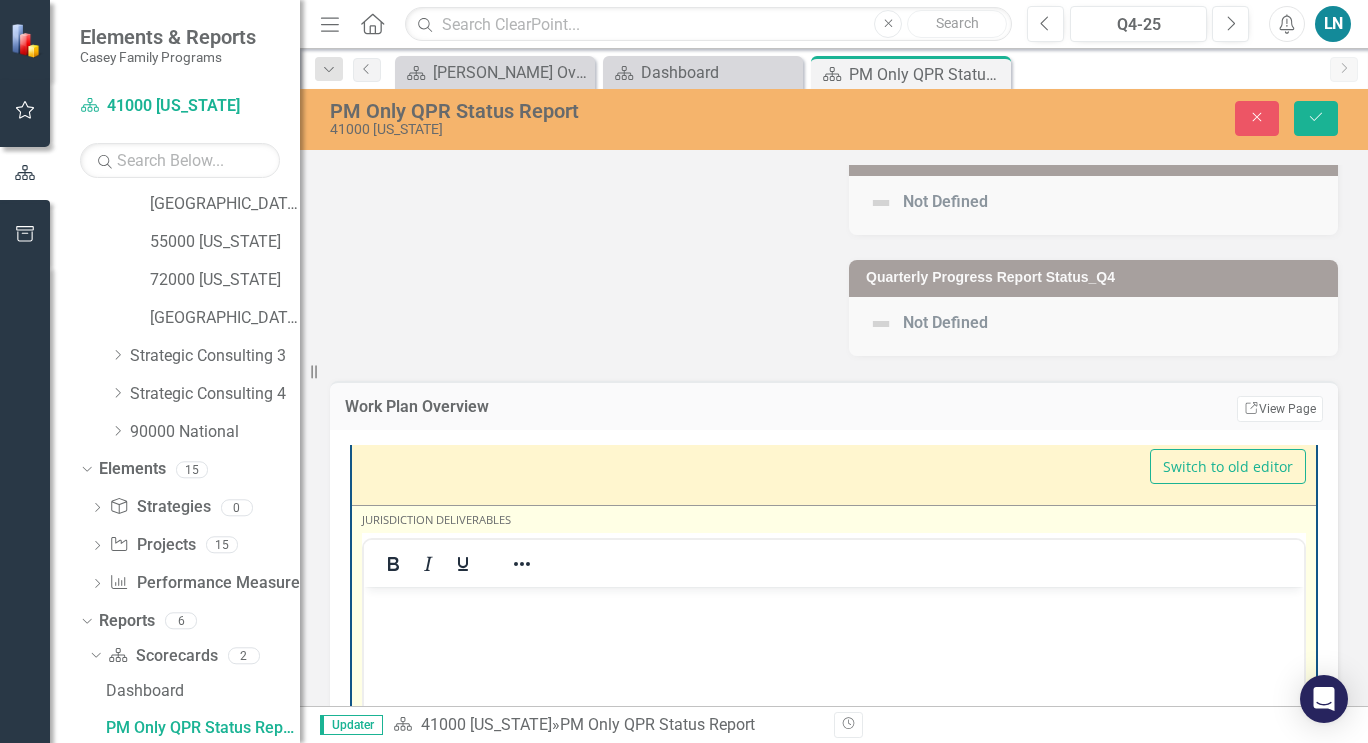 click at bounding box center [834, 604] 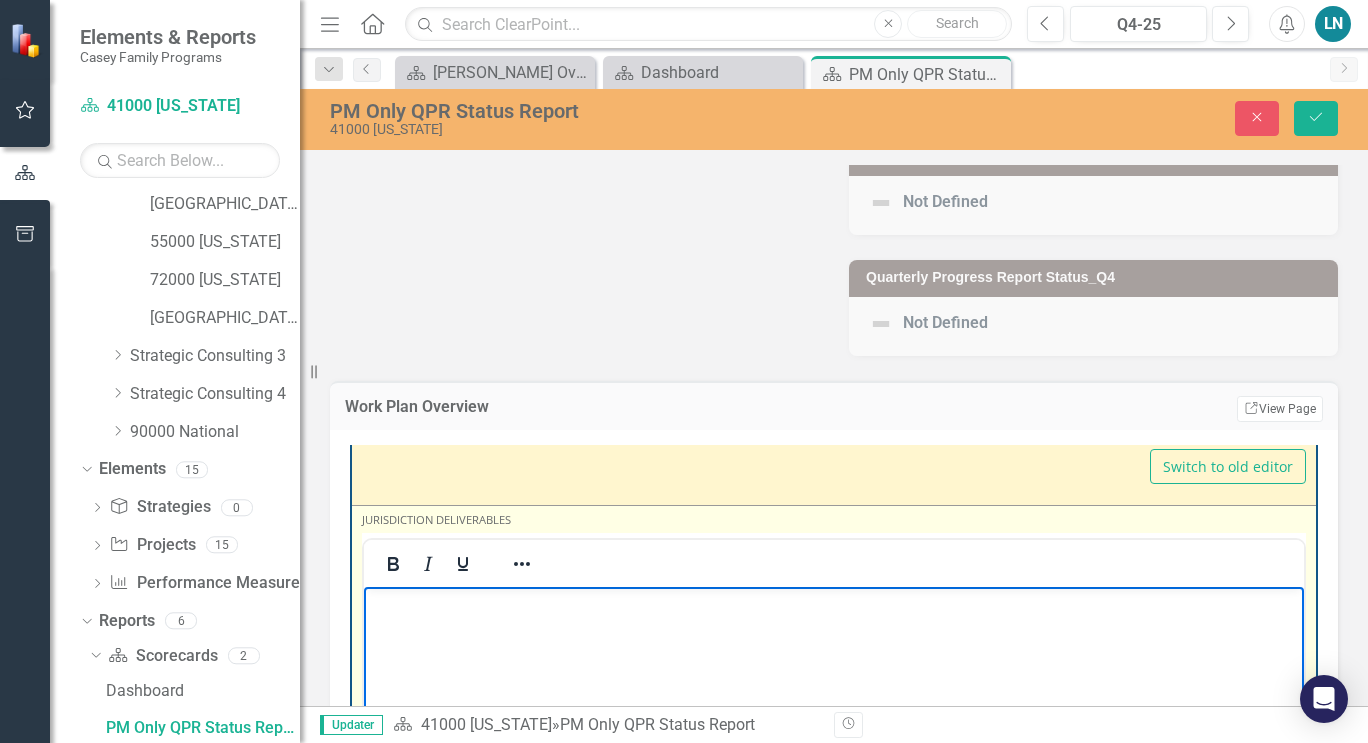 type 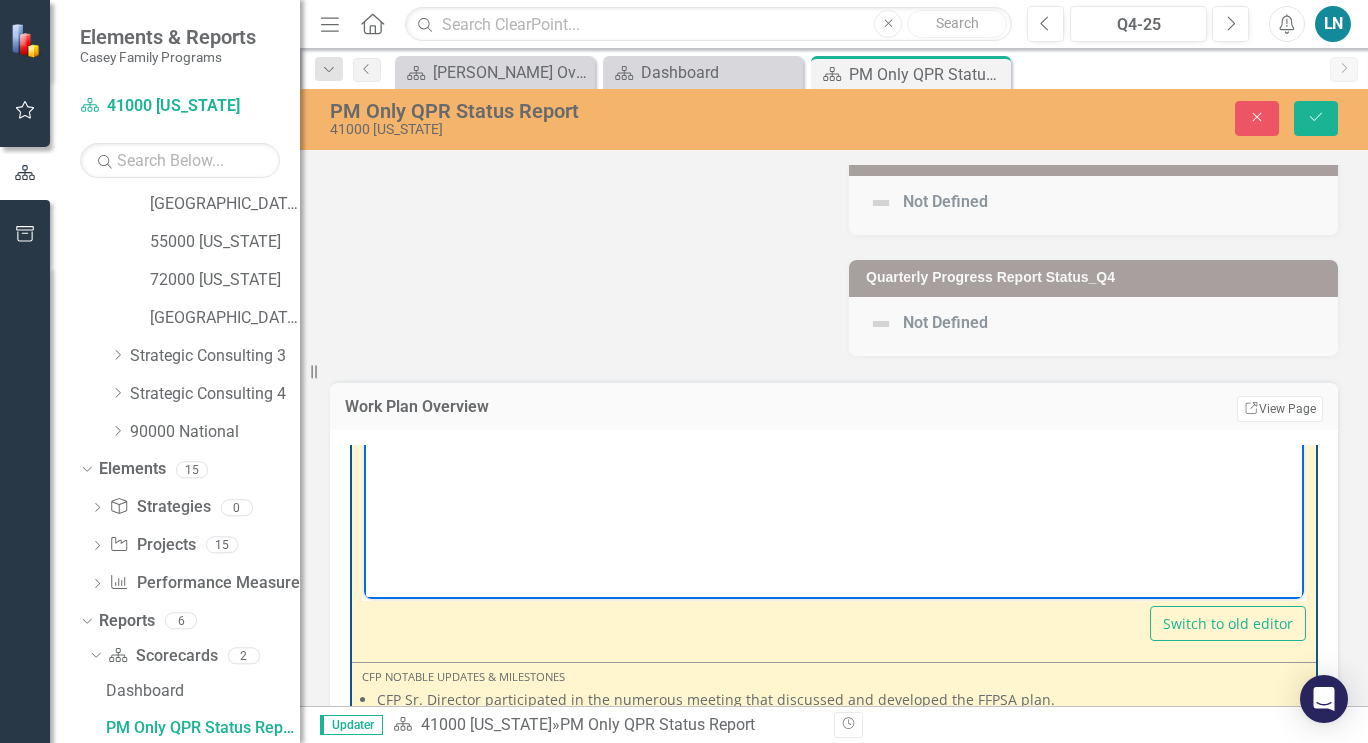 scroll, scrollTop: 895, scrollLeft: 0, axis: vertical 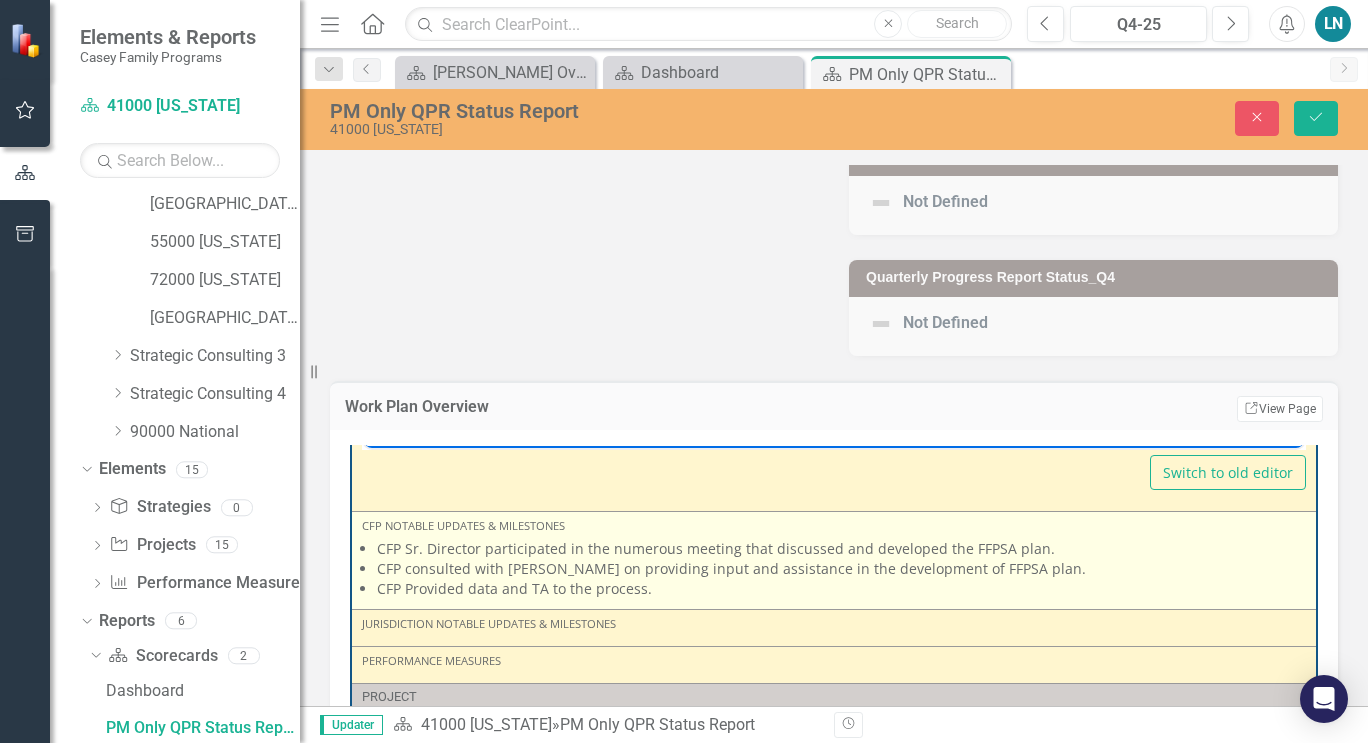 click on "CFP Provided data and TA to the process." at bounding box center (841, 589) 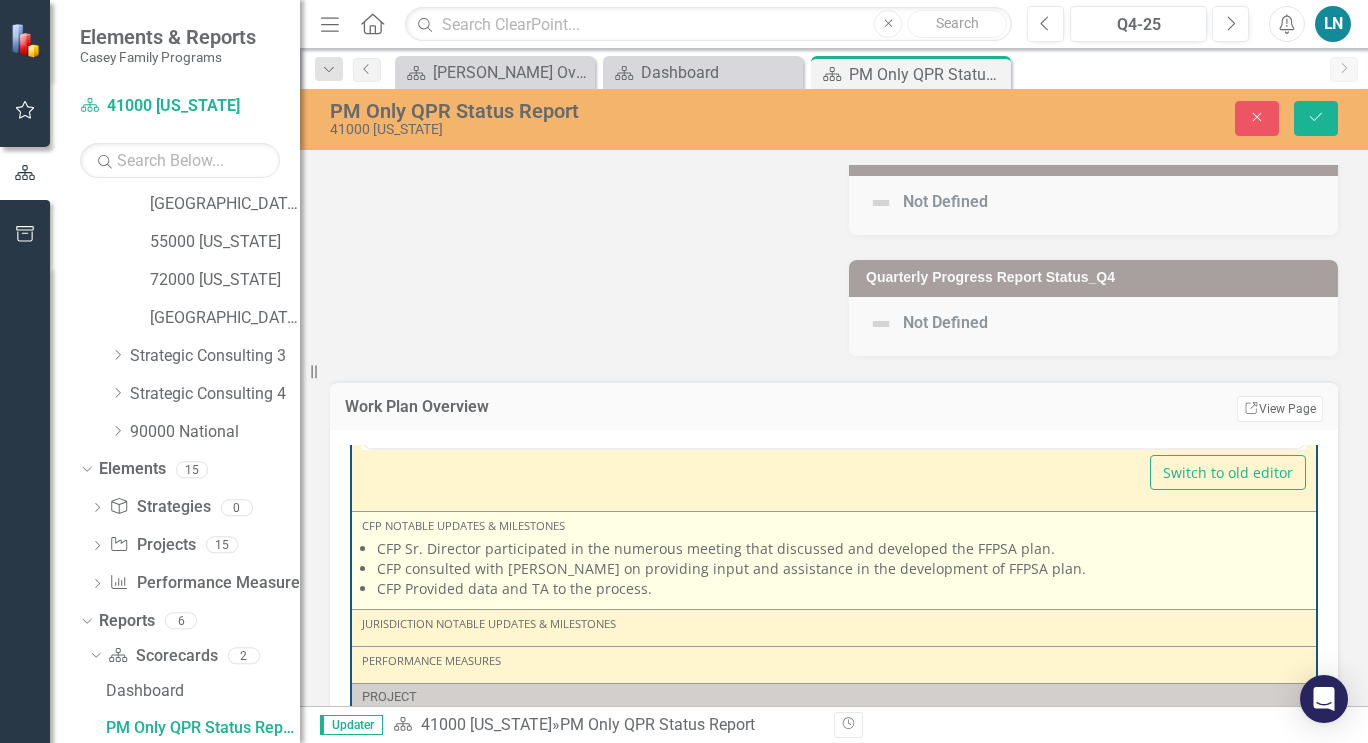 click on "CFP Provided data and TA to the process." at bounding box center (841, 589) 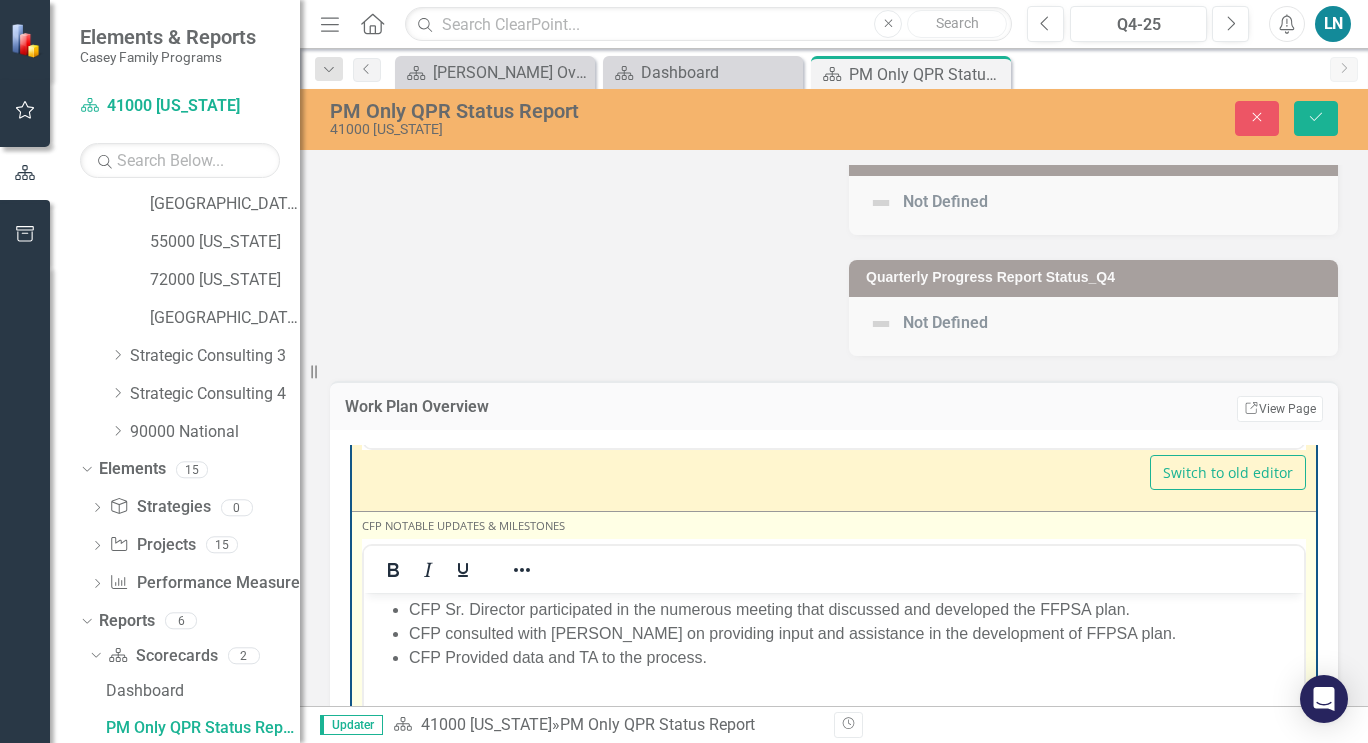 scroll, scrollTop: 0, scrollLeft: 0, axis: both 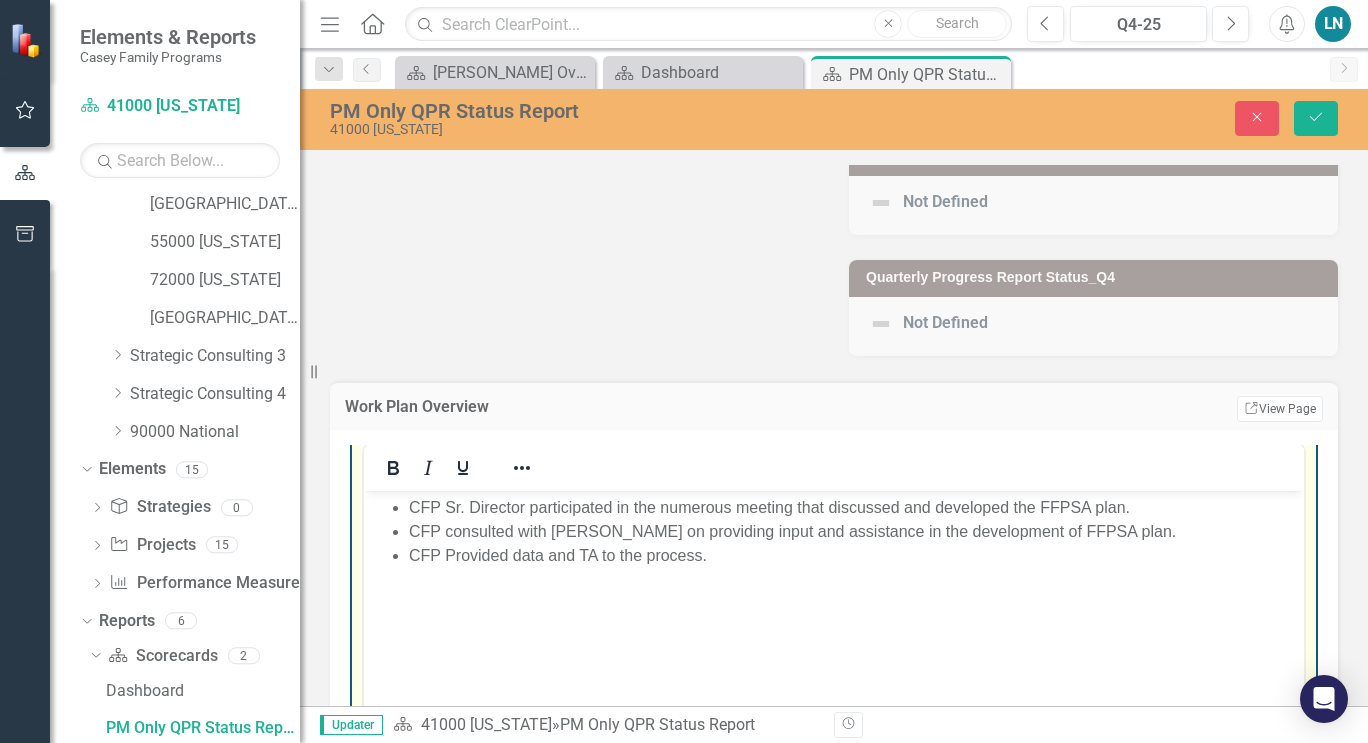 click on "CFP Provided data and TA to the process." at bounding box center [854, 556] 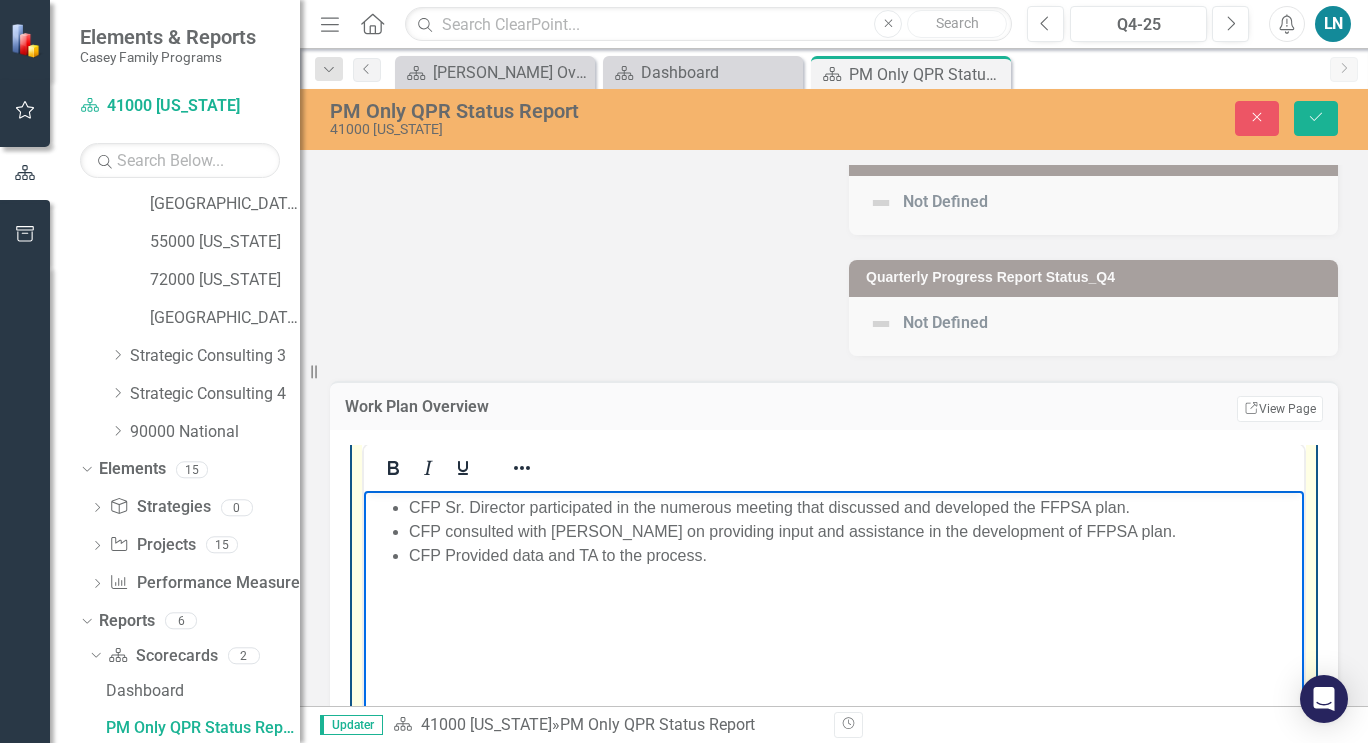 type 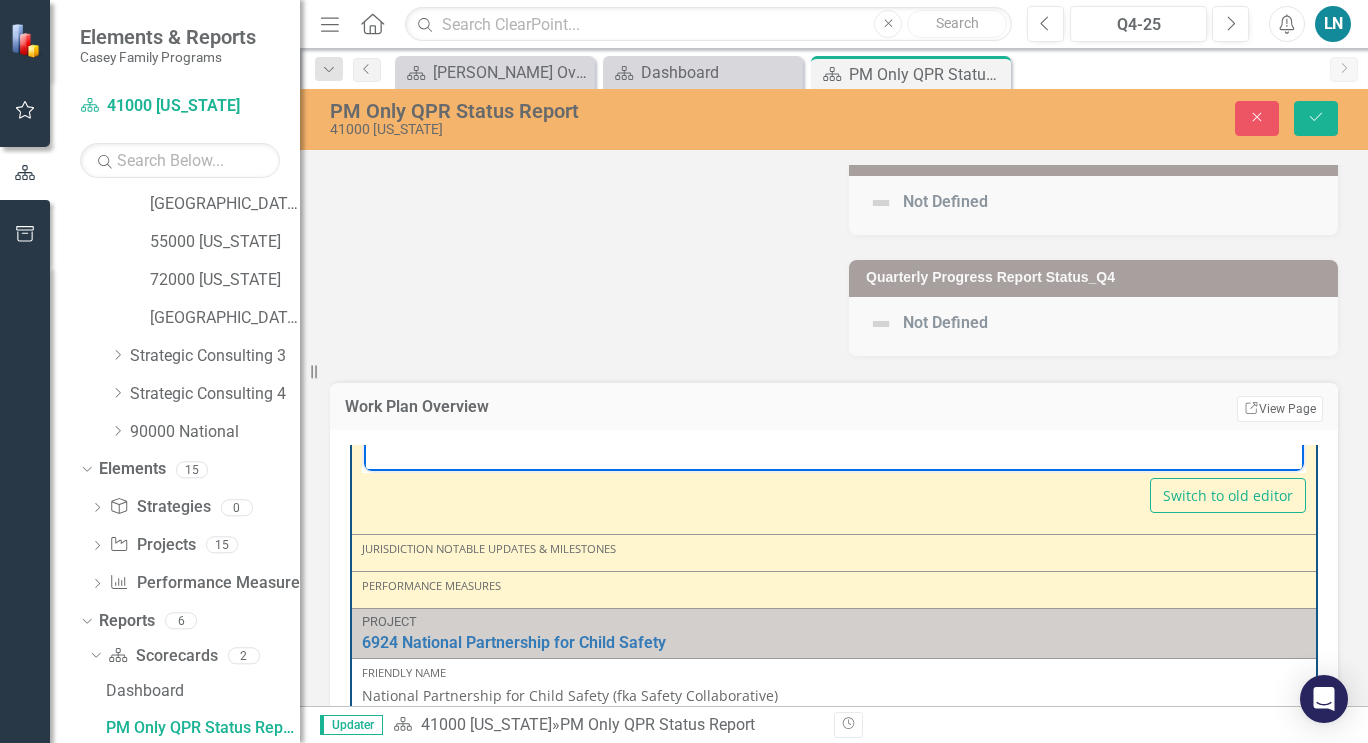 scroll, scrollTop: 1612, scrollLeft: 0, axis: vertical 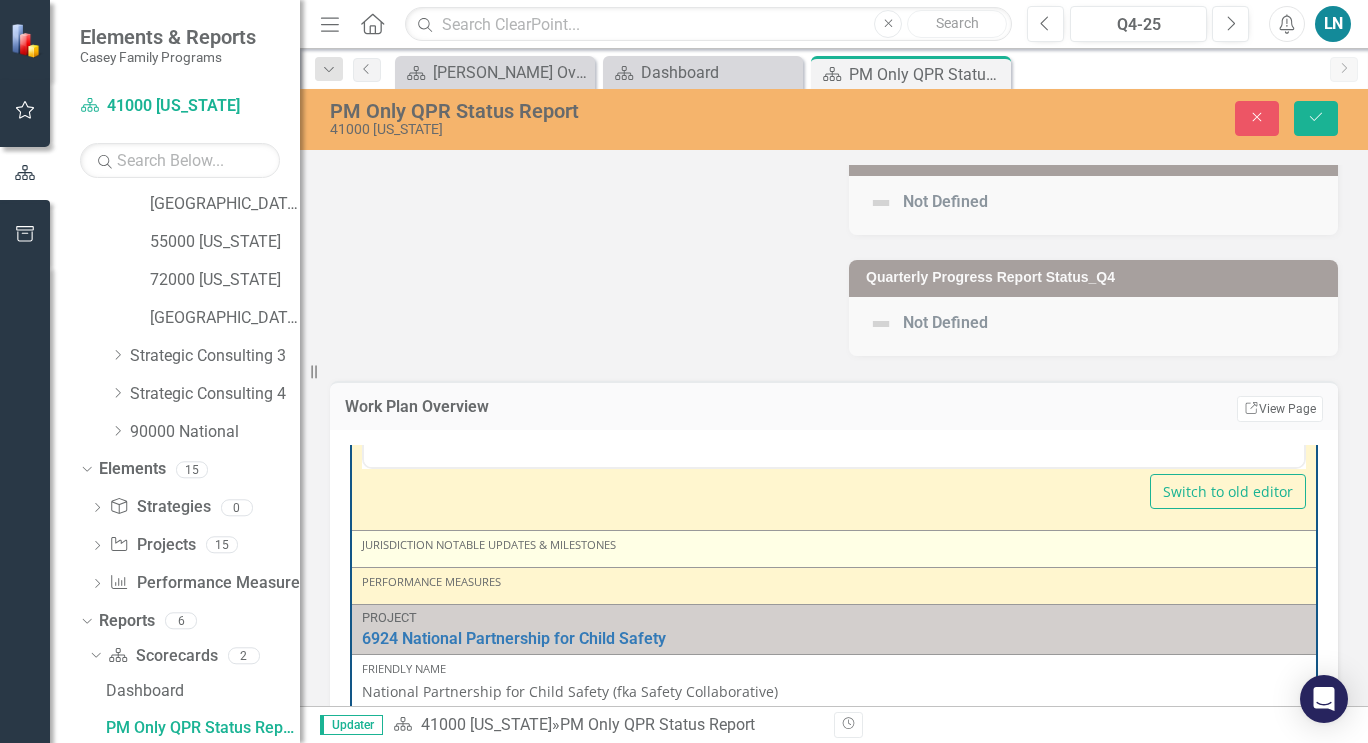 click on "Jurisdiction Notable Updates & Milestones" at bounding box center [834, 545] 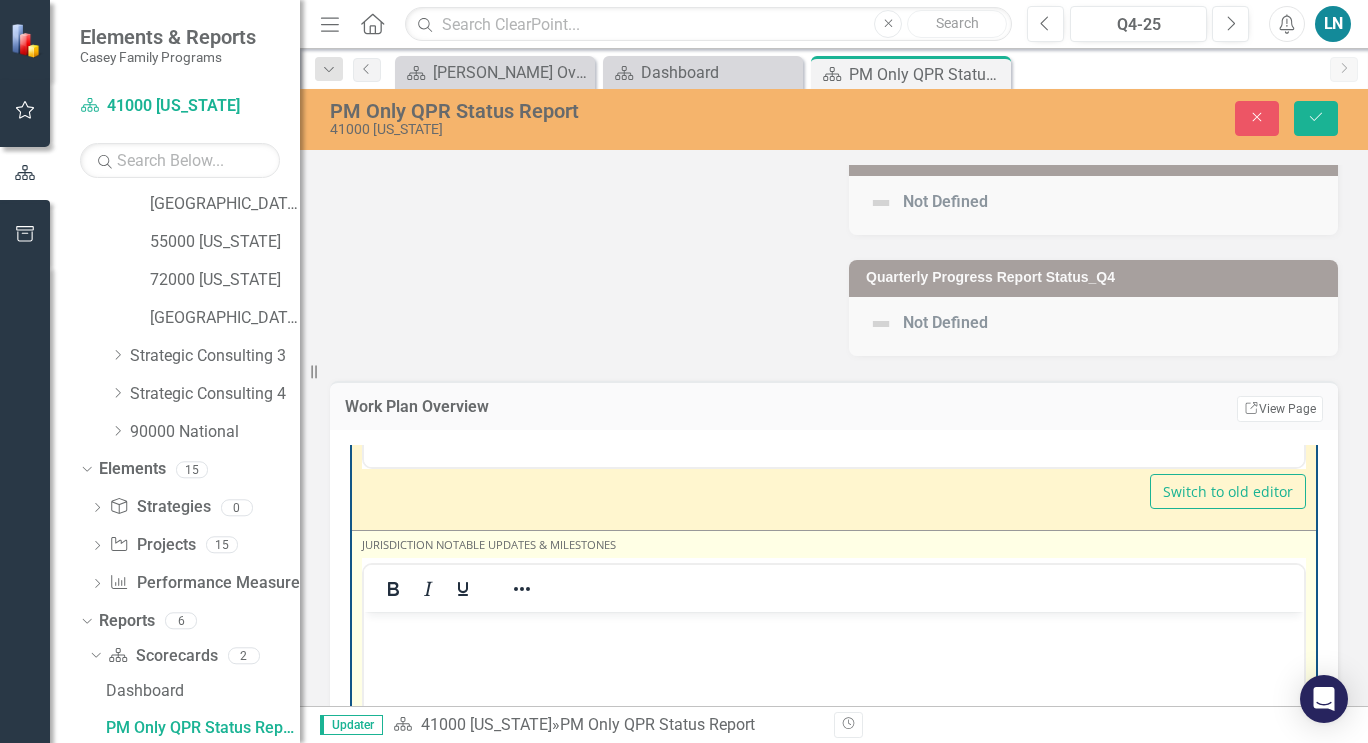 scroll, scrollTop: 0, scrollLeft: 0, axis: both 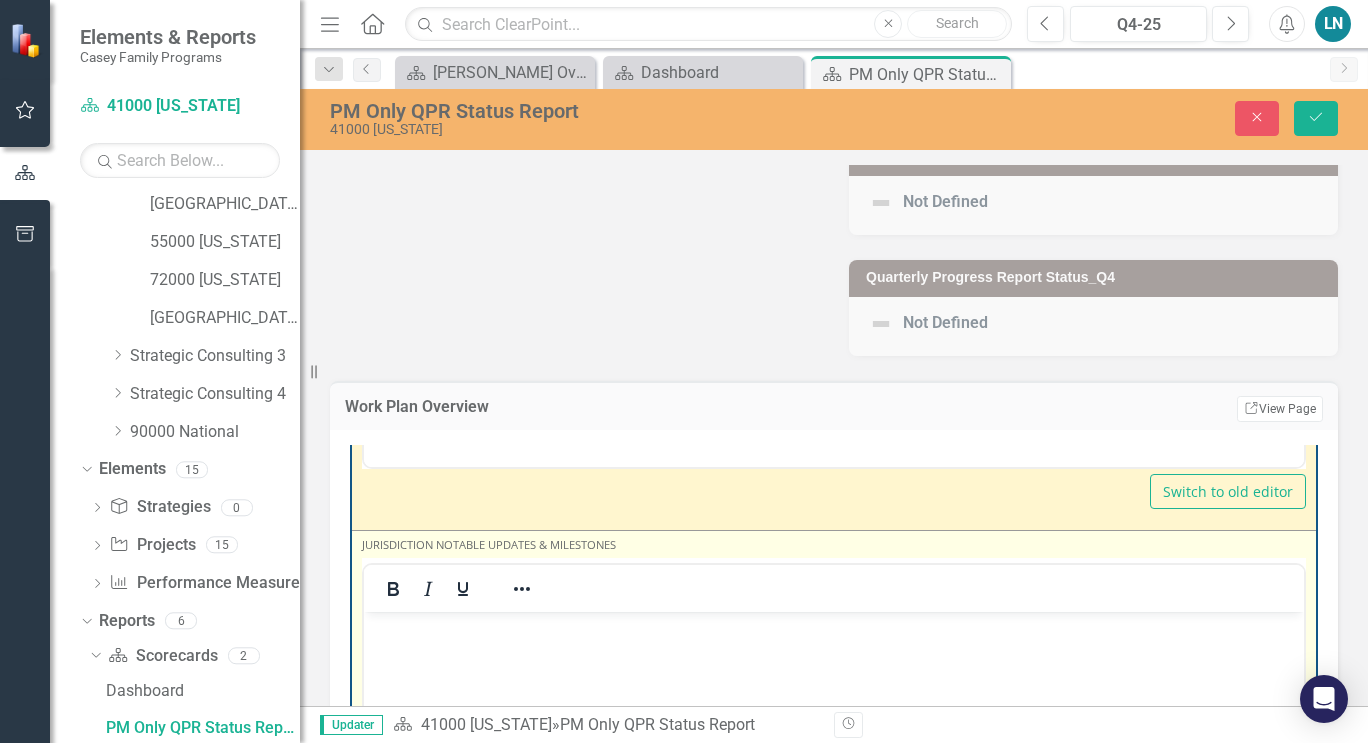 click at bounding box center [834, 762] 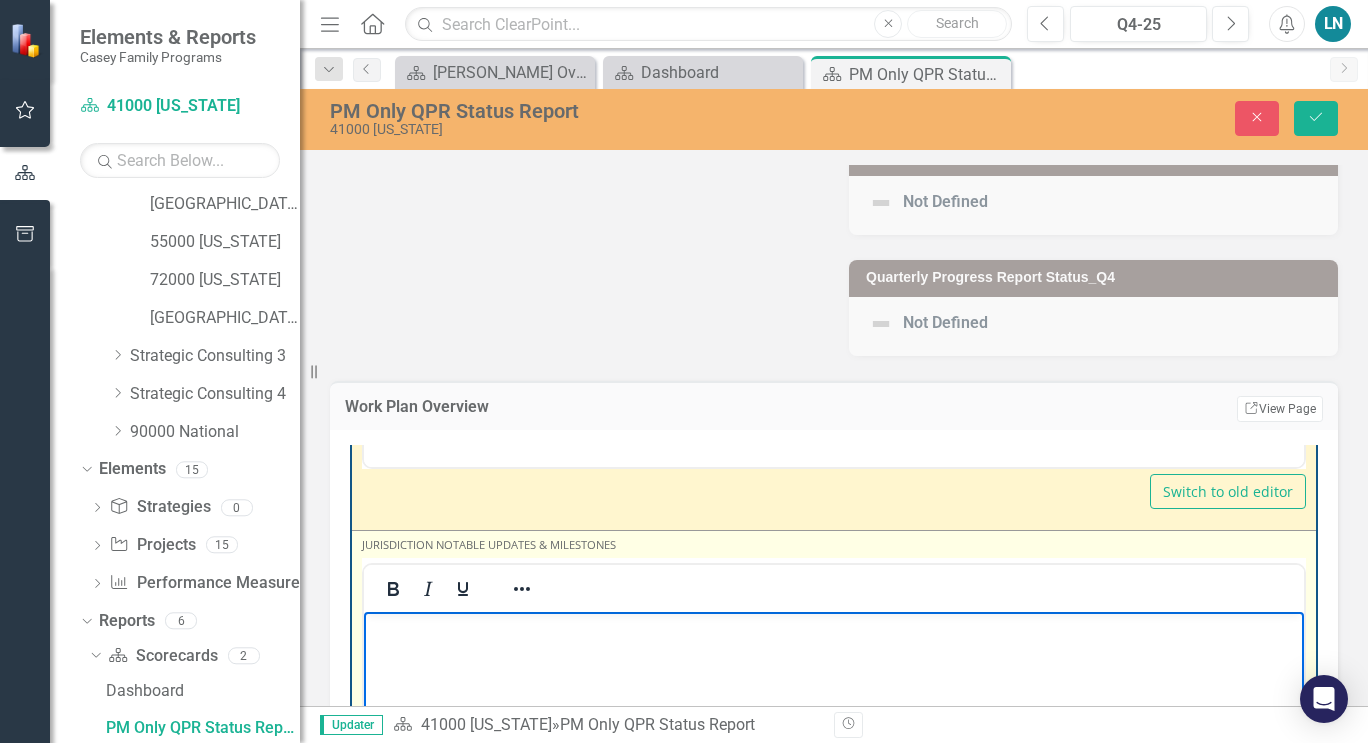 click at bounding box center (834, 762) 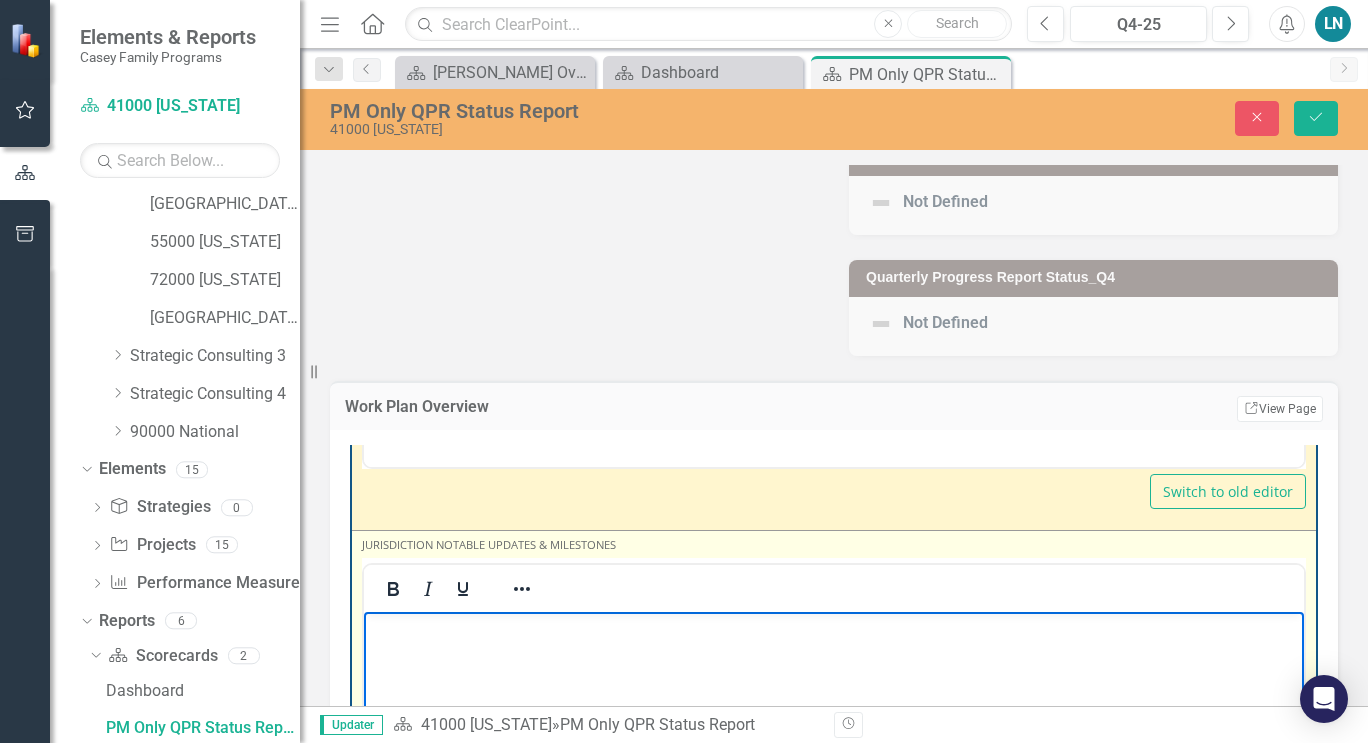 type 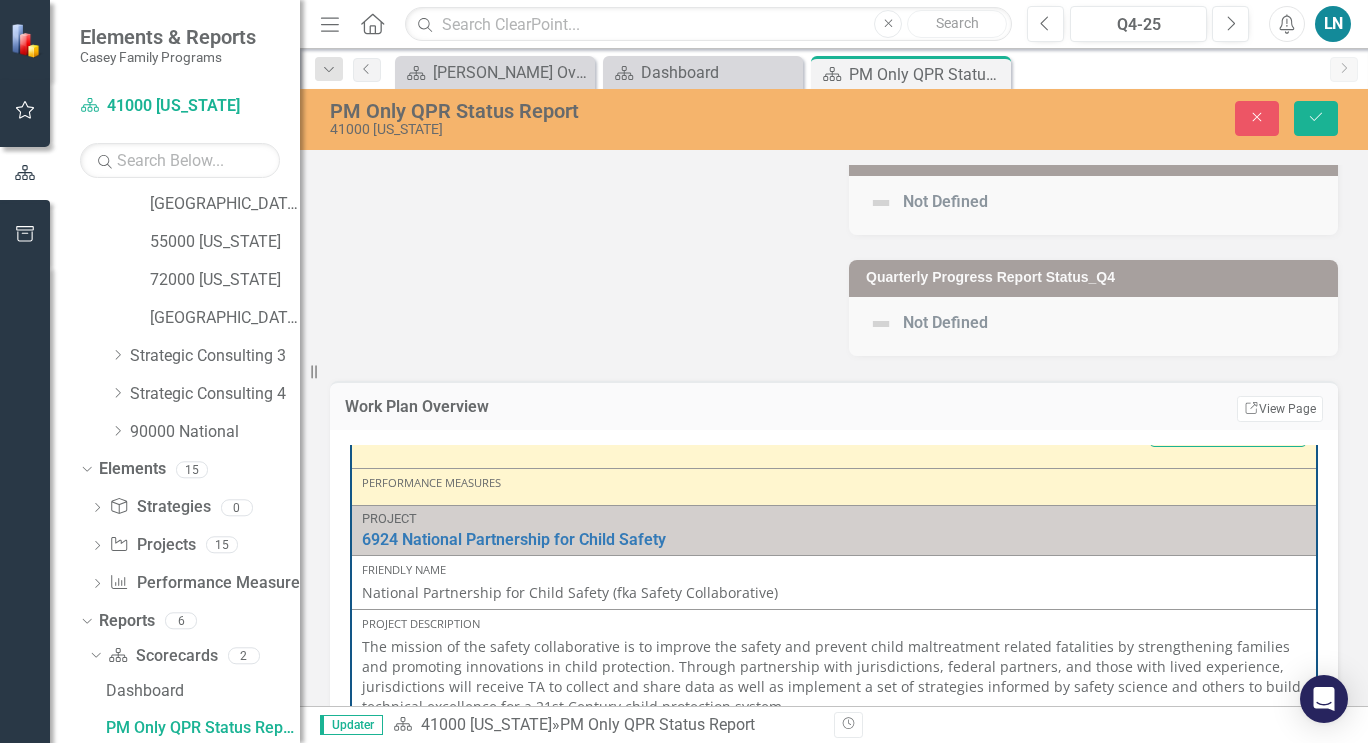 scroll, scrollTop: 2223, scrollLeft: 0, axis: vertical 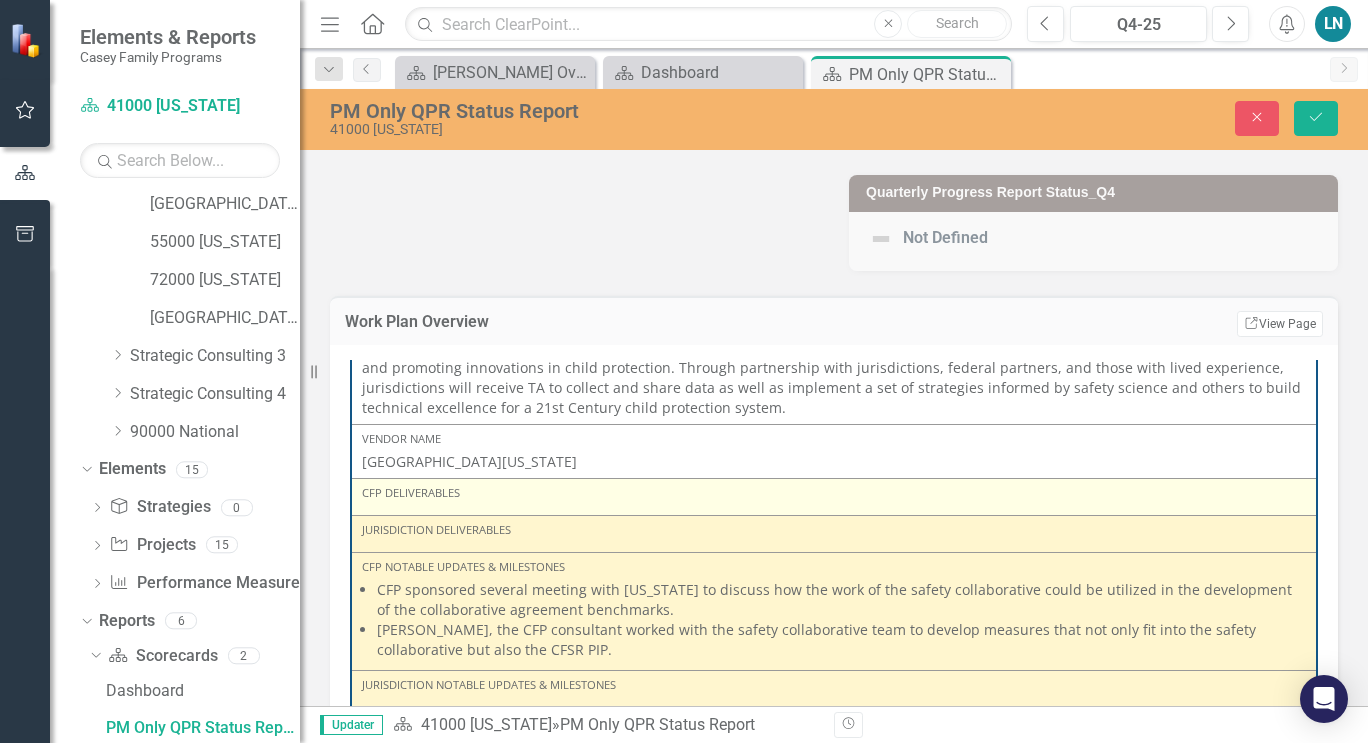 click on "CFP Deliverables" at bounding box center [834, 493] 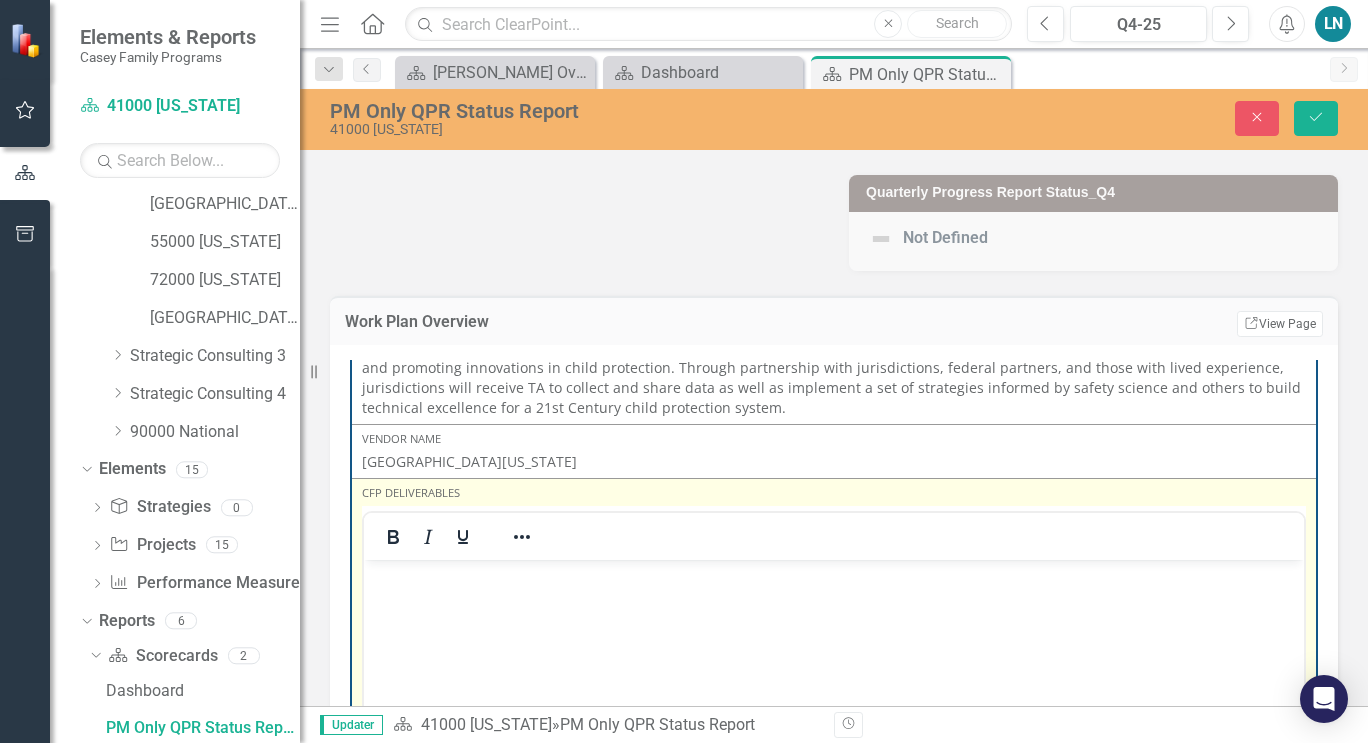 scroll, scrollTop: 0, scrollLeft: 0, axis: both 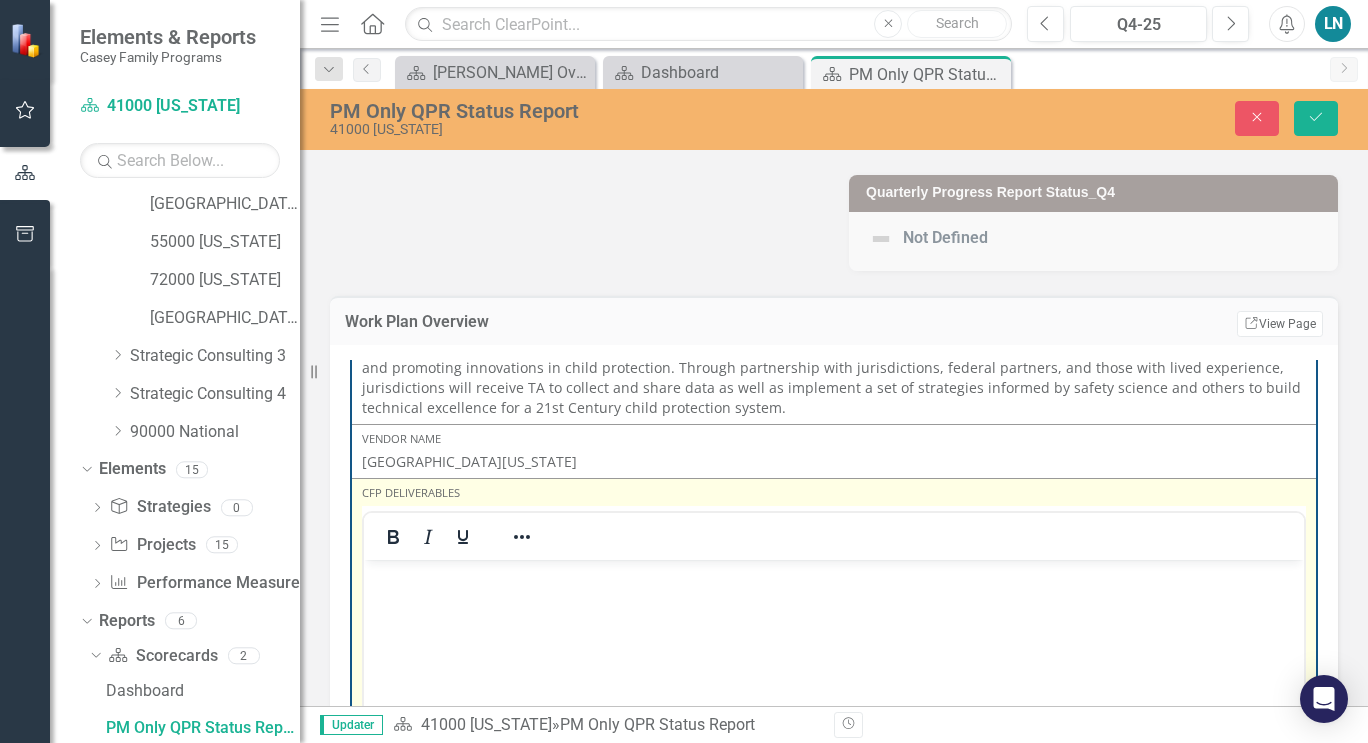 click at bounding box center (834, 576) 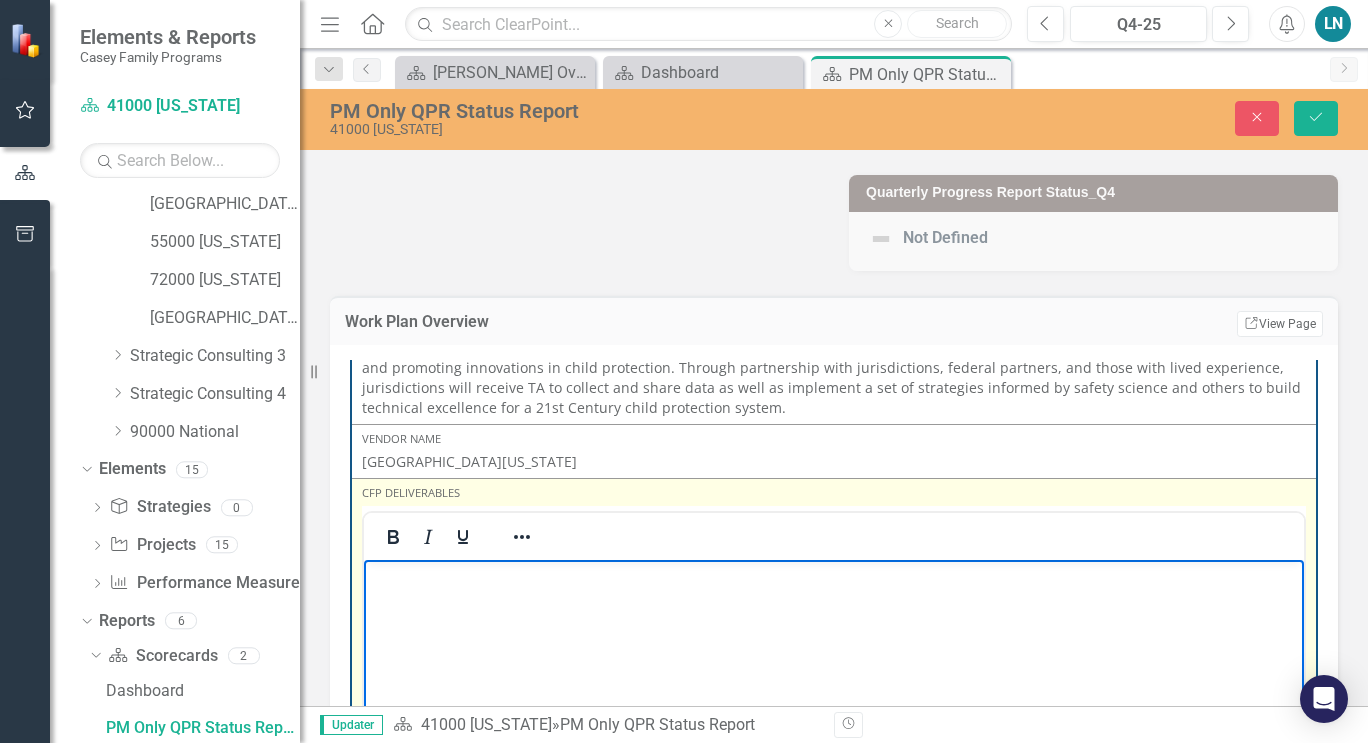 type 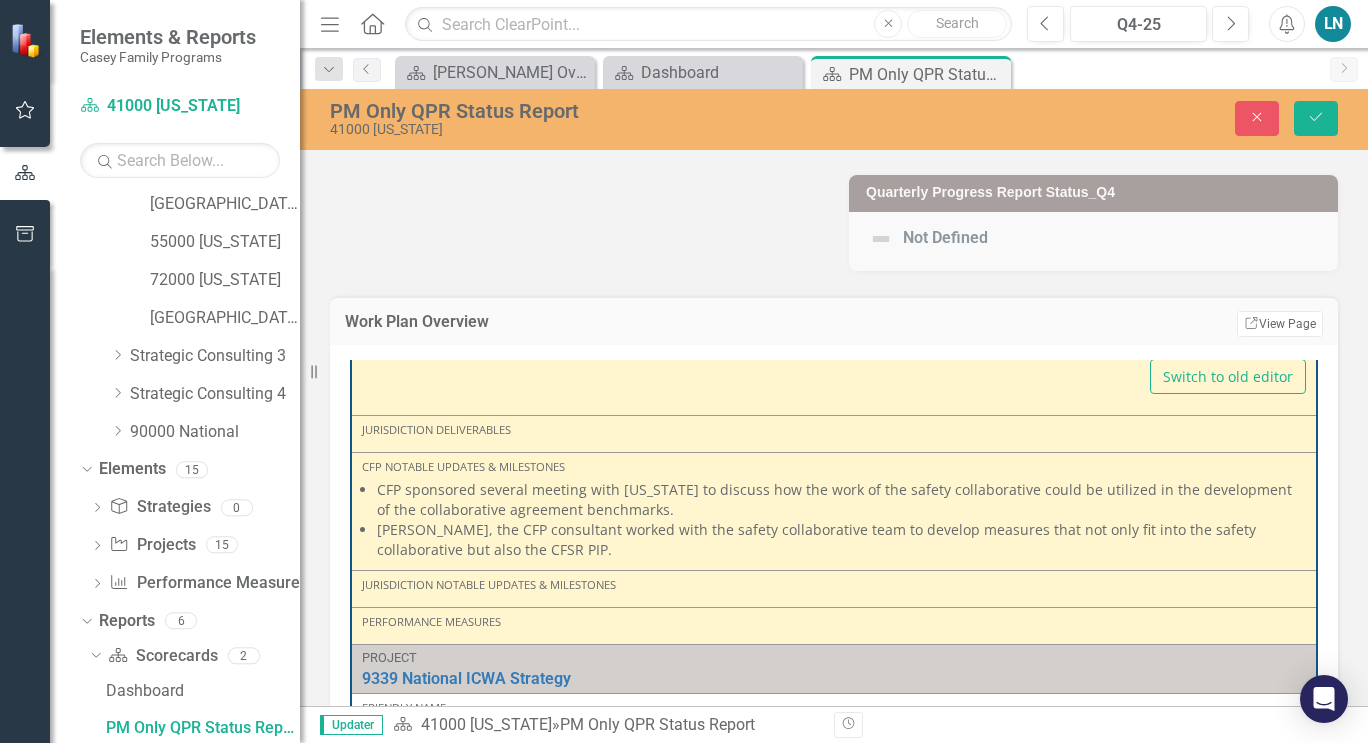 scroll, scrollTop: 2974, scrollLeft: 0, axis: vertical 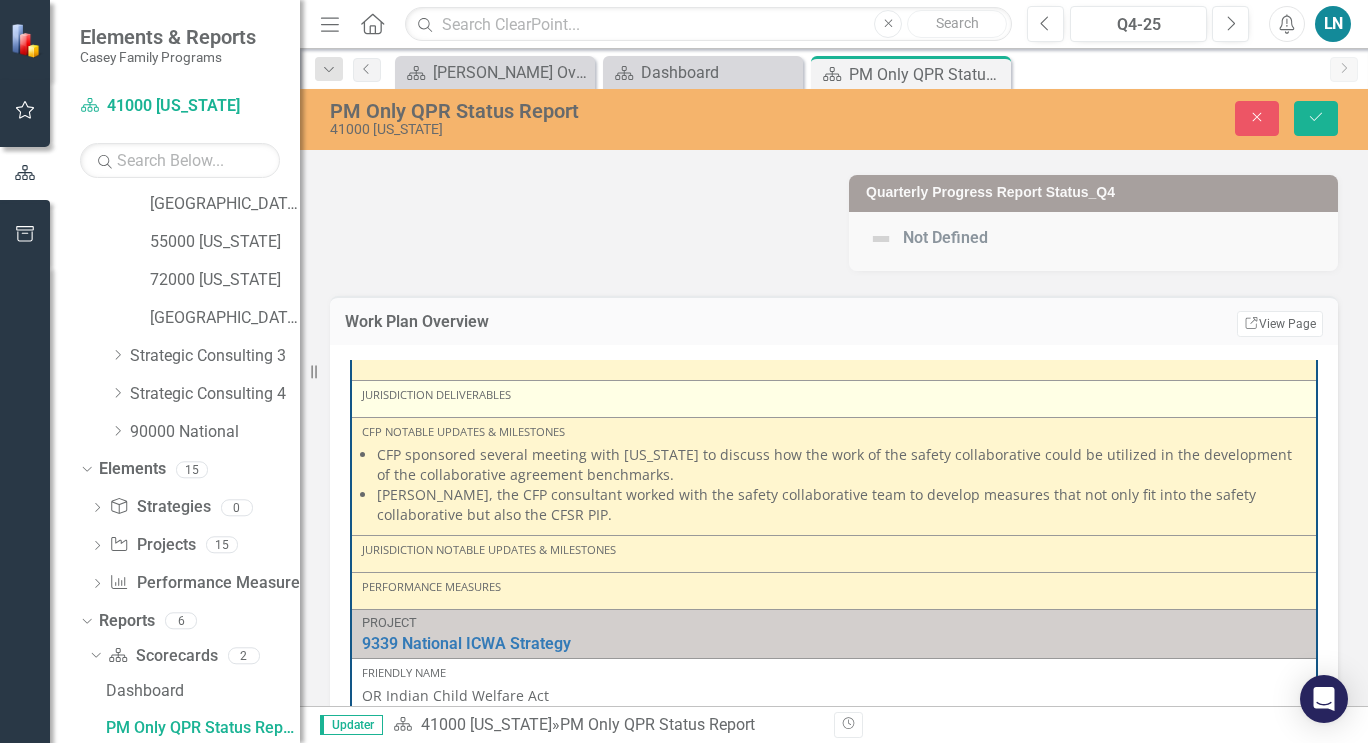 click on "Jurisdiction Deliverables" at bounding box center [834, 395] 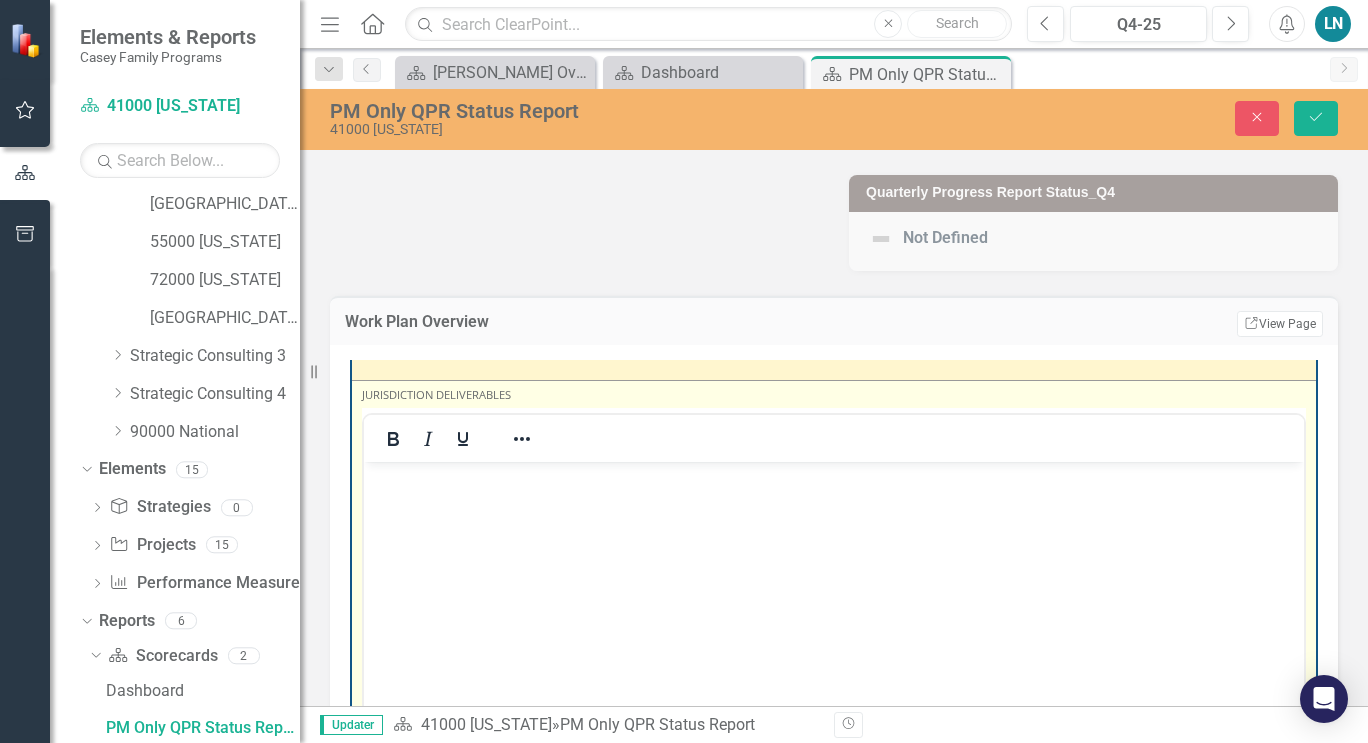 scroll, scrollTop: 0, scrollLeft: 0, axis: both 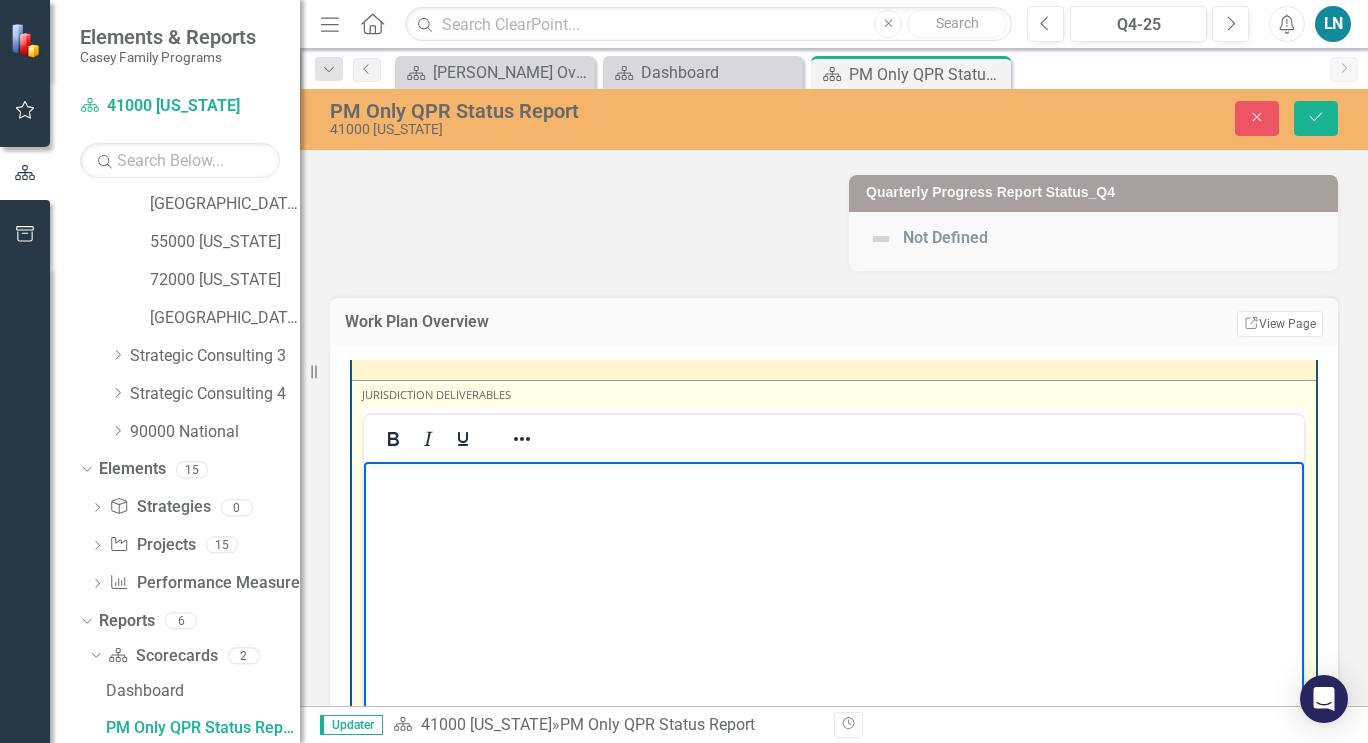 click at bounding box center (834, 478) 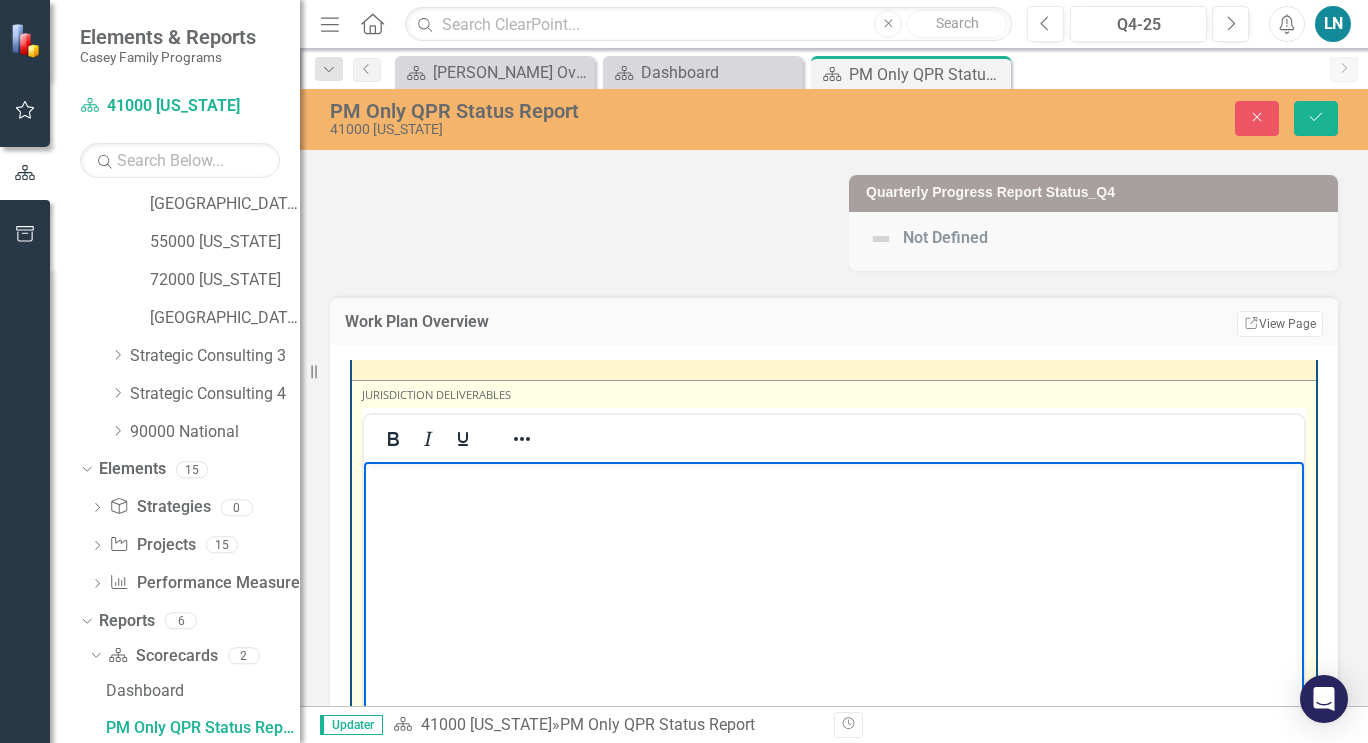 type 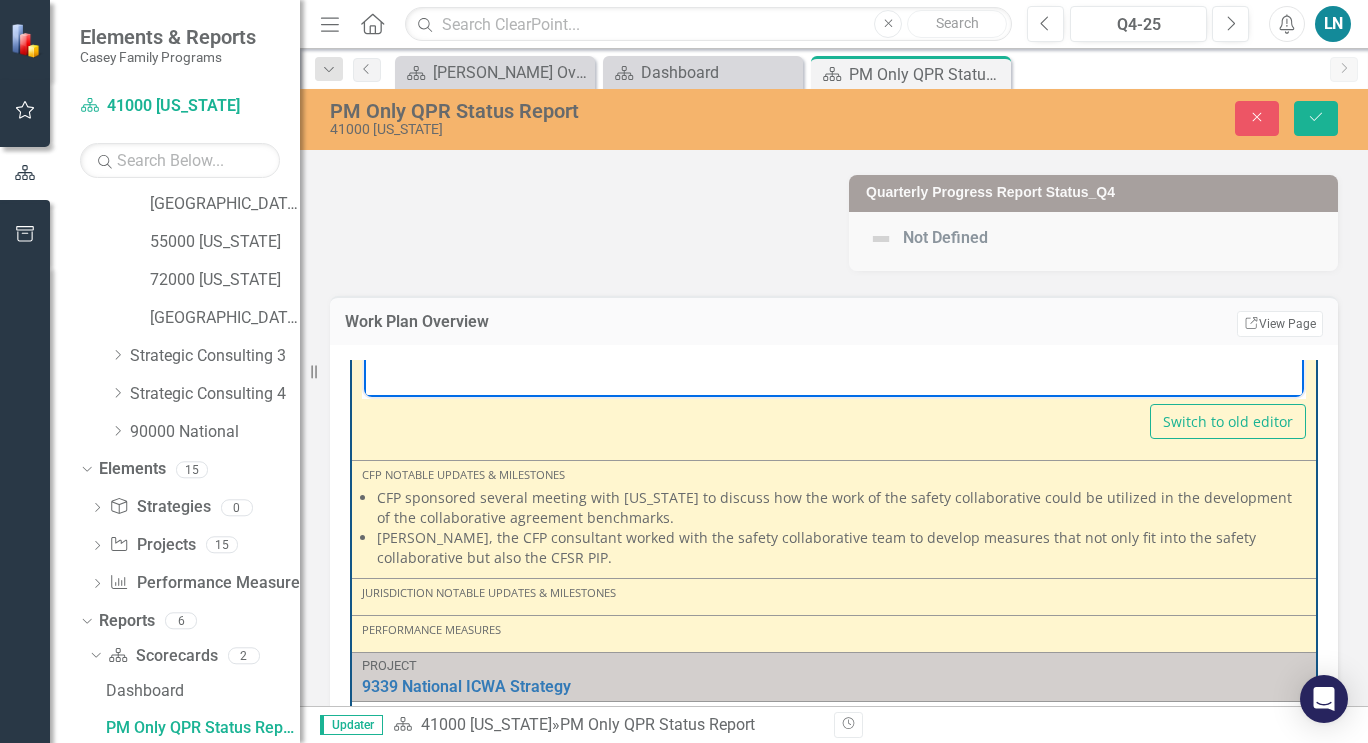 scroll, scrollTop: 3399, scrollLeft: 0, axis: vertical 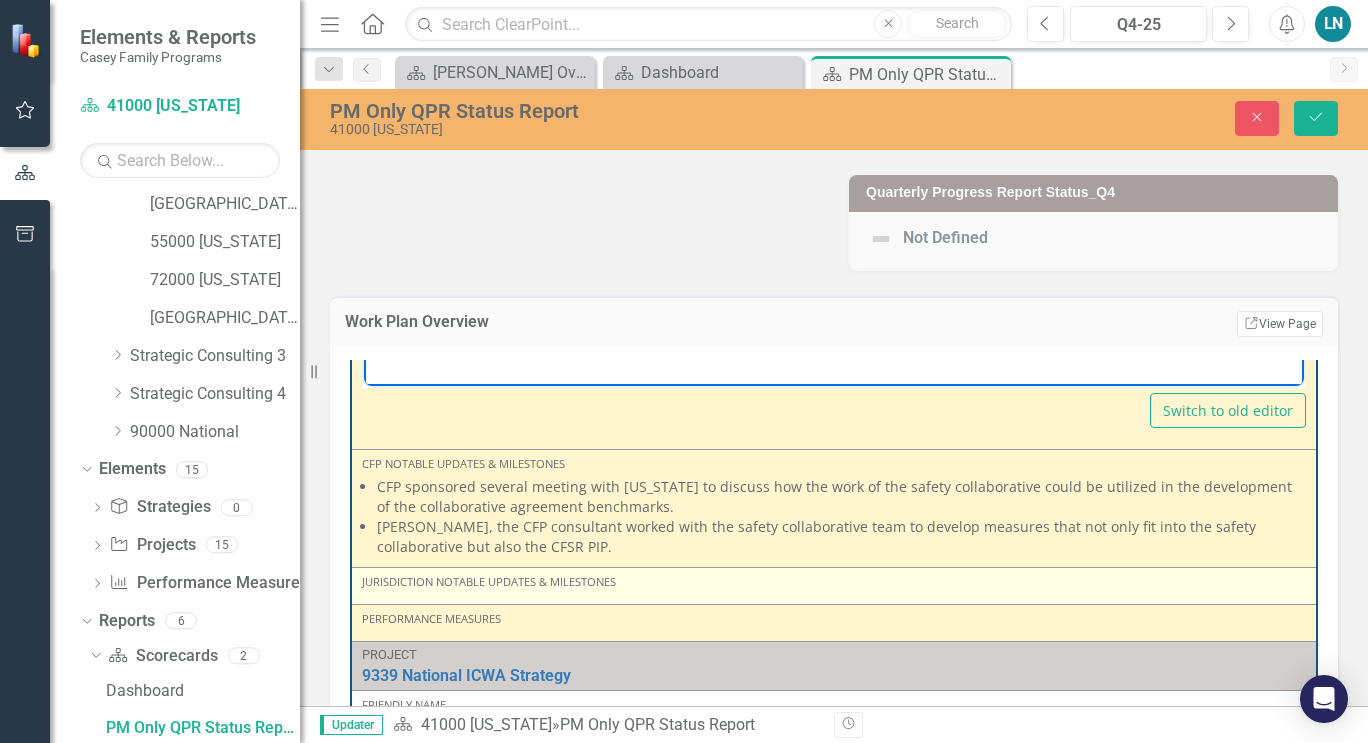 click on "Jurisdiction Notable Updates & Milestones" at bounding box center [834, 582] 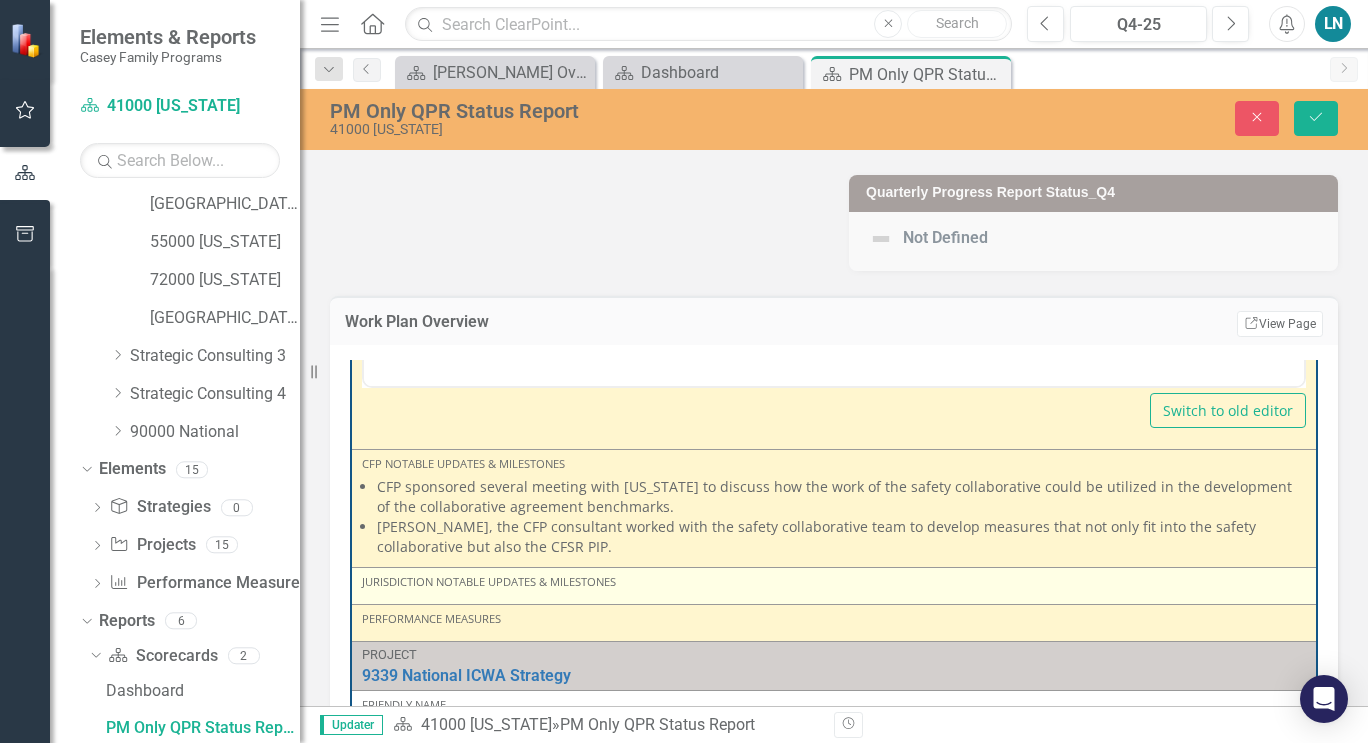 click on "Jurisdiction Notable Updates & Milestones" at bounding box center [834, 582] 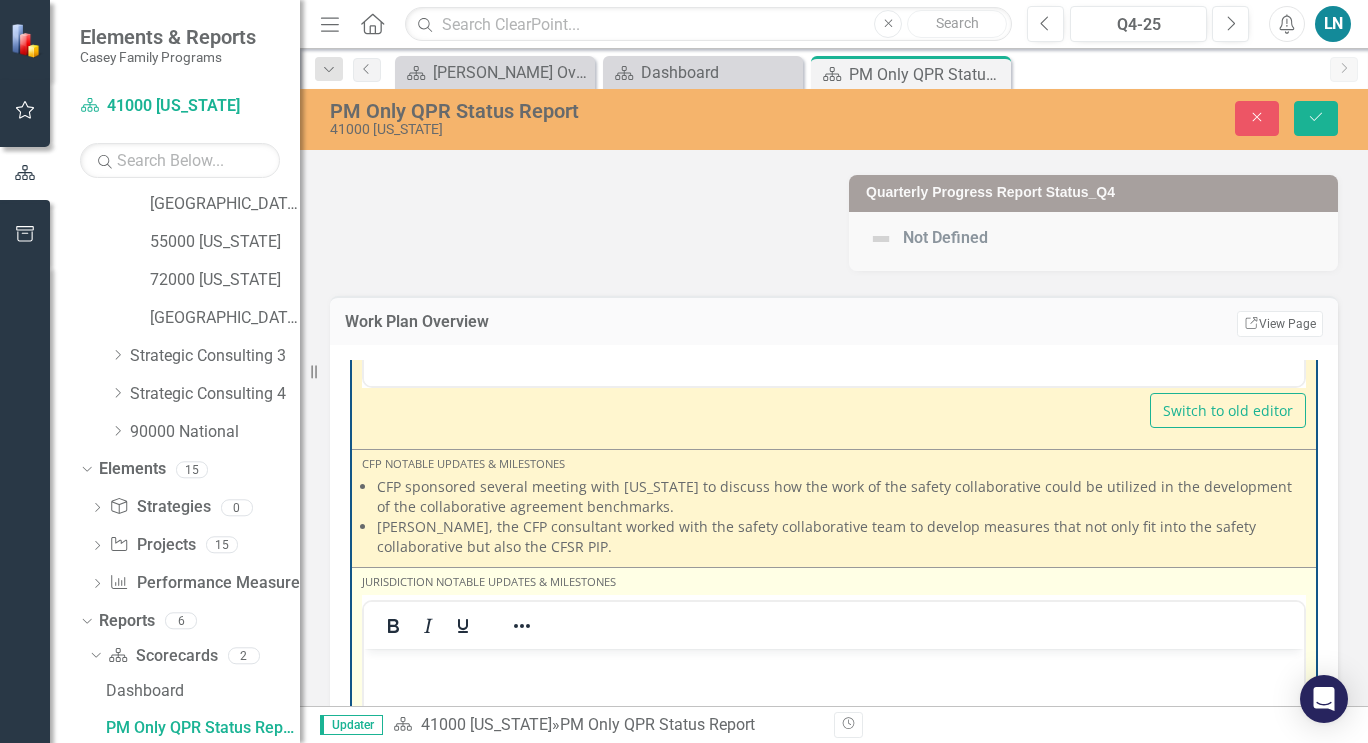 scroll, scrollTop: 0, scrollLeft: 0, axis: both 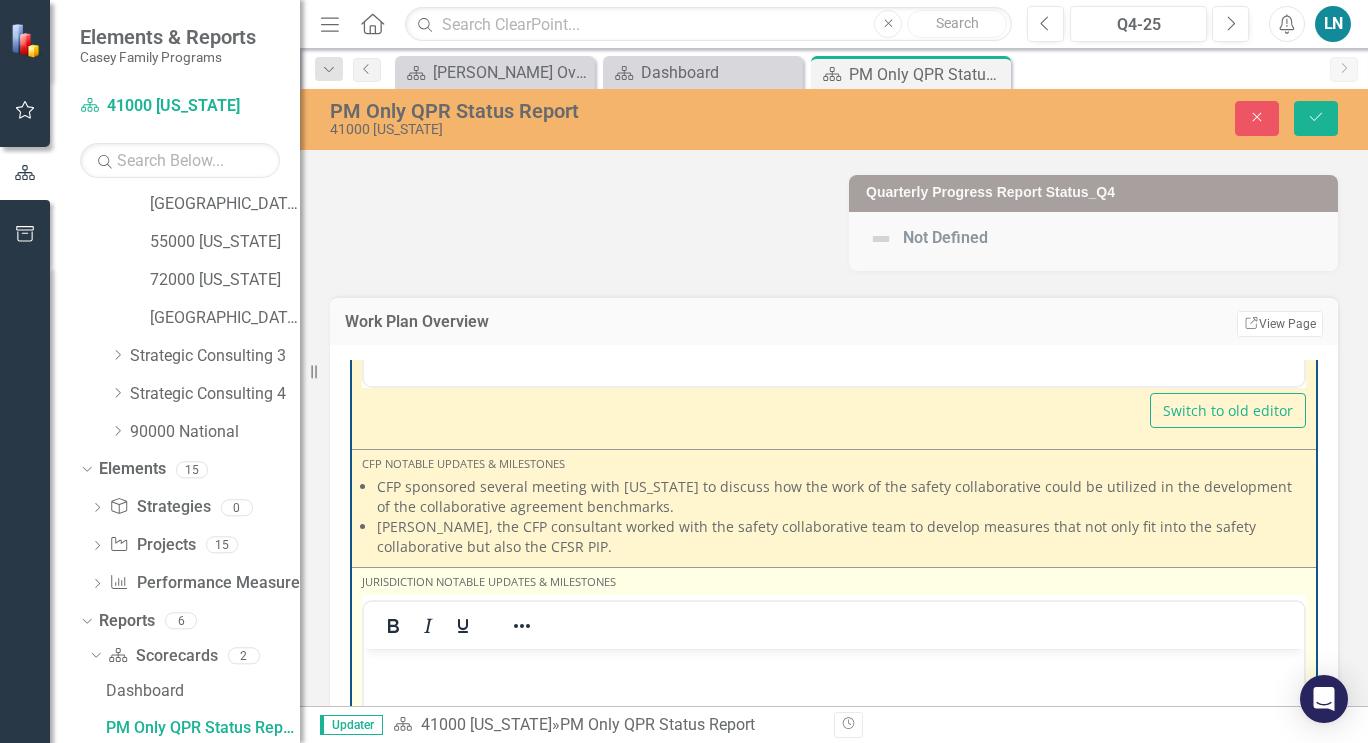 click at bounding box center [834, 665] 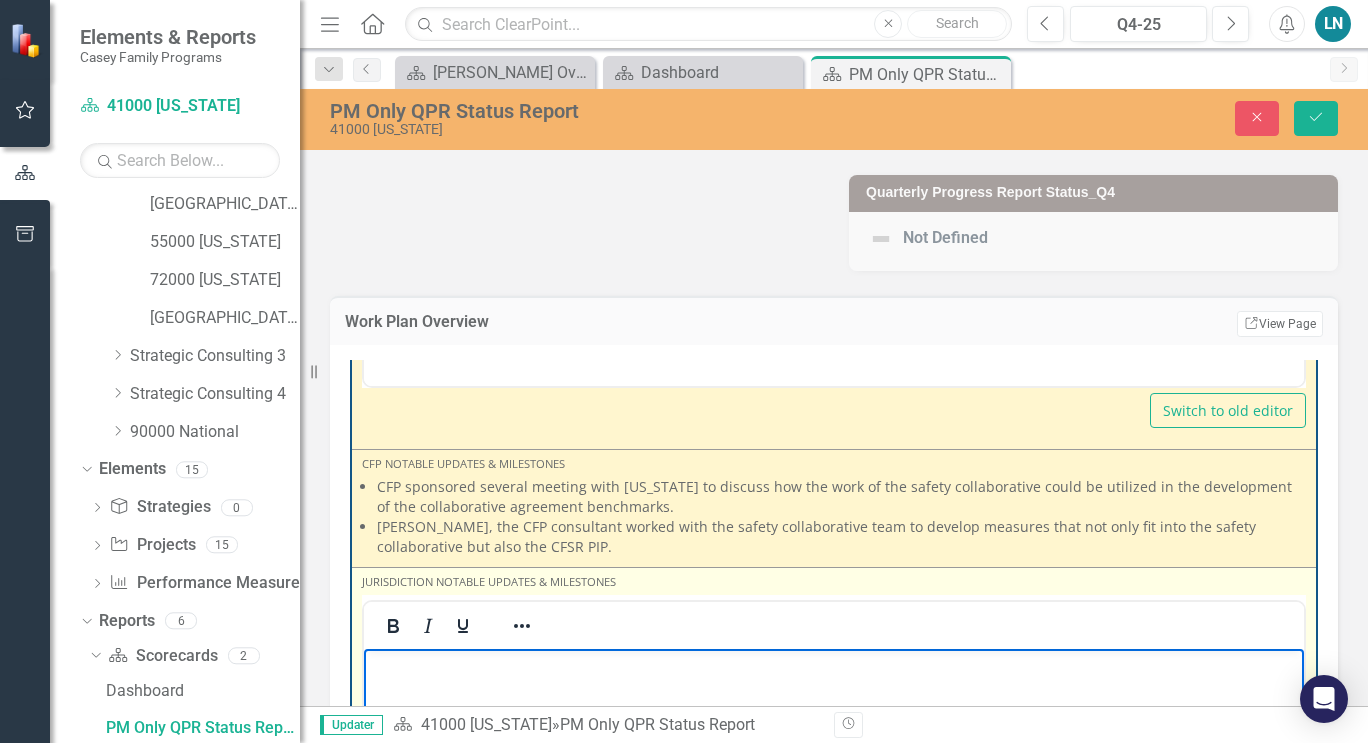 type 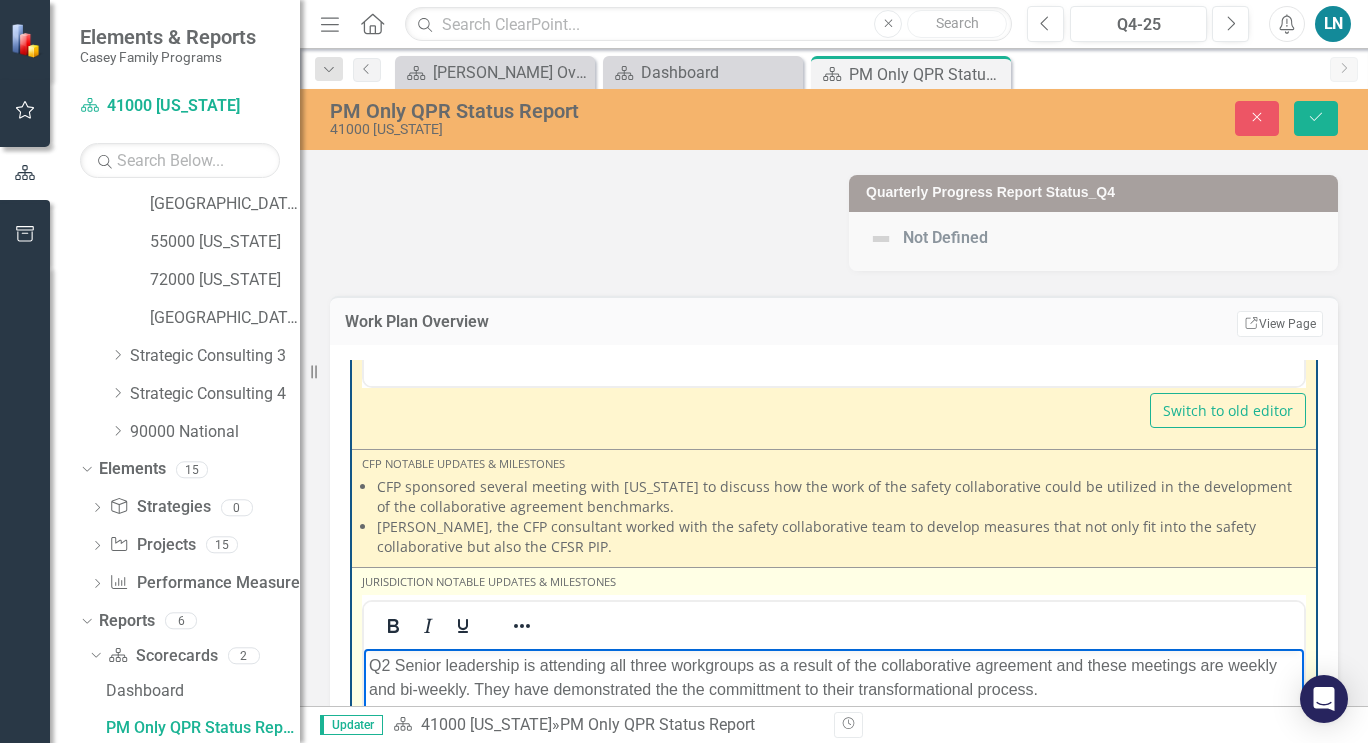 click on "Q2 Senior leadership is attending all three workgroups as a result of the collaborative agreement and these meetings are weekly and bi-weekly. They have demonstrated the the committment to their transformational process." at bounding box center (834, 677) 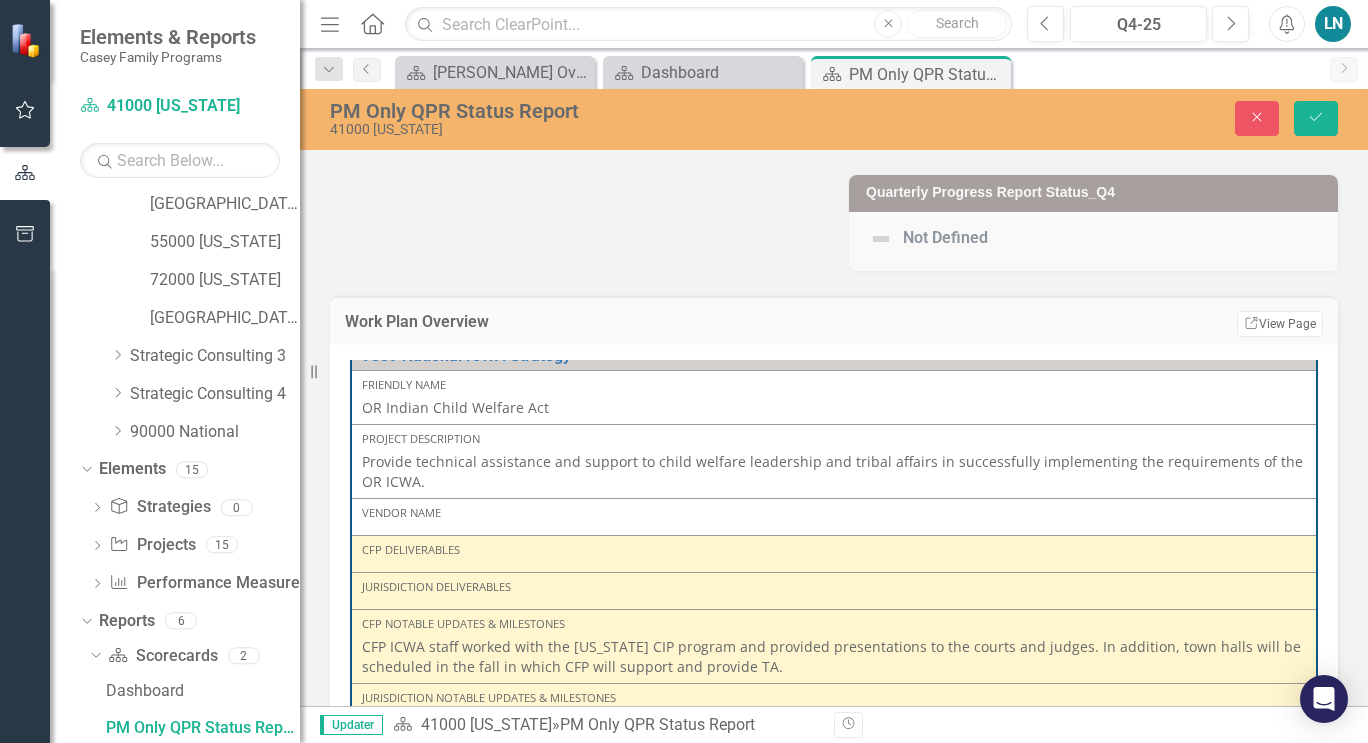 scroll, scrollTop: 4217, scrollLeft: 0, axis: vertical 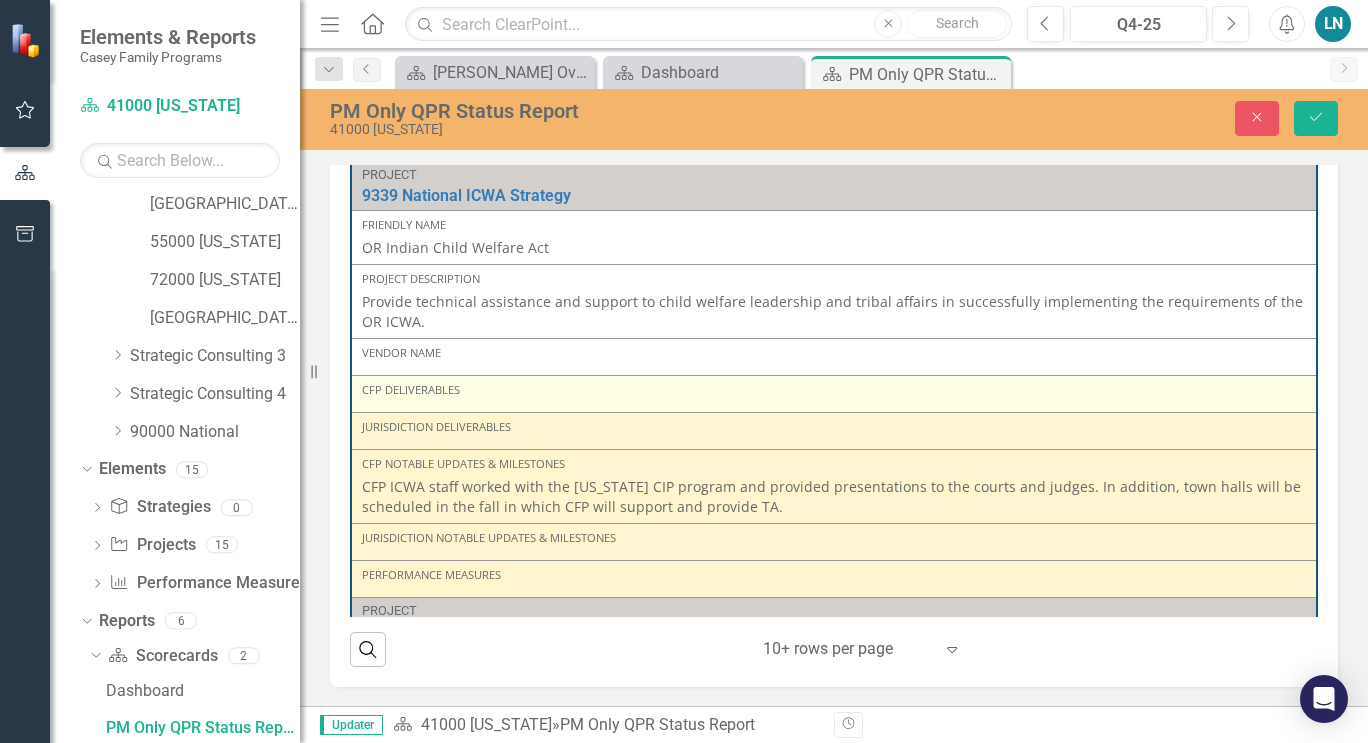 click on "CFP Deliverables" at bounding box center (834, 390) 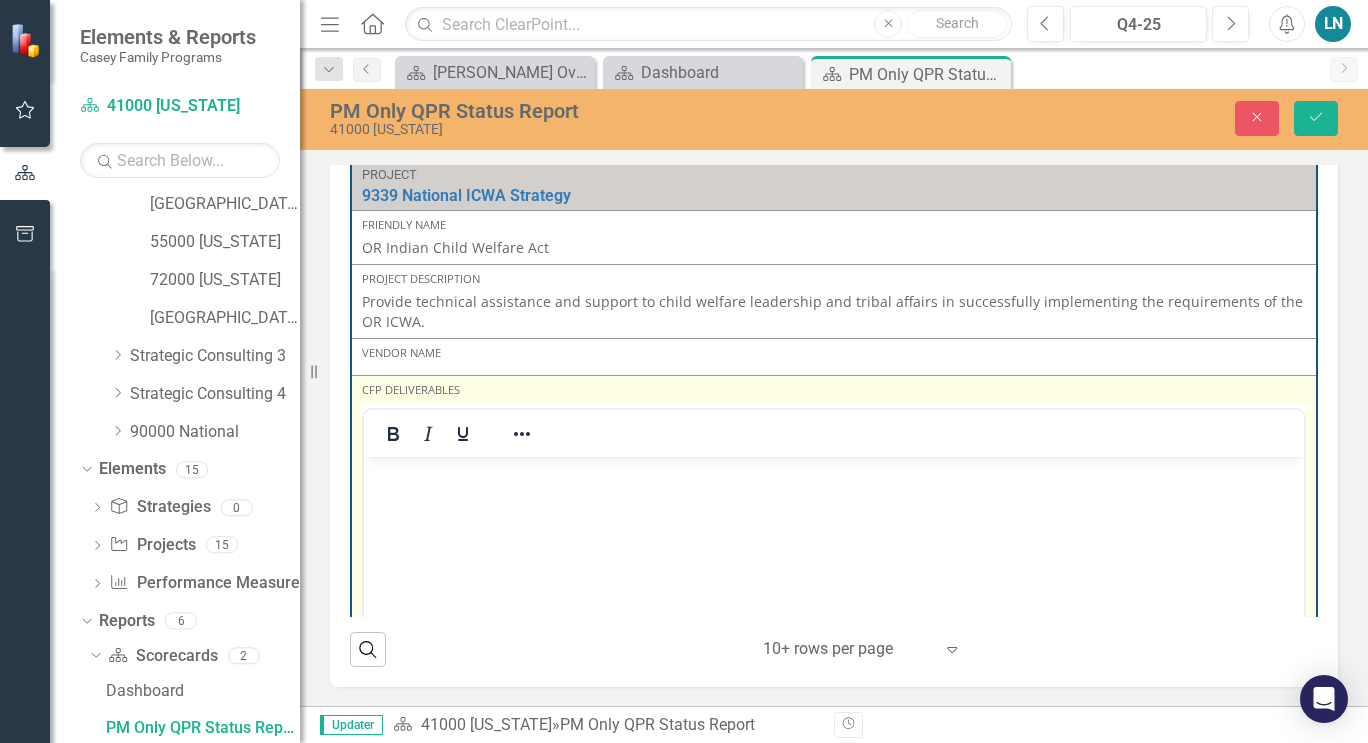 scroll, scrollTop: 0, scrollLeft: 0, axis: both 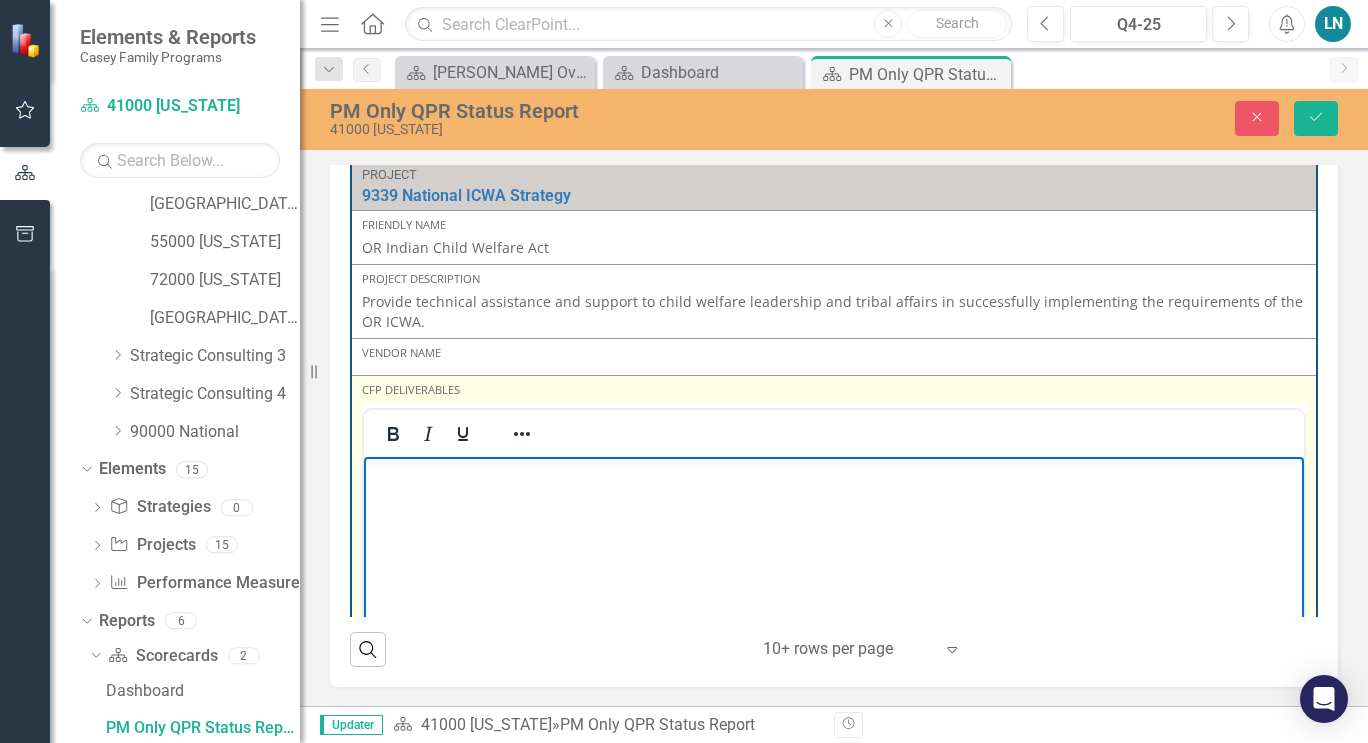 click at bounding box center [834, 474] 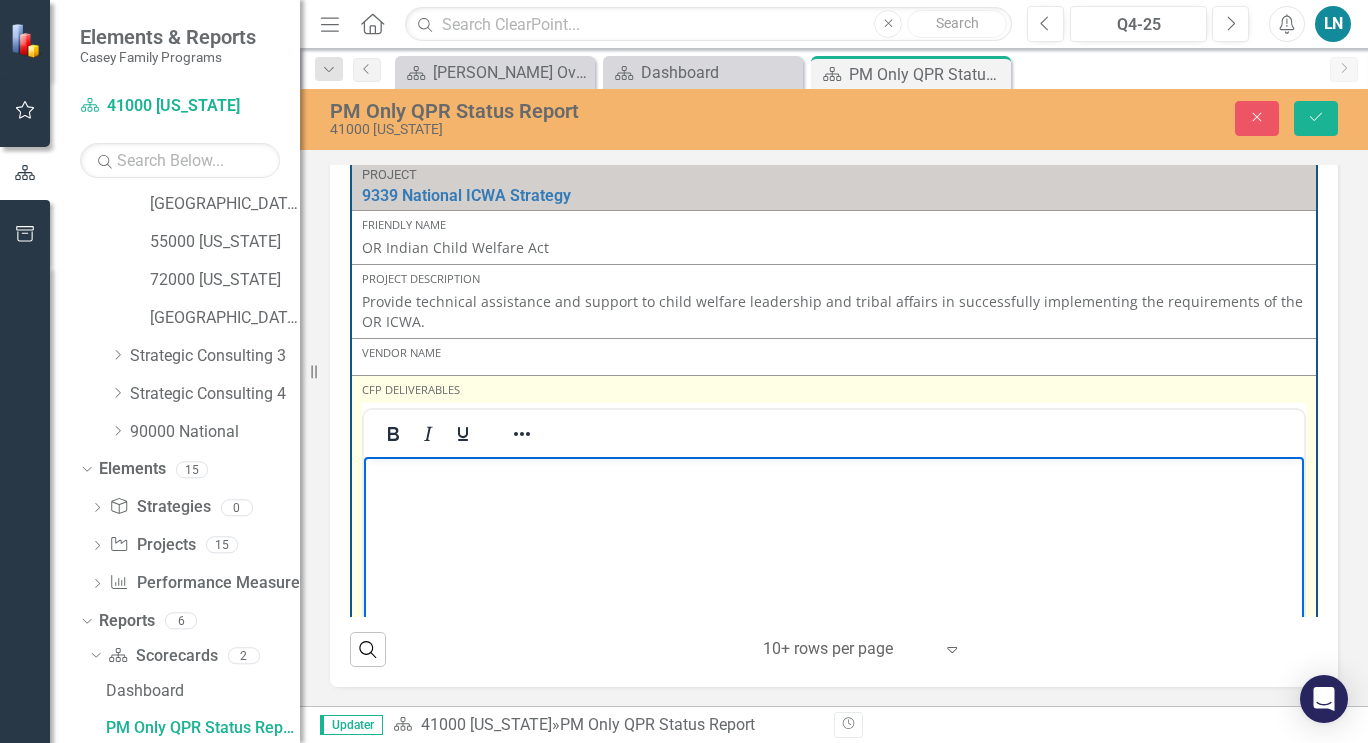 type 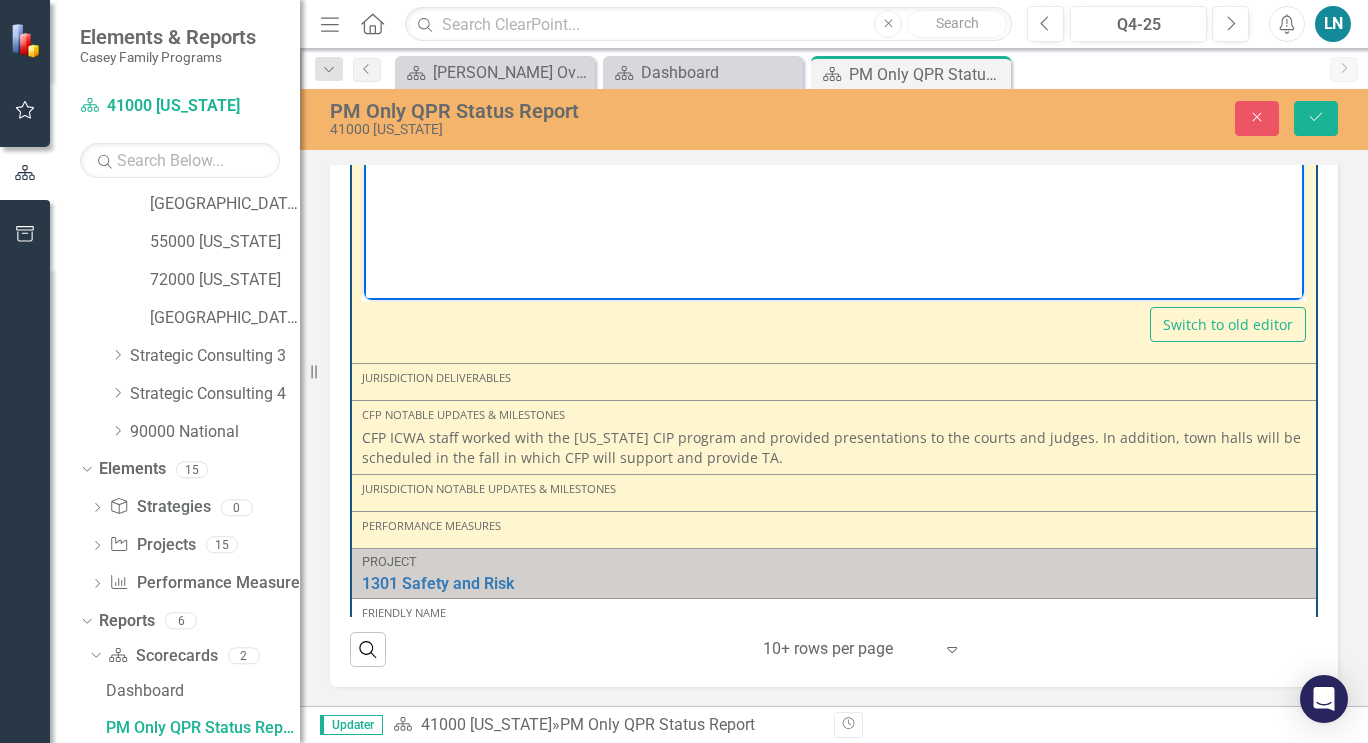 scroll, scrollTop: 4604, scrollLeft: 0, axis: vertical 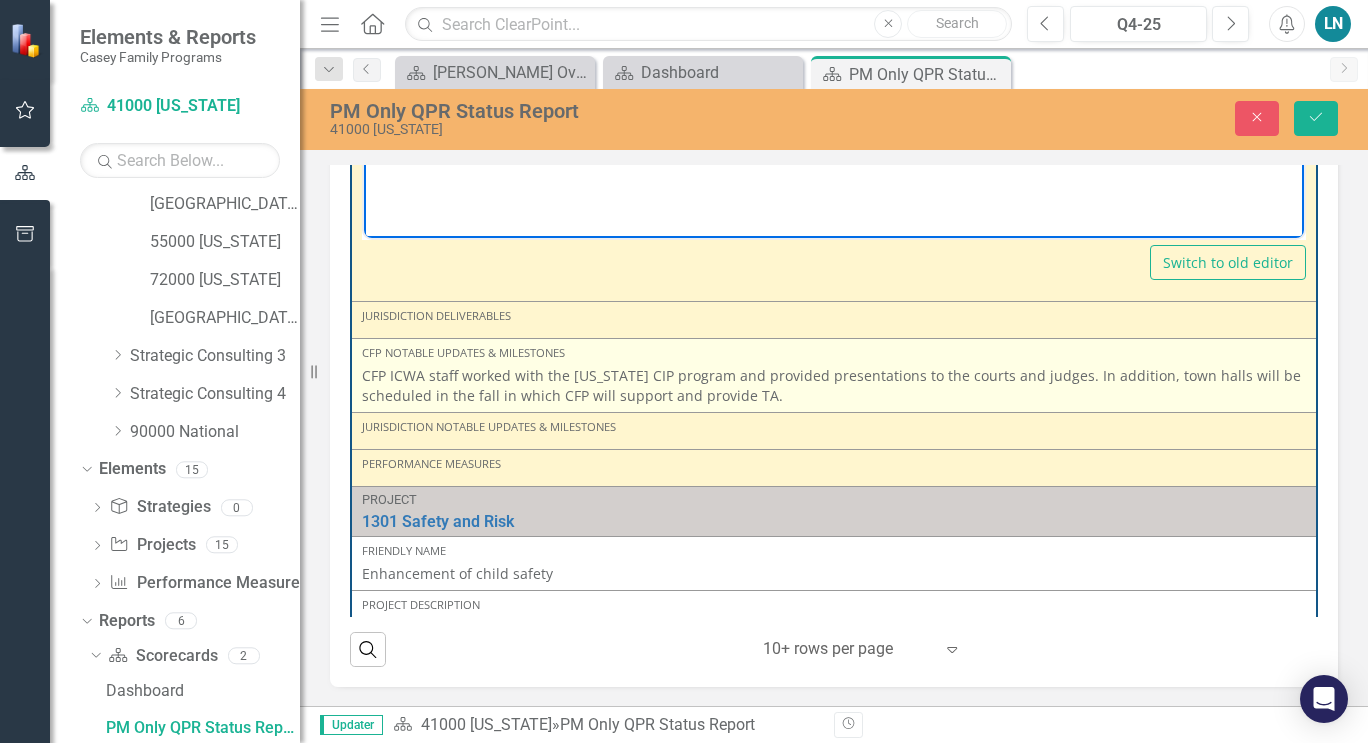 click on "CFP ICWA staff worked with the [US_STATE] CIP program and provided presentations to the courts and judges. In addition, town halls will be scheduled in the fall in which CFP will support and provide TA." at bounding box center (834, 386) 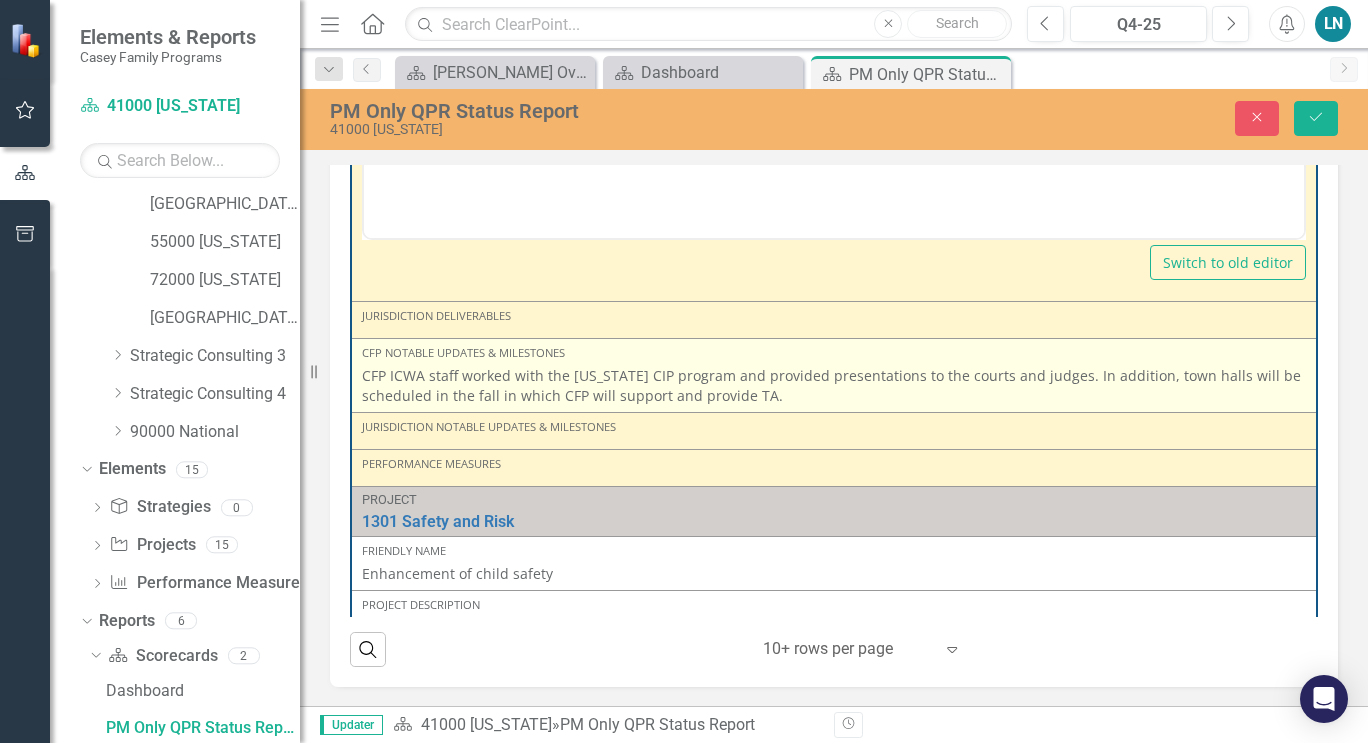 click on "CFP ICWA staff worked with the [US_STATE] CIP program and provided presentations to the courts and judges. In addition, town halls will be scheduled in the fall in which CFP will support and provide TA." at bounding box center [834, 386] 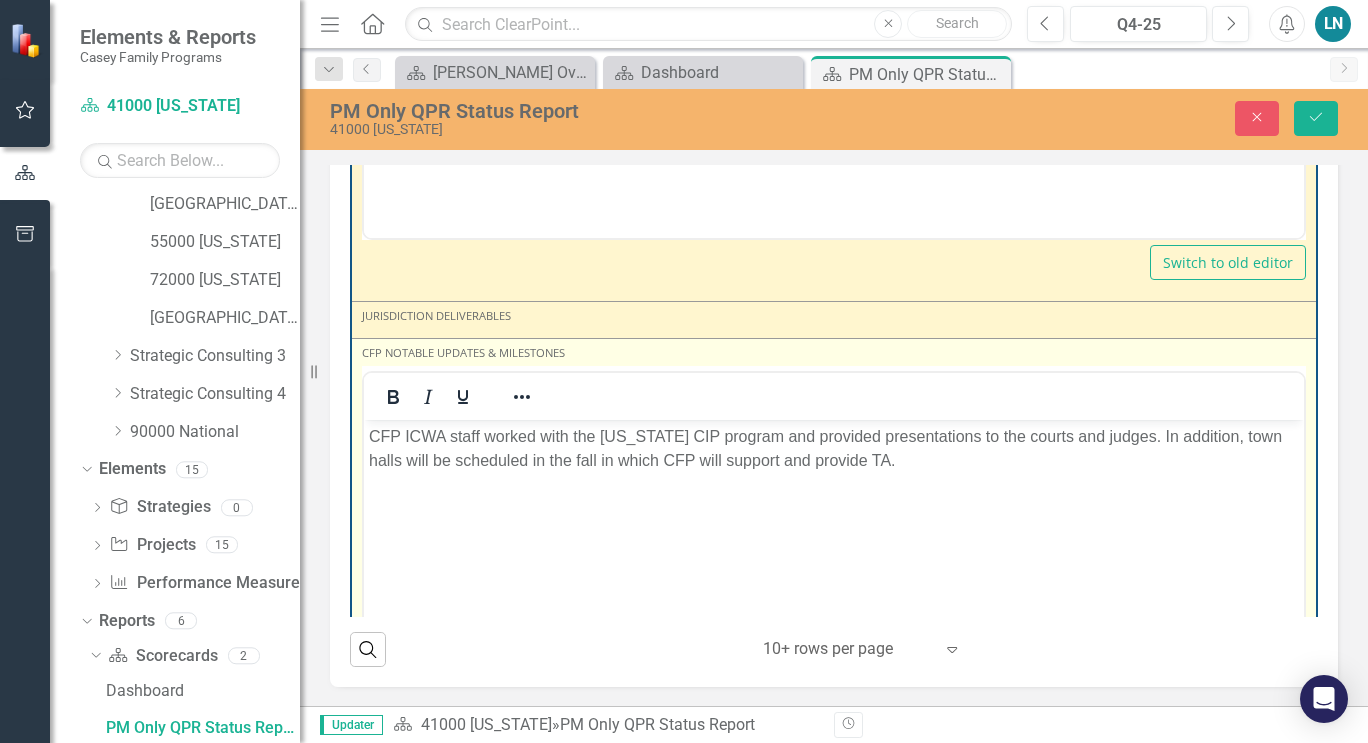 scroll, scrollTop: 0, scrollLeft: 0, axis: both 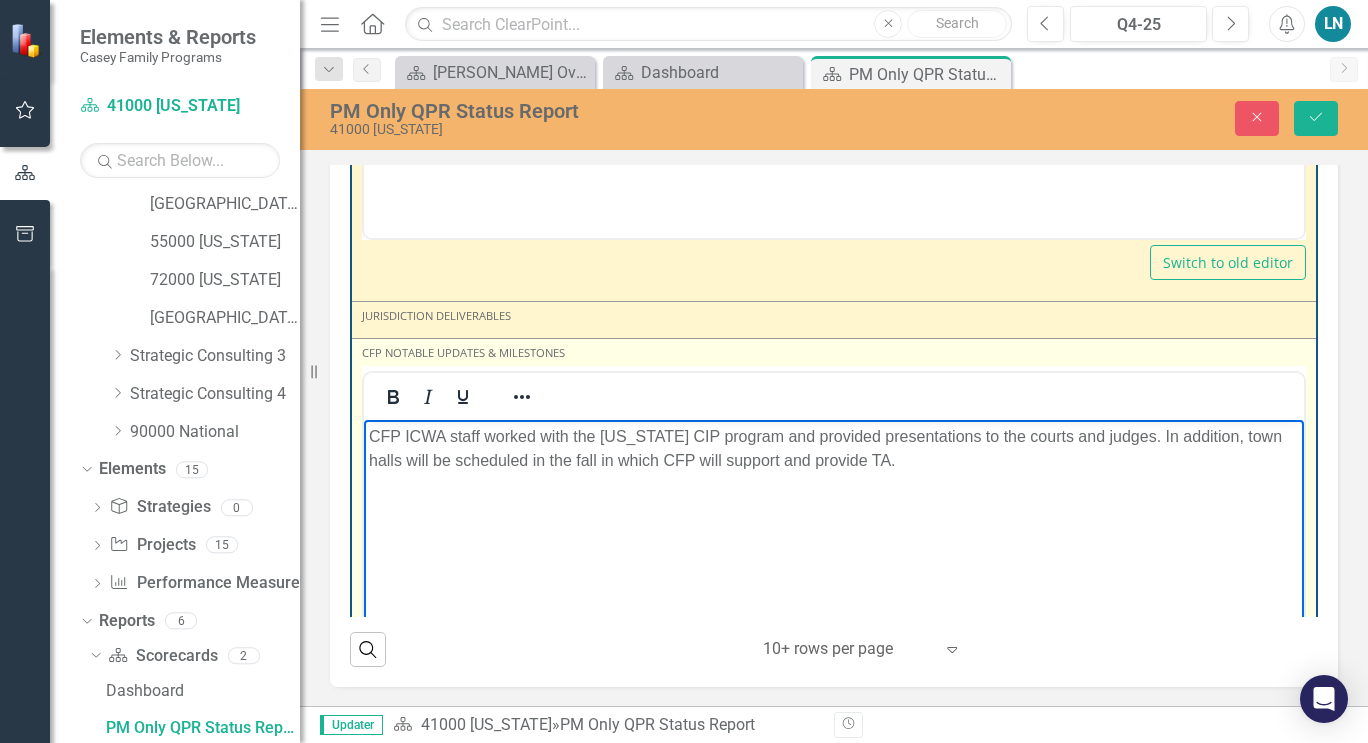 click on "CFP ICWA staff worked with the [US_STATE] CIP program and provided presentations to the courts and judges. In addition, town halls will be scheduled in the fall in which CFP will support and provide TA." at bounding box center [834, 449] 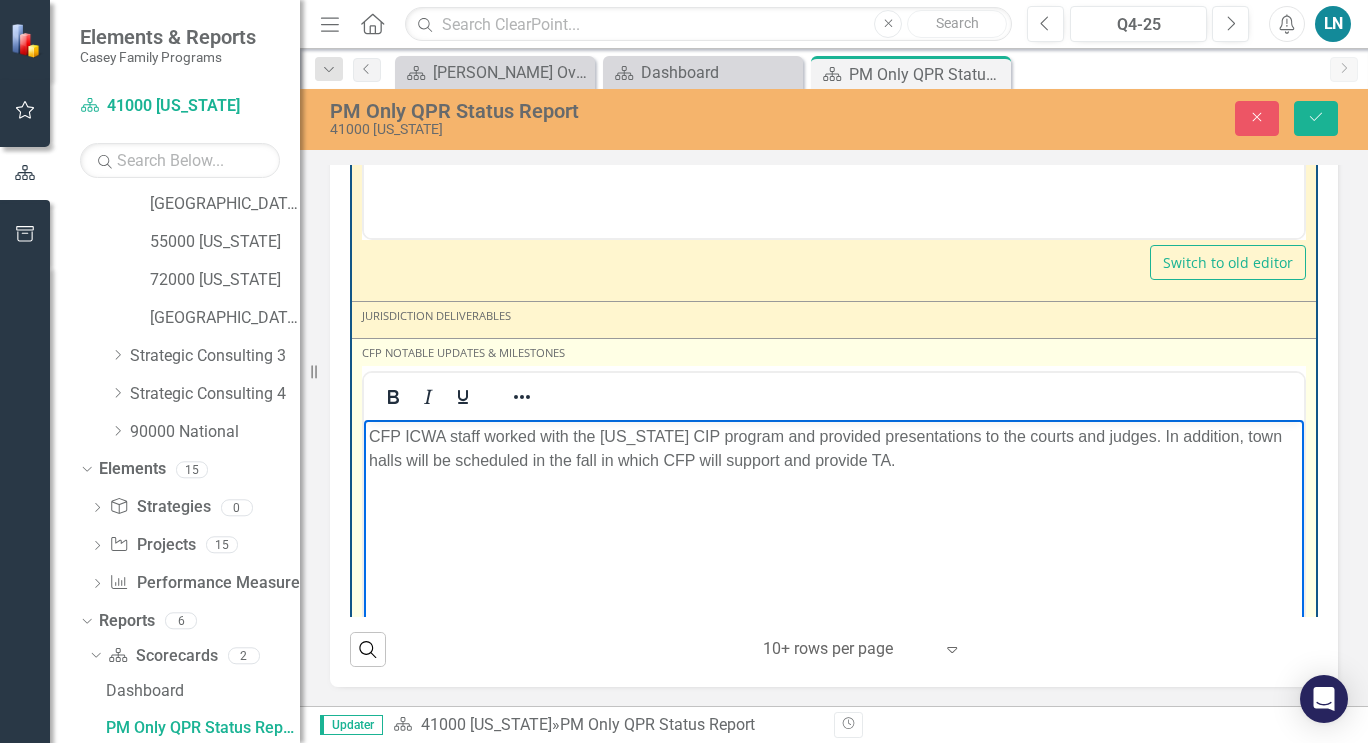 type 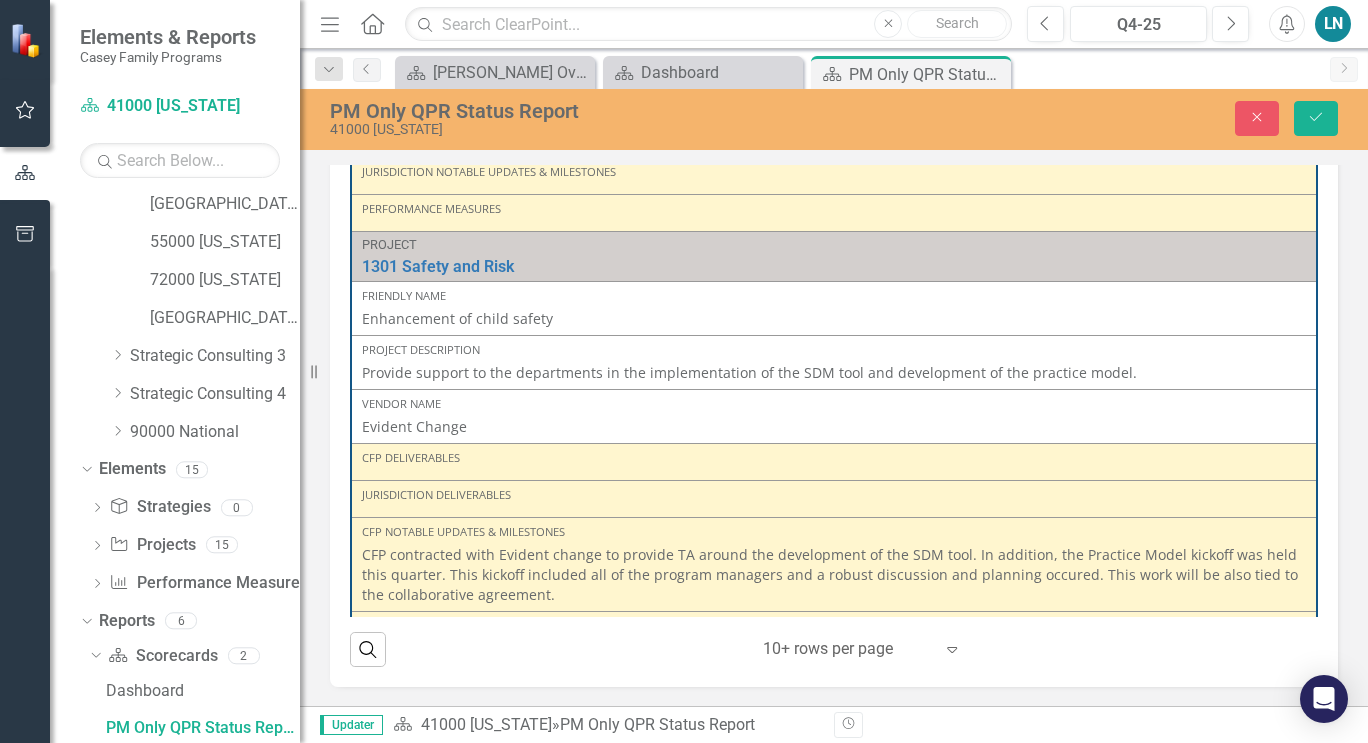 scroll, scrollTop: 5266, scrollLeft: 0, axis: vertical 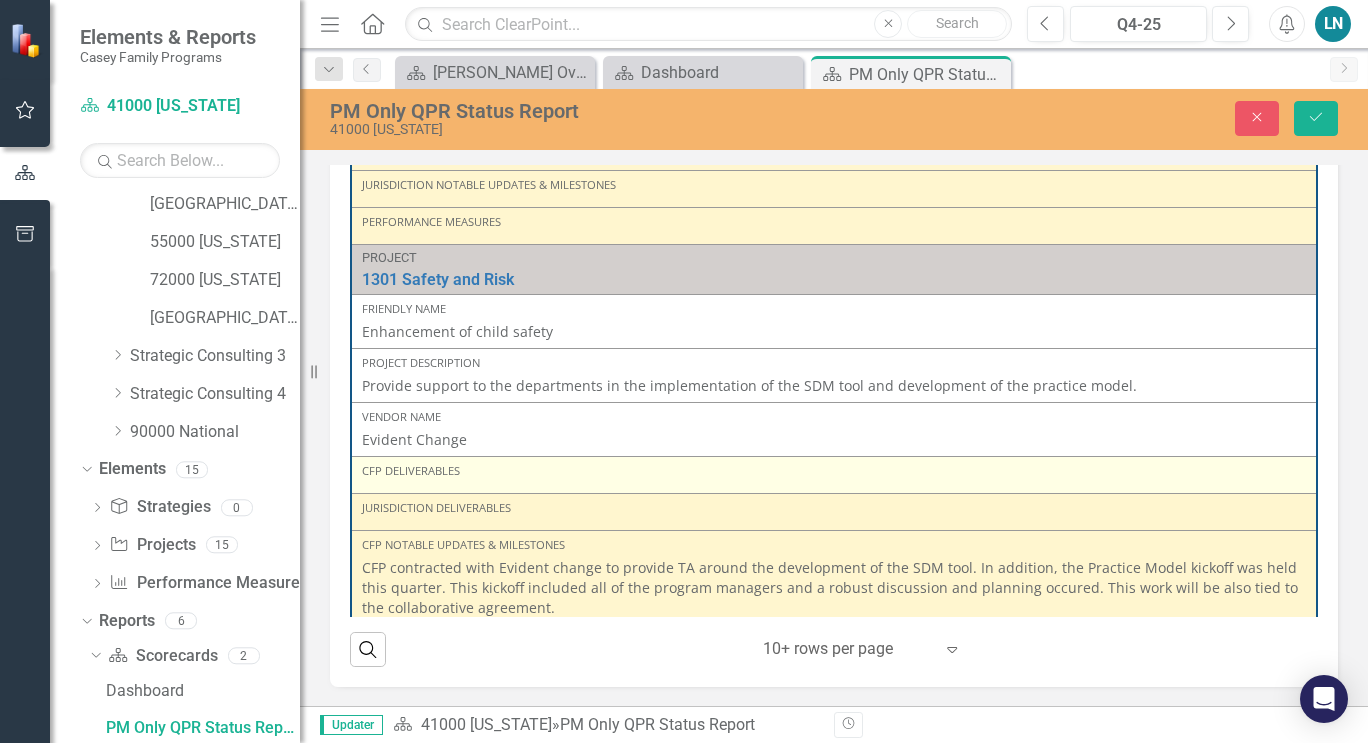click on "CFP Deliverables" at bounding box center (834, 475) 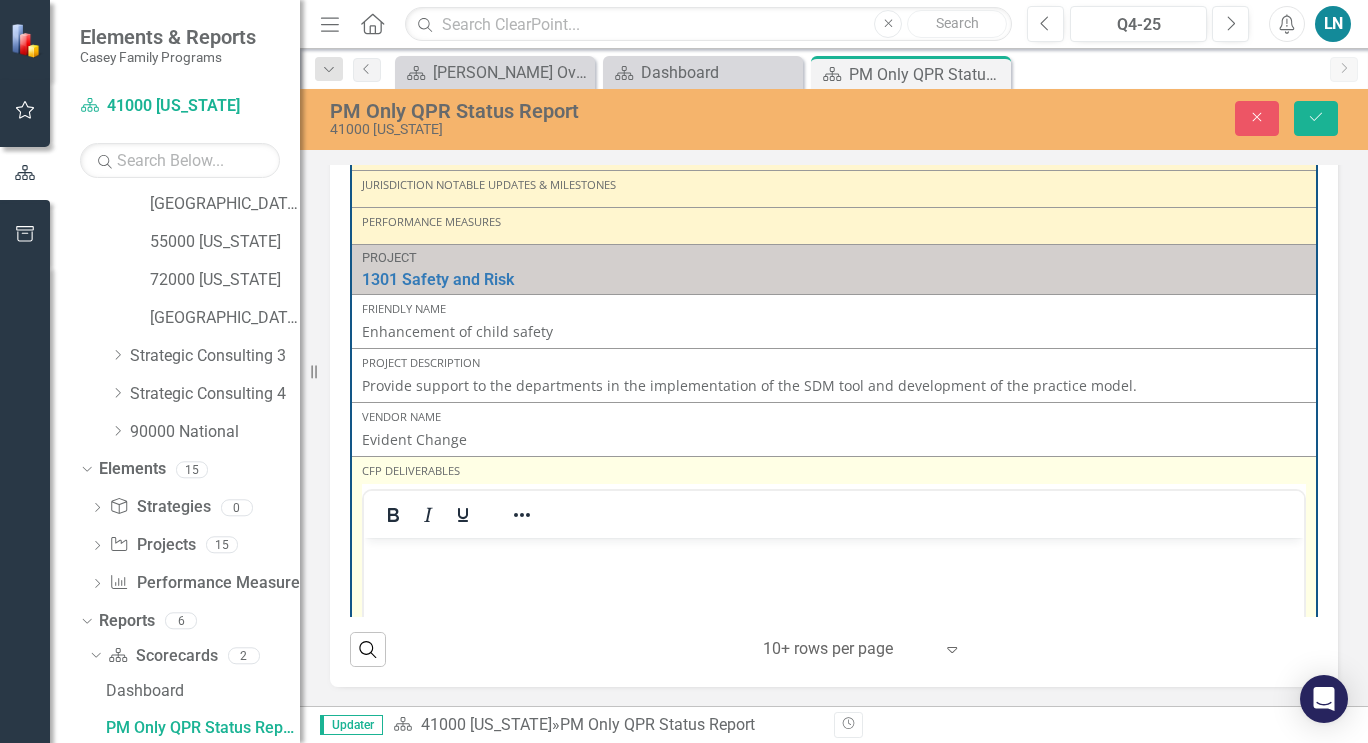 scroll, scrollTop: 0, scrollLeft: 0, axis: both 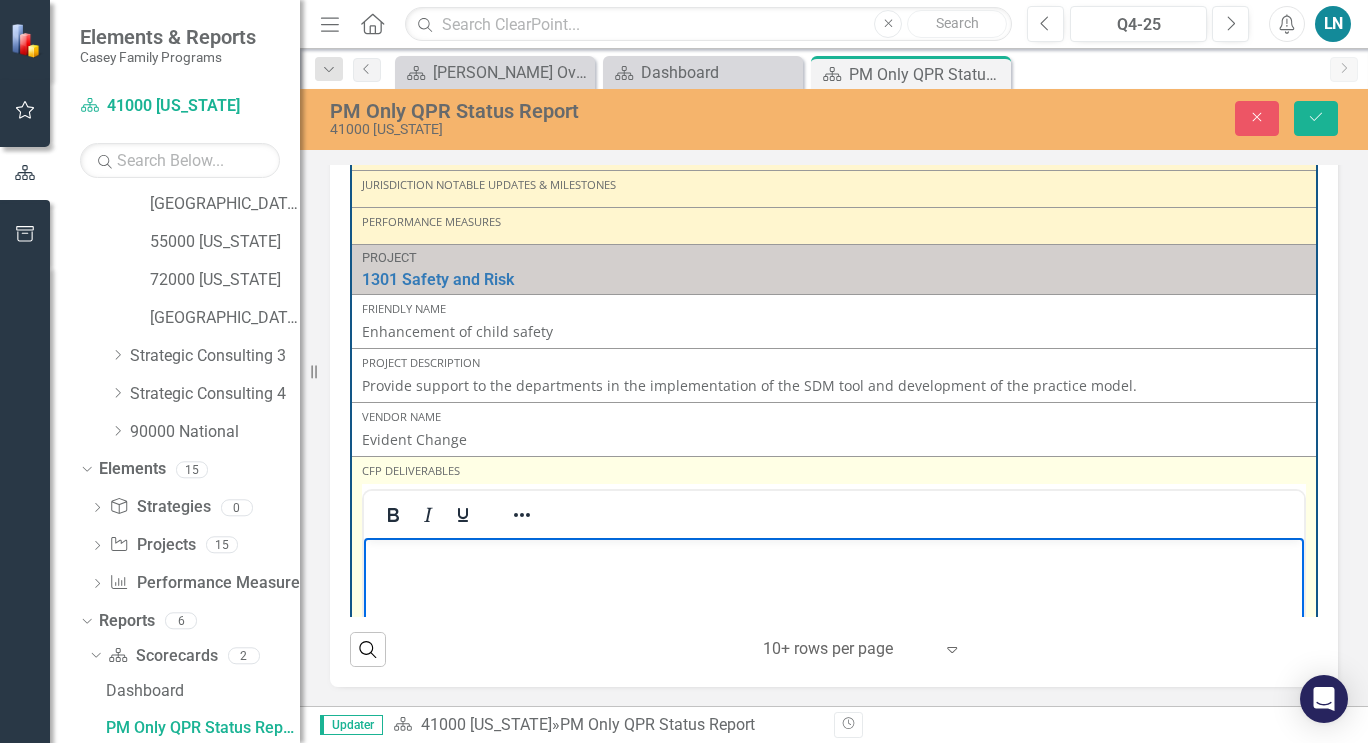 click at bounding box center (834, 555) 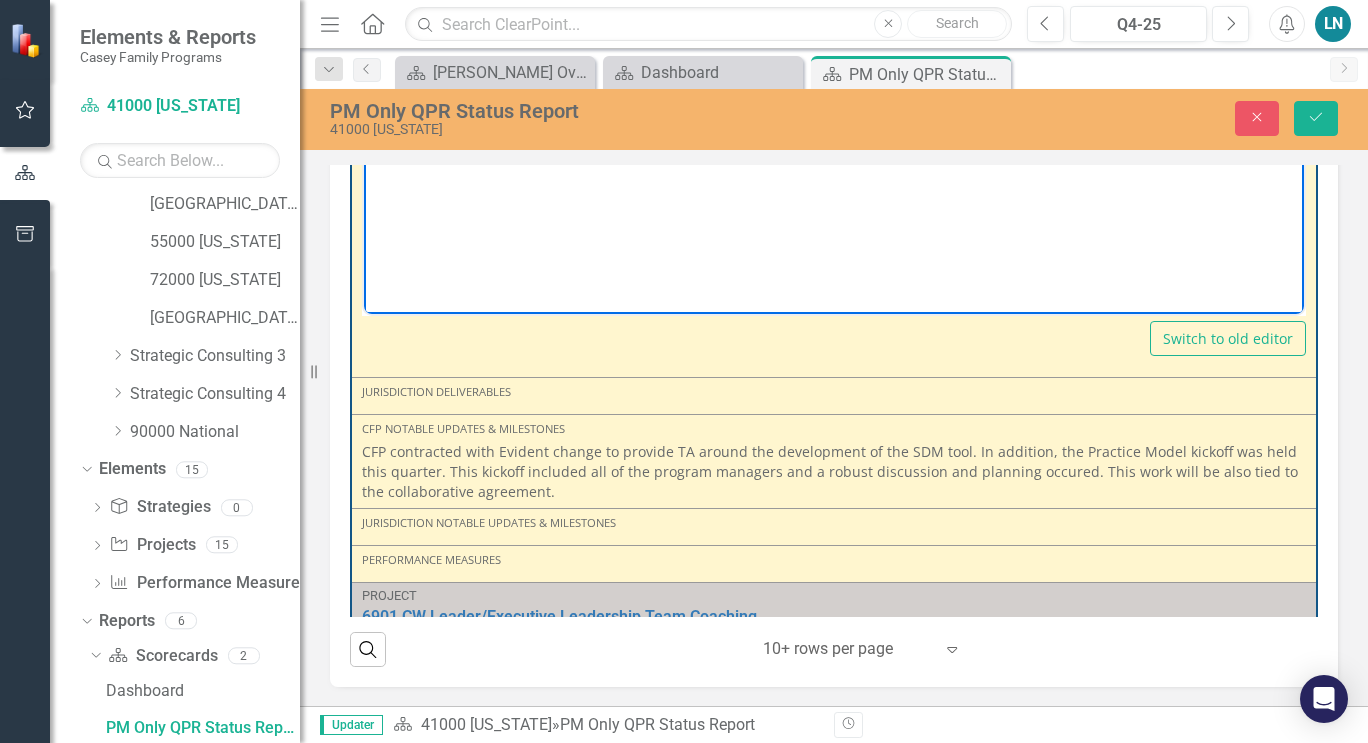 scroll, scrollTop: 5887, scrollLeft: 0, axis: vertical 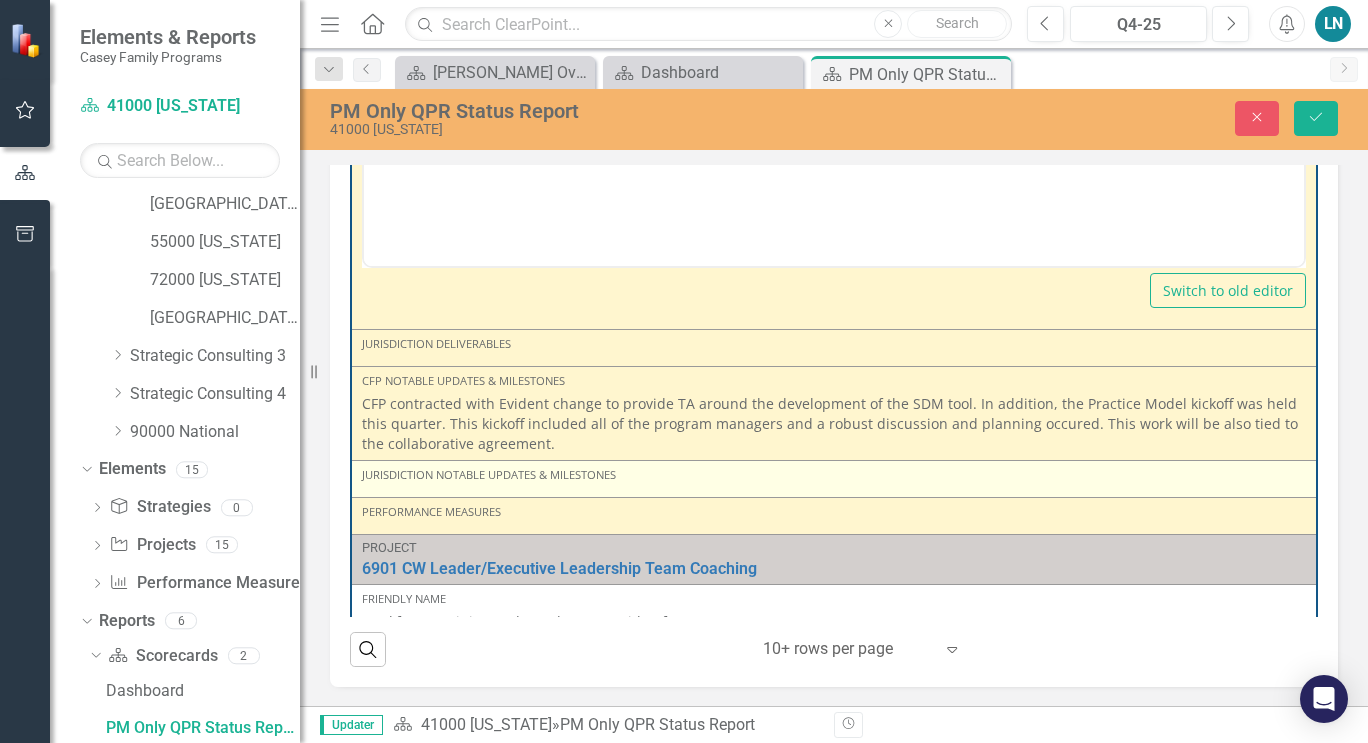 click on "Jurisdiction Notable Updates & Milestones" at bounding box center [834, 475] 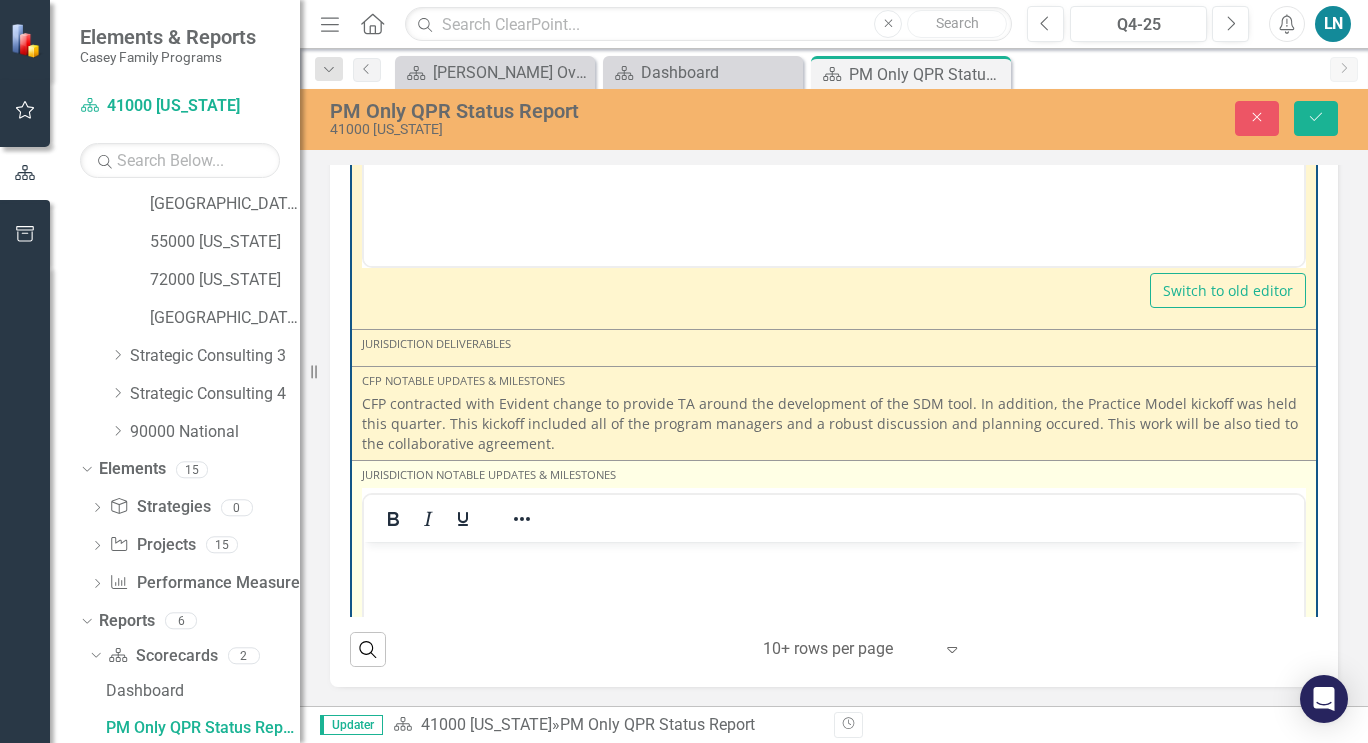 scroll, scrollTop: 0, scrollLeft: 0, axis: both 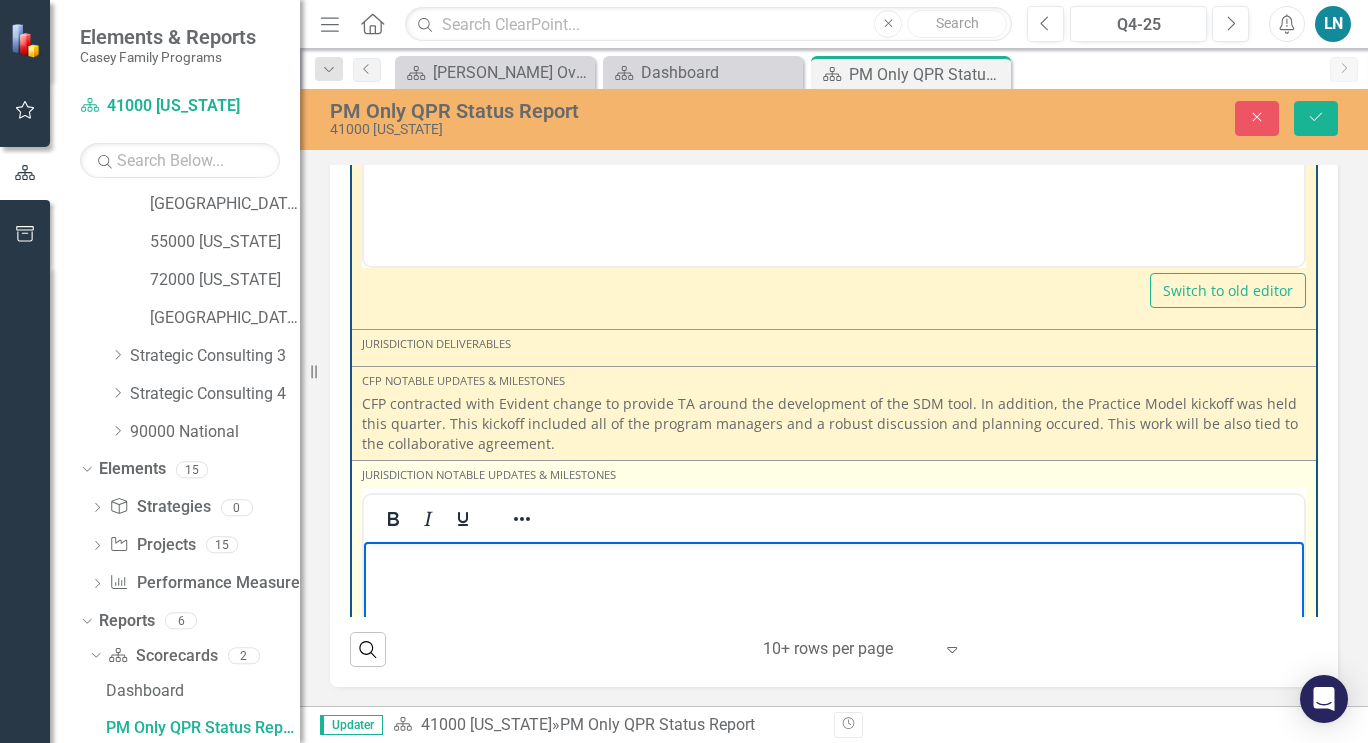 click at bounding box center (834, 559) 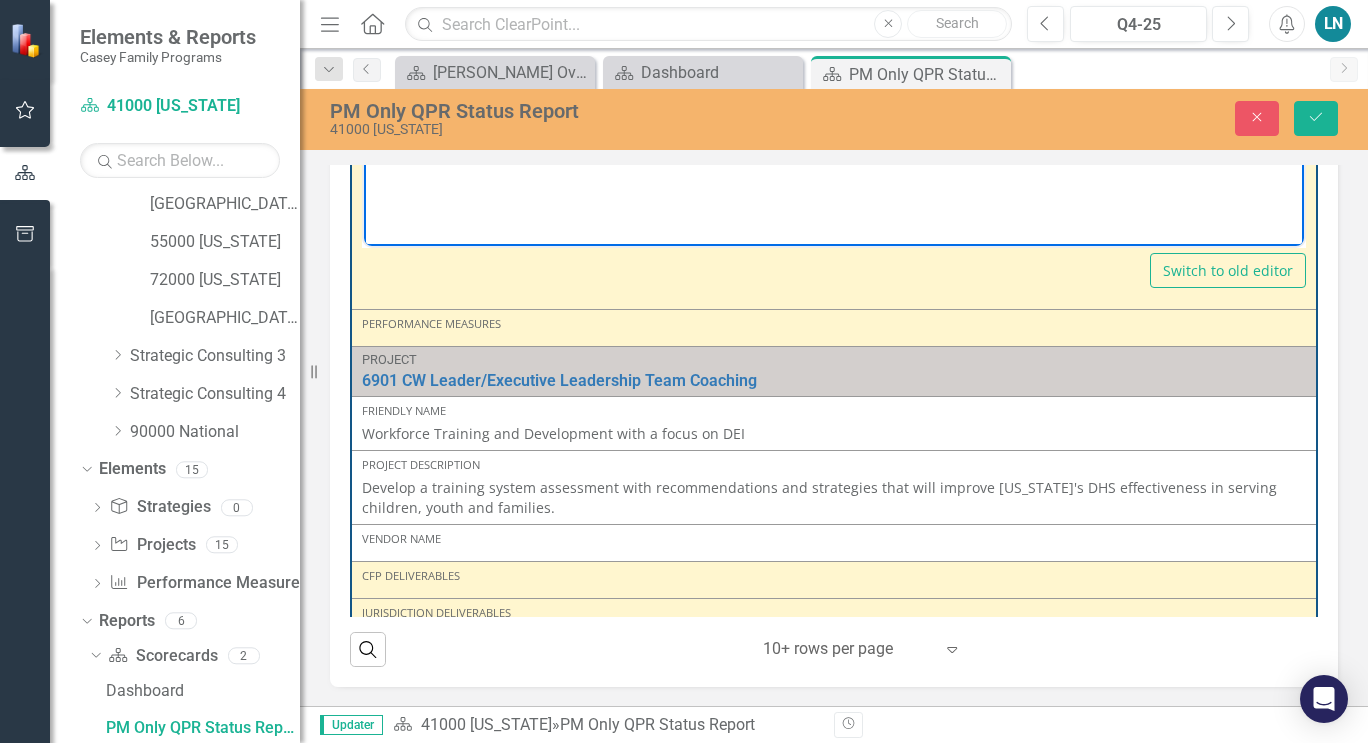 scroll, scrollTop: 6562, scrollLeft: 0, axis: vertical 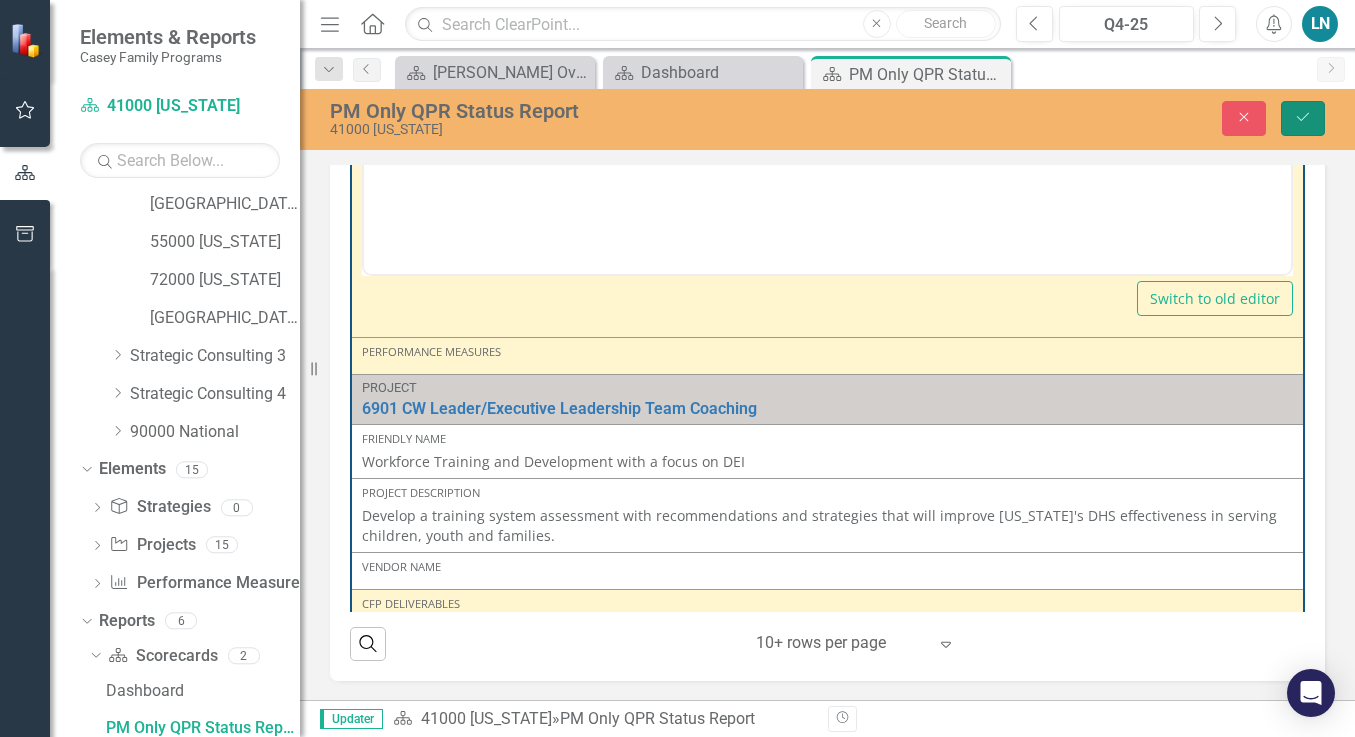 click on "Save" 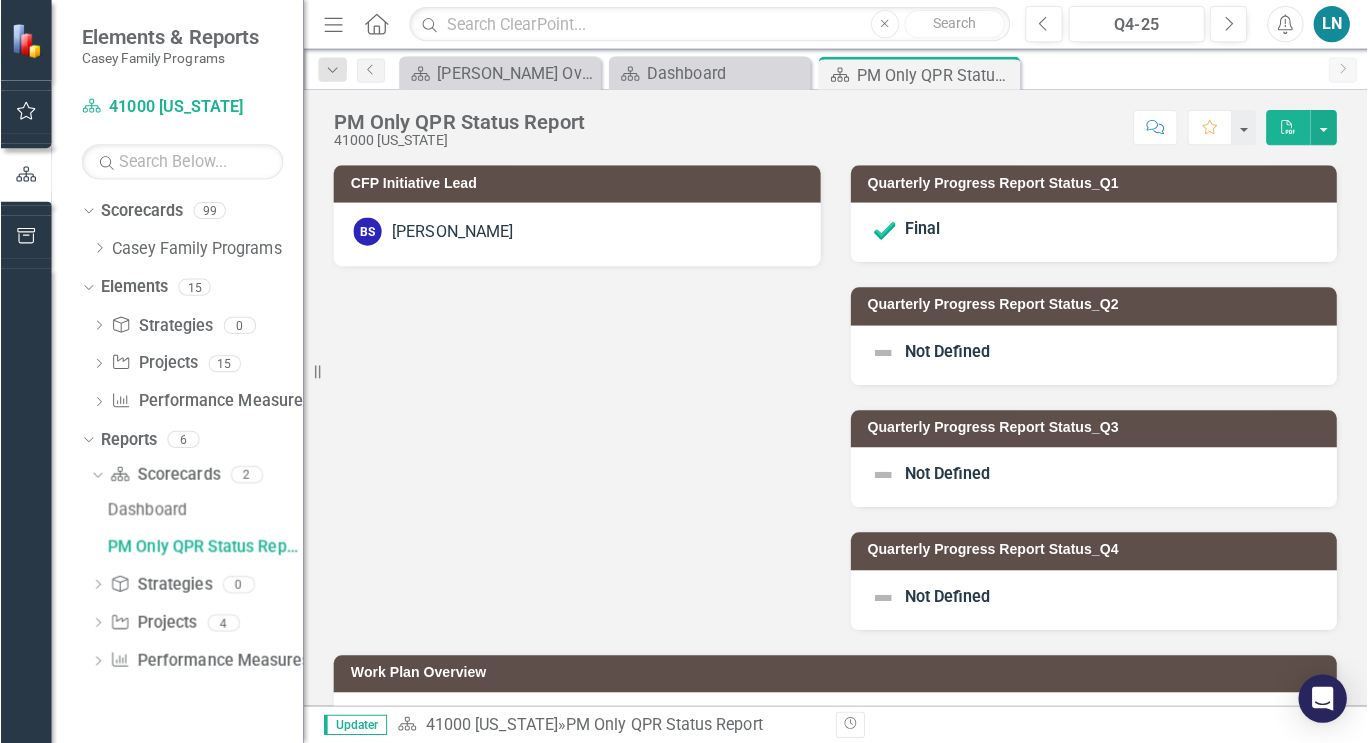 scroll, scrollTop: 0, scrollLeft: 0, axis: both 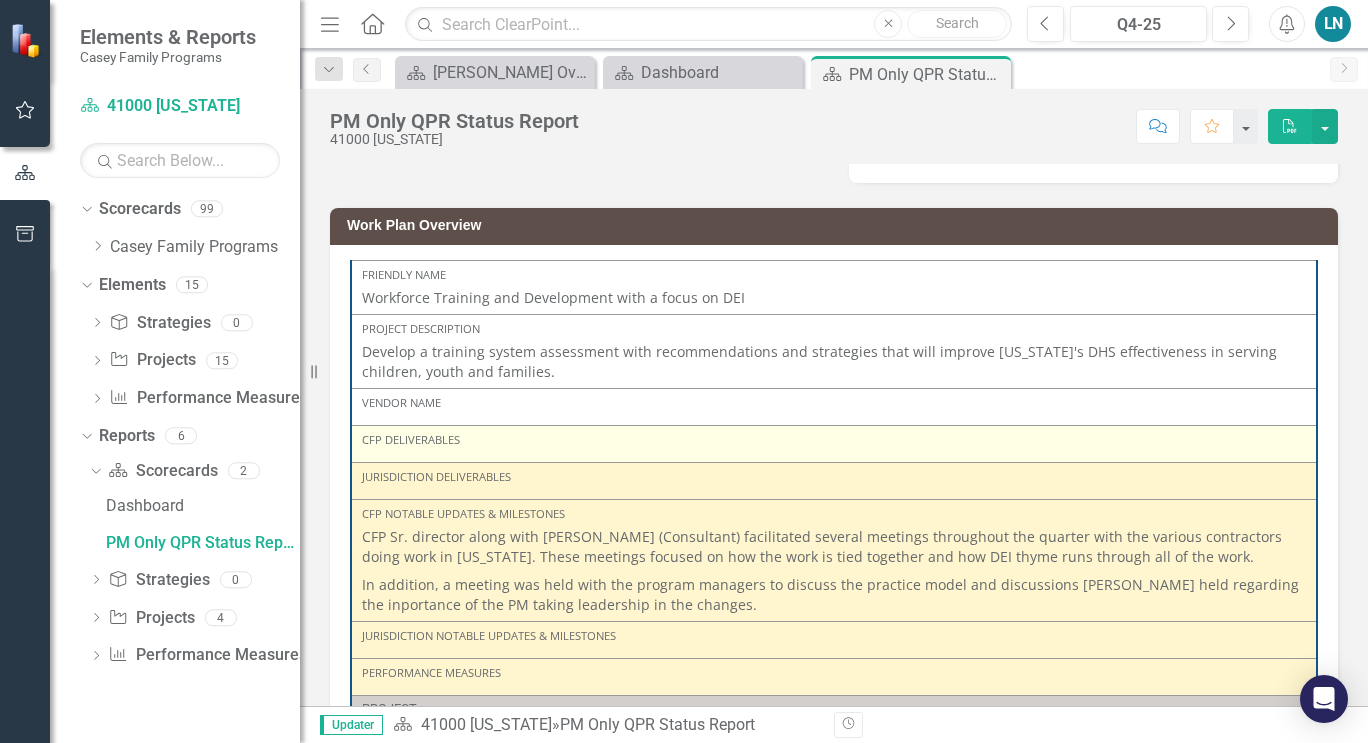 click on "CFP Deliverables" at bounding box center [834, 440] 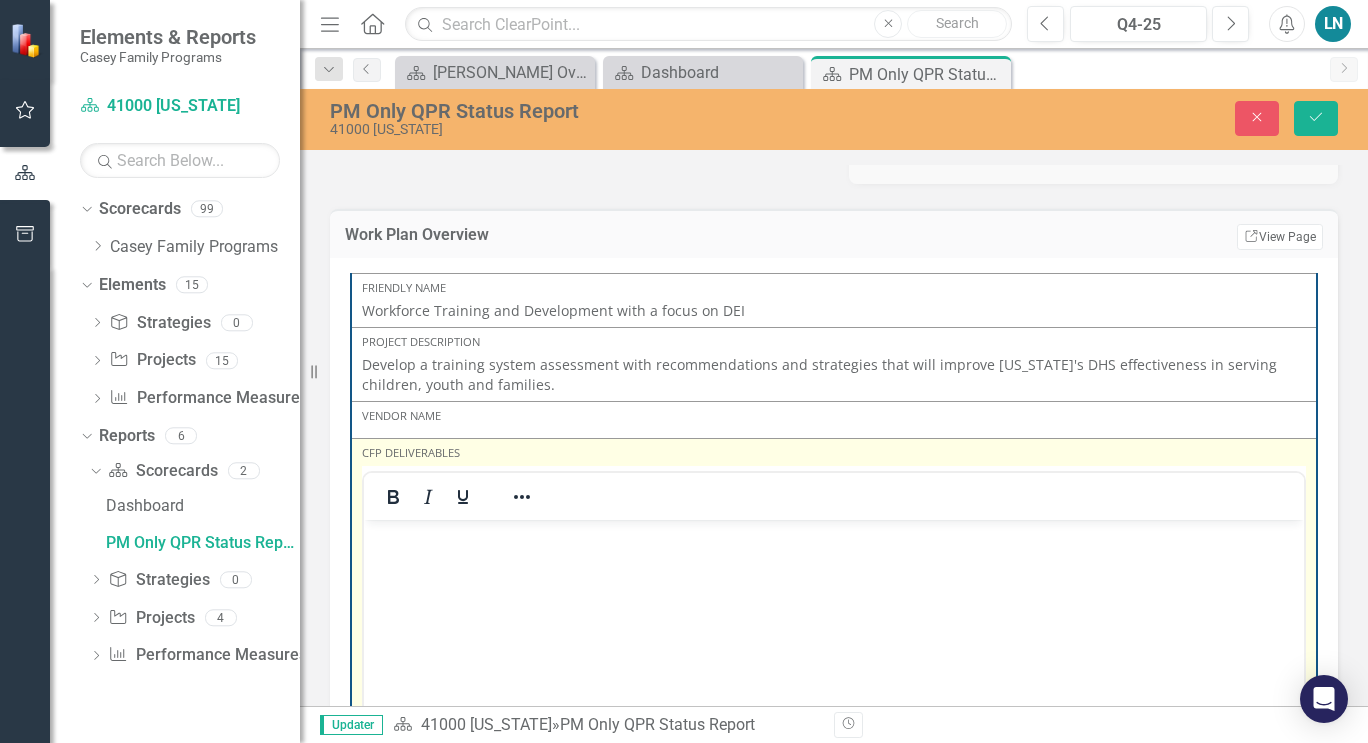 scroll, scrollTop: 0, scrollLeft: 0, axis: both 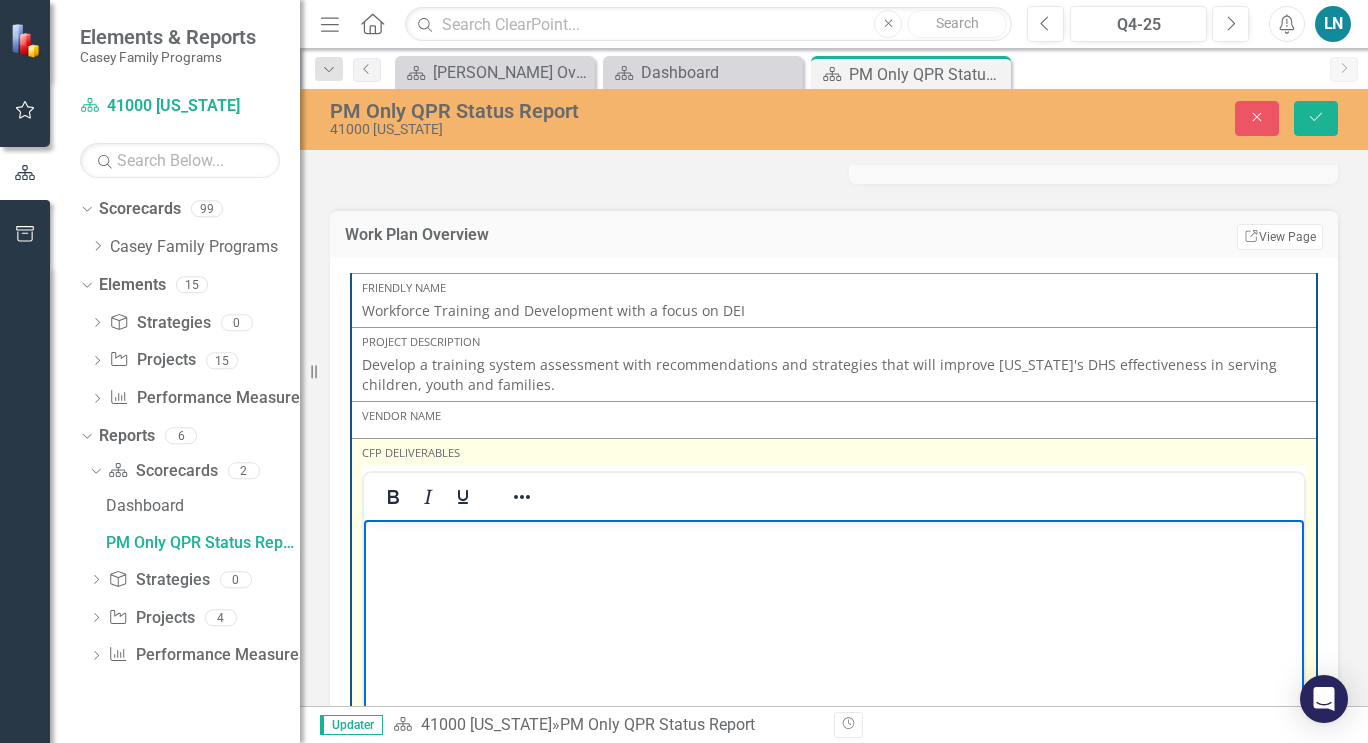 click at bounding box center [834, 669] 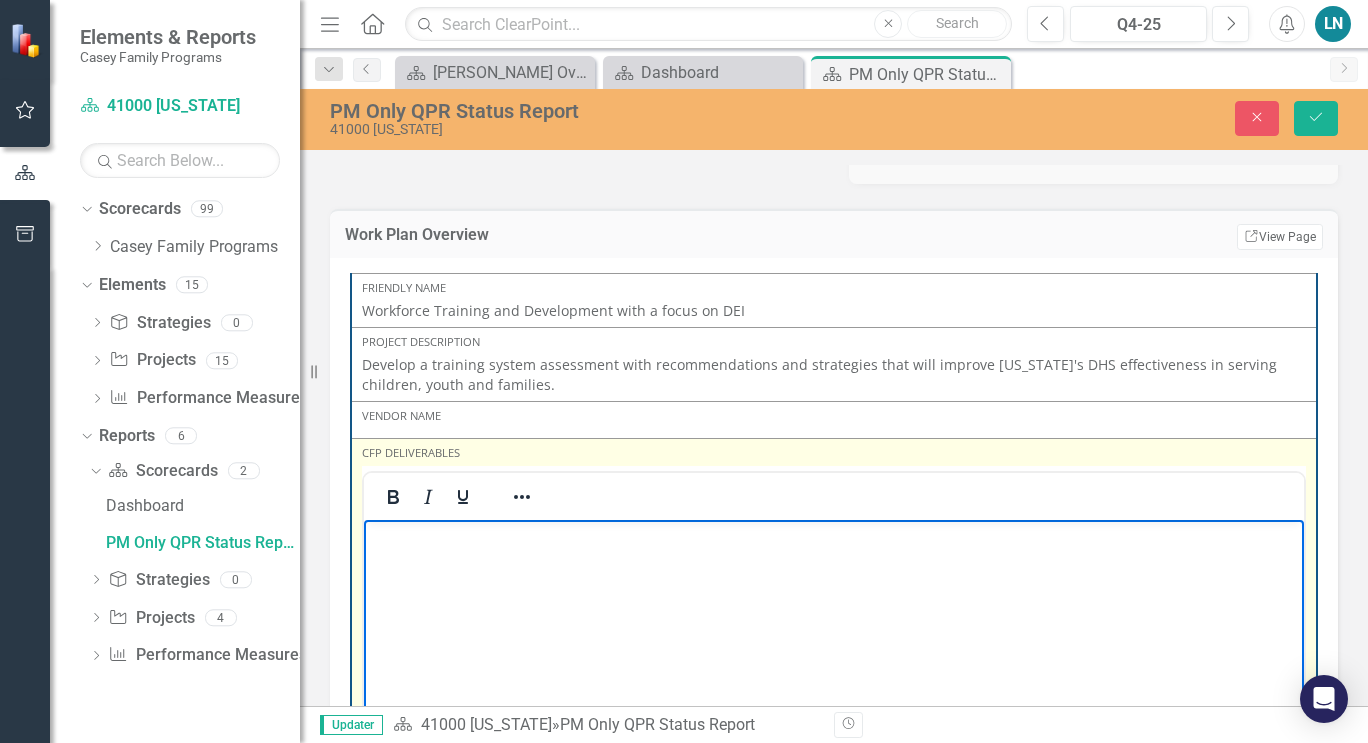 type 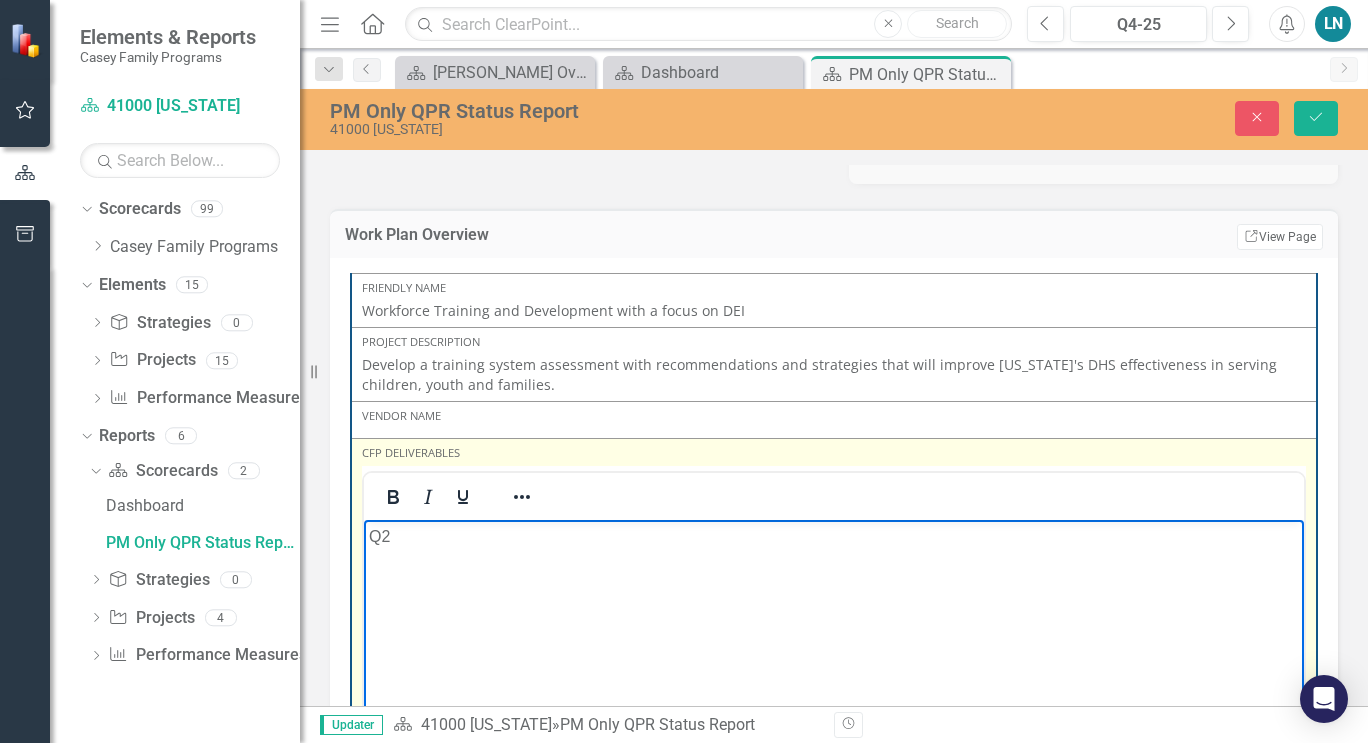 click on "Q2" at bounding box center [834, 669] 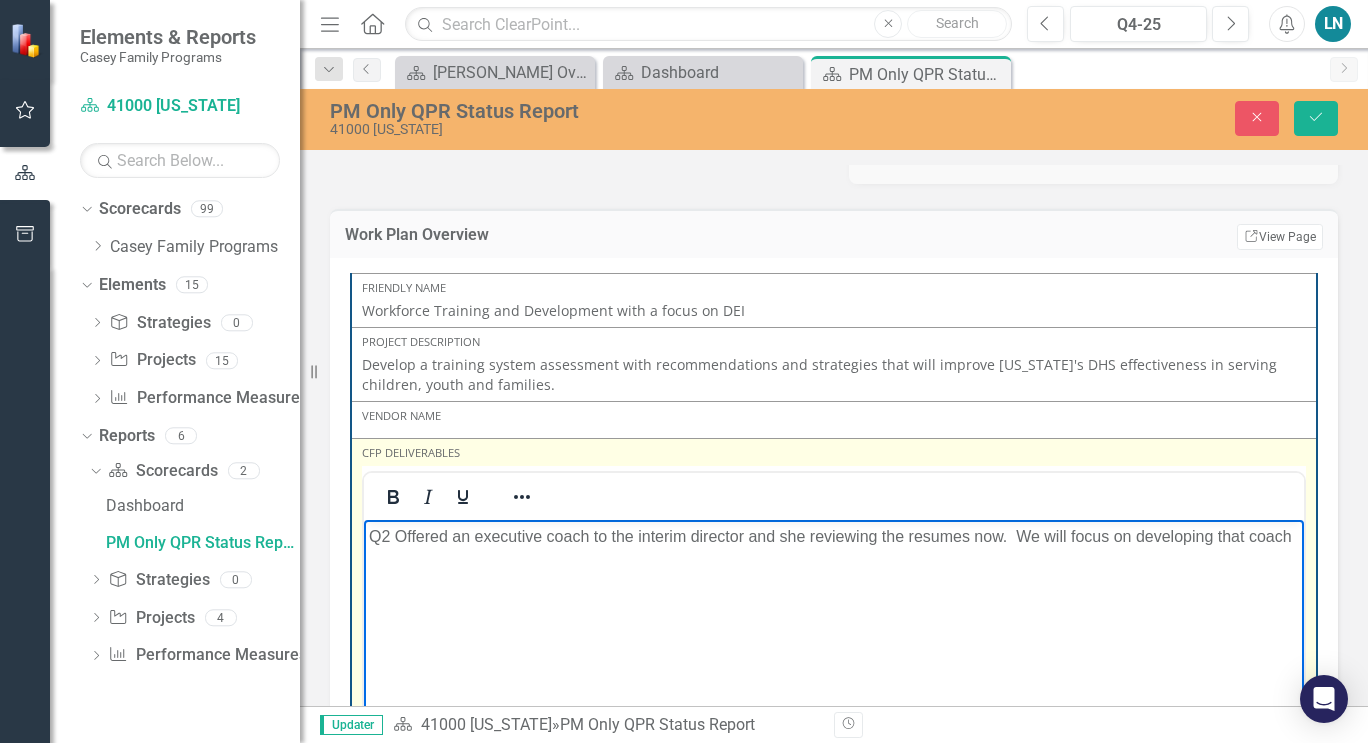 click on "Q2 Offered an executive coach to the interim director and she reviewing the resumes now.  We will focus on developing that coach" at bounding box center [834, 536] 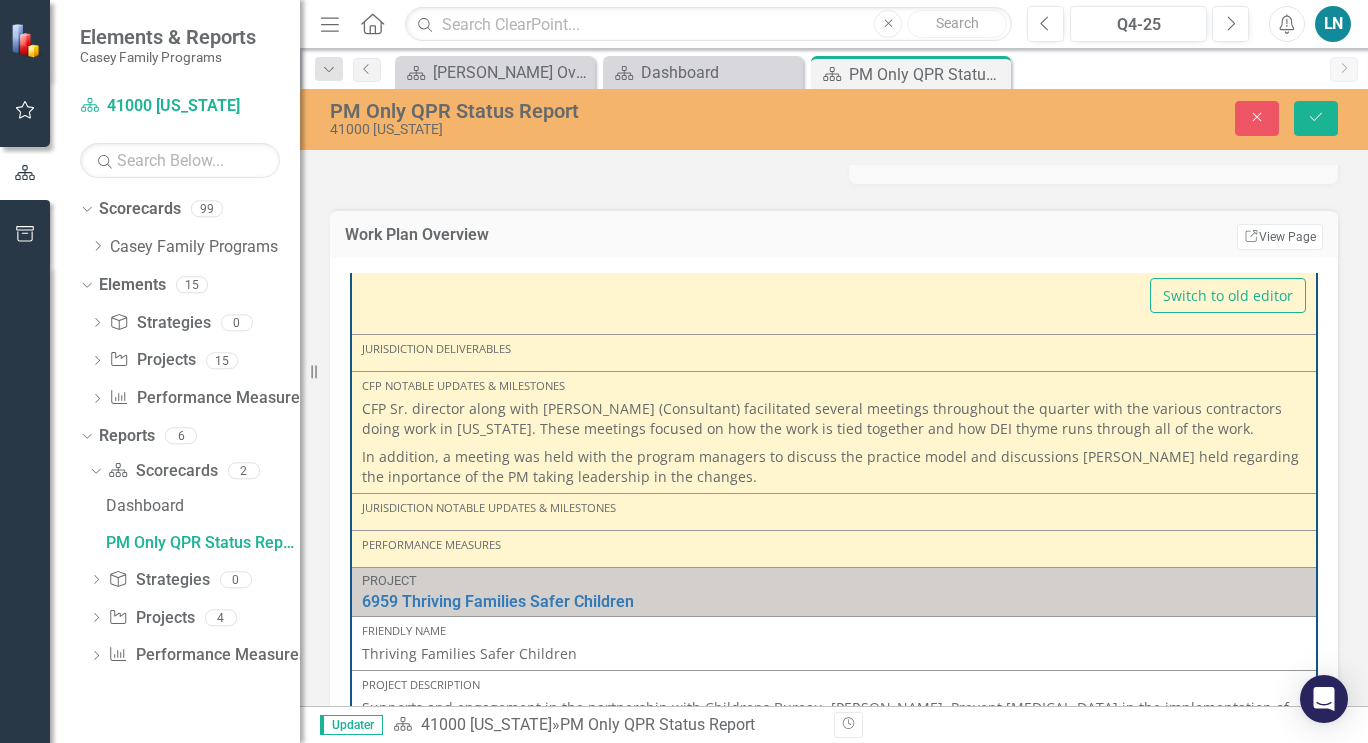 scroll, scrollTop: 2848, scrollLeft: 0, axis: vertical 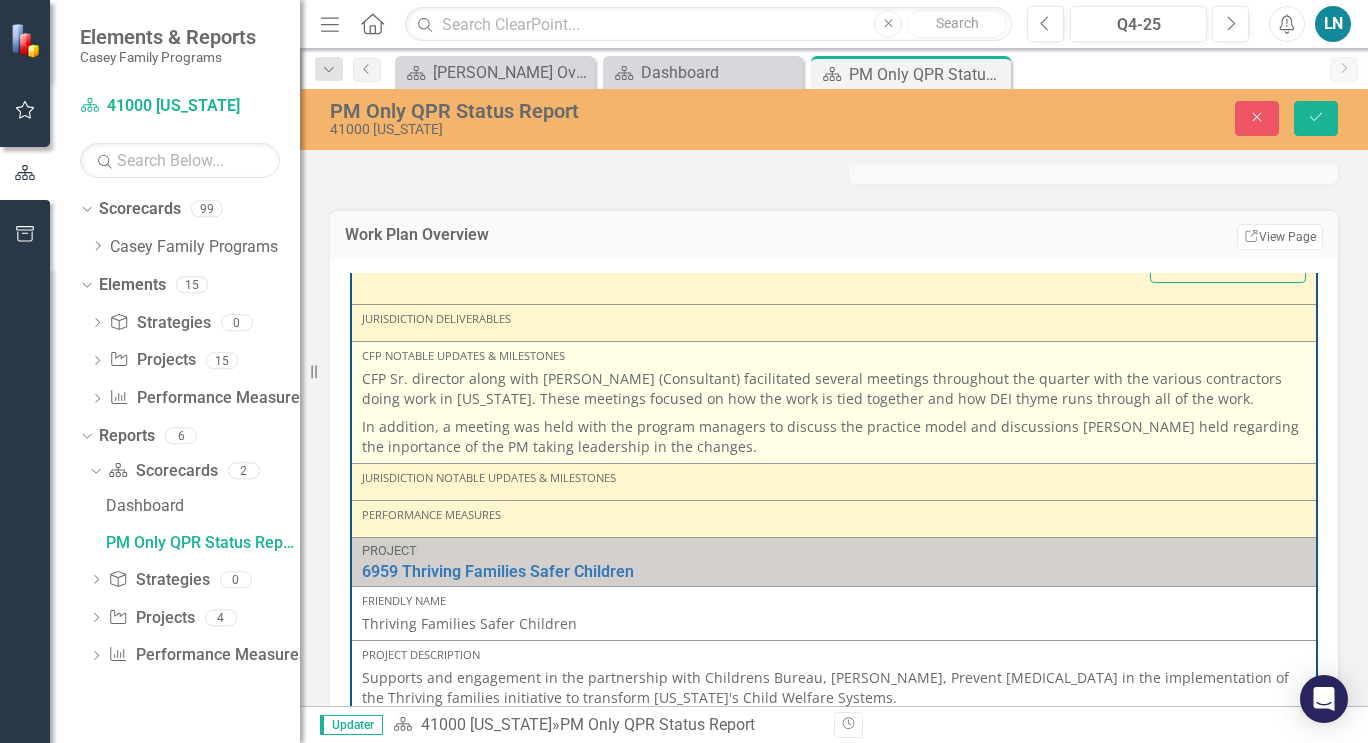 click on "In addition, a meeting was held with the program managers to discuss the practice model and discussions [PERSON_NAME] held regarding the inportance of the PM taking leadership in the changes." at bounding box center [834, 435] 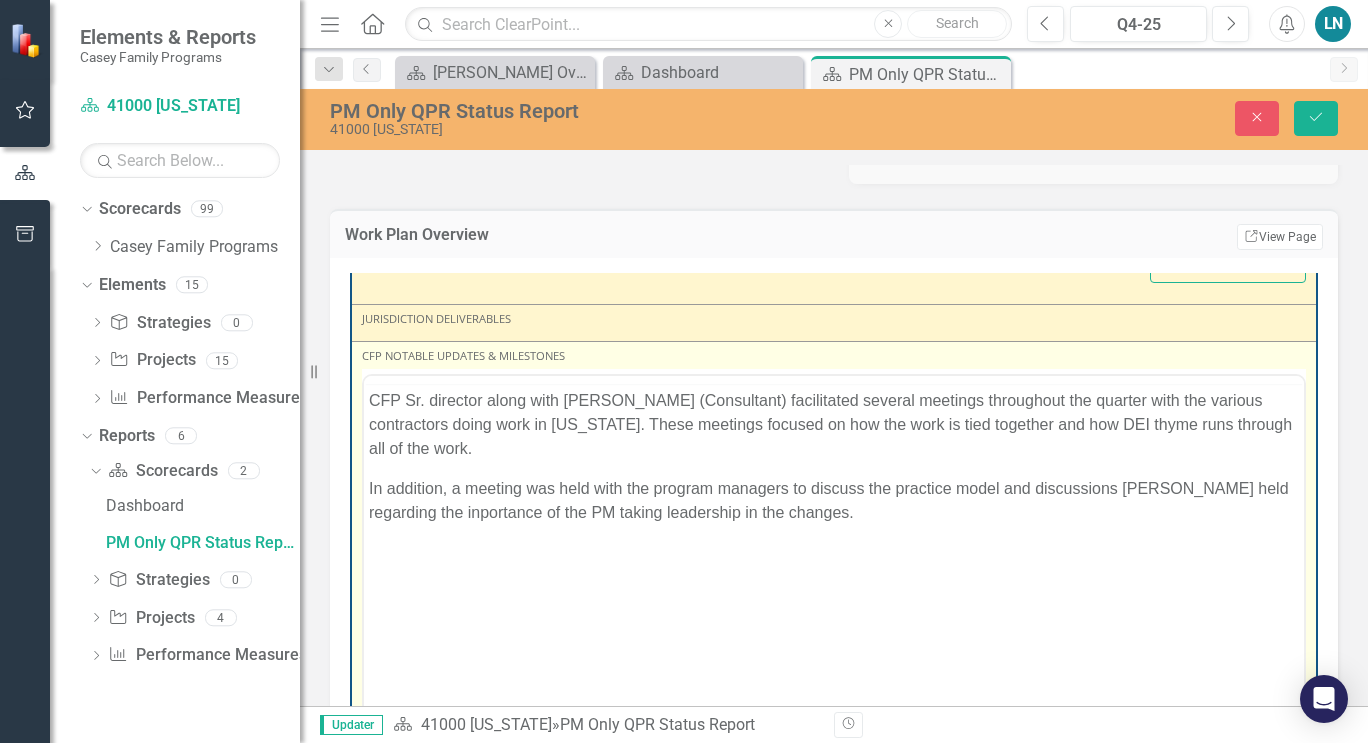 scroll, scrollTop: 0, scrollLeft: 0, axis: both 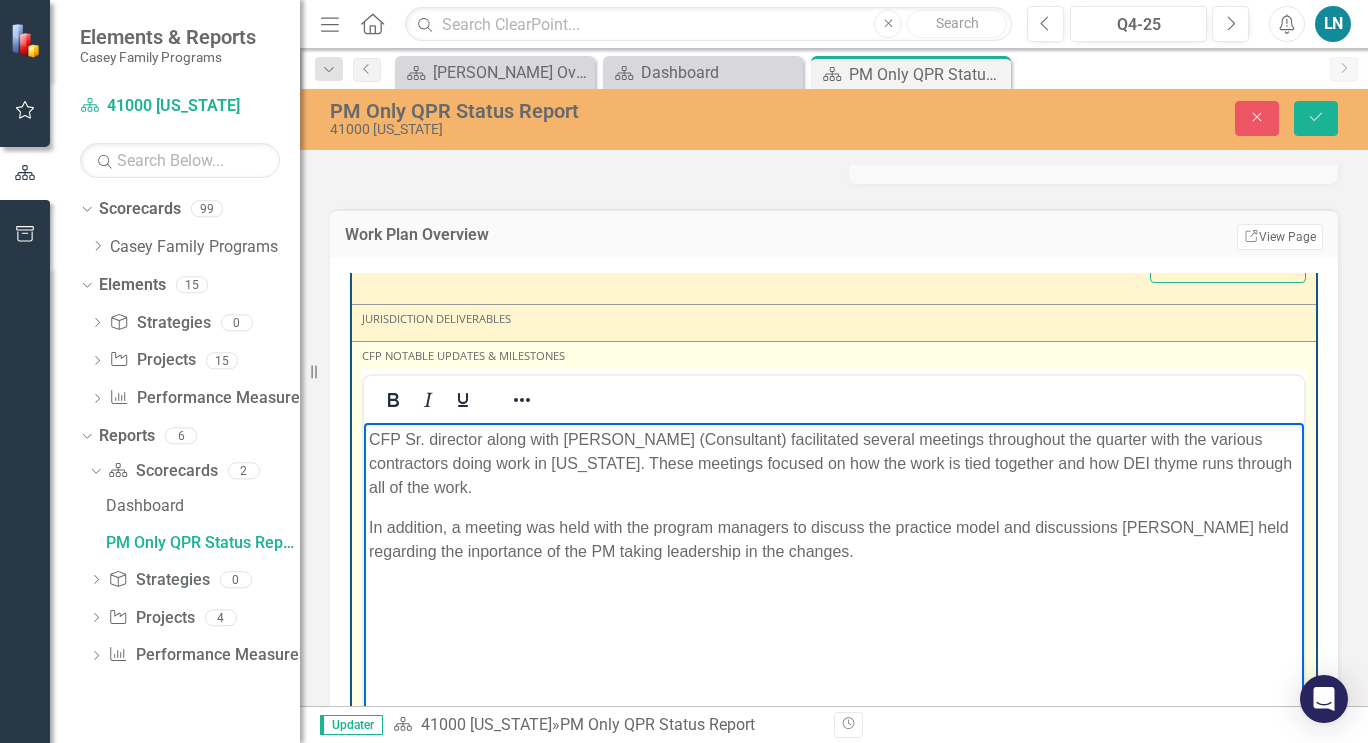 click on "In addition, a meeting was held with the program managers to discuss the practice model and discussions [PERSON_NAME] held regarding the inportance of the PM taking leadership in the changes." at bounding box center (834, 539) 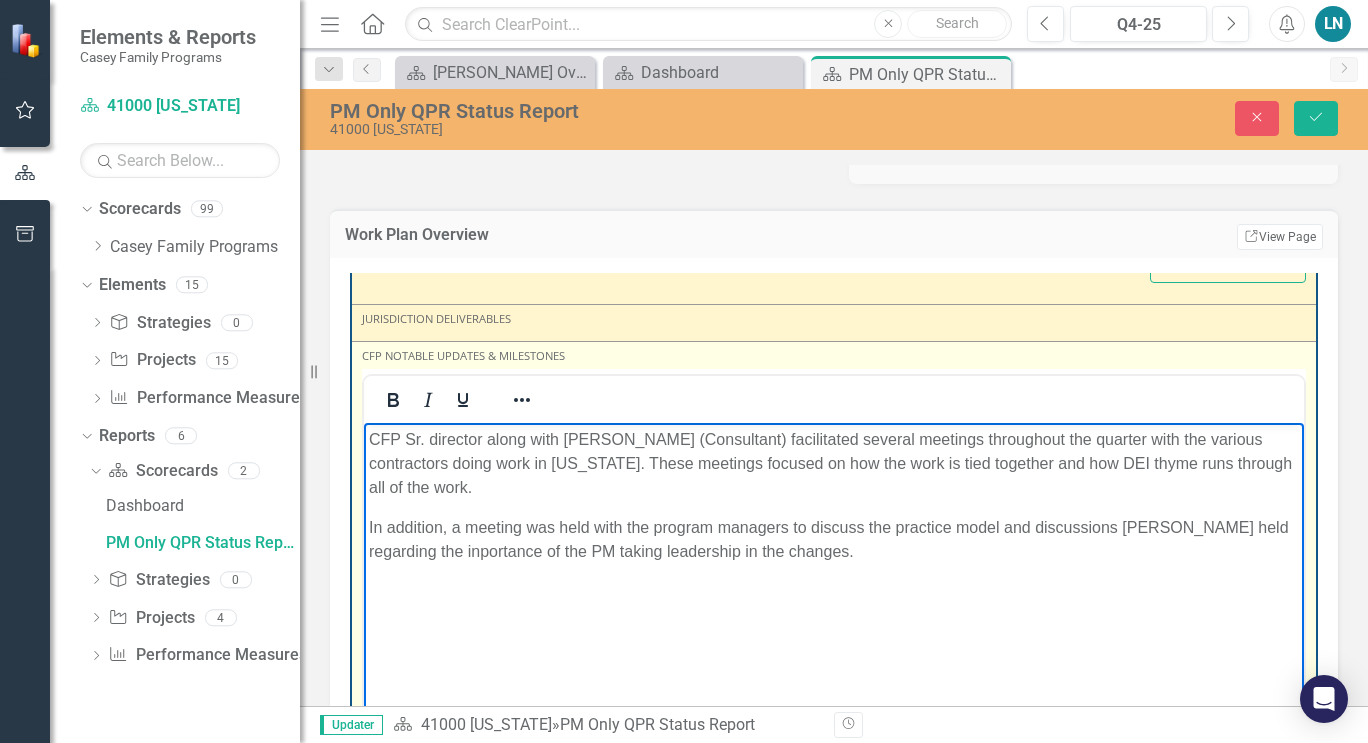 type 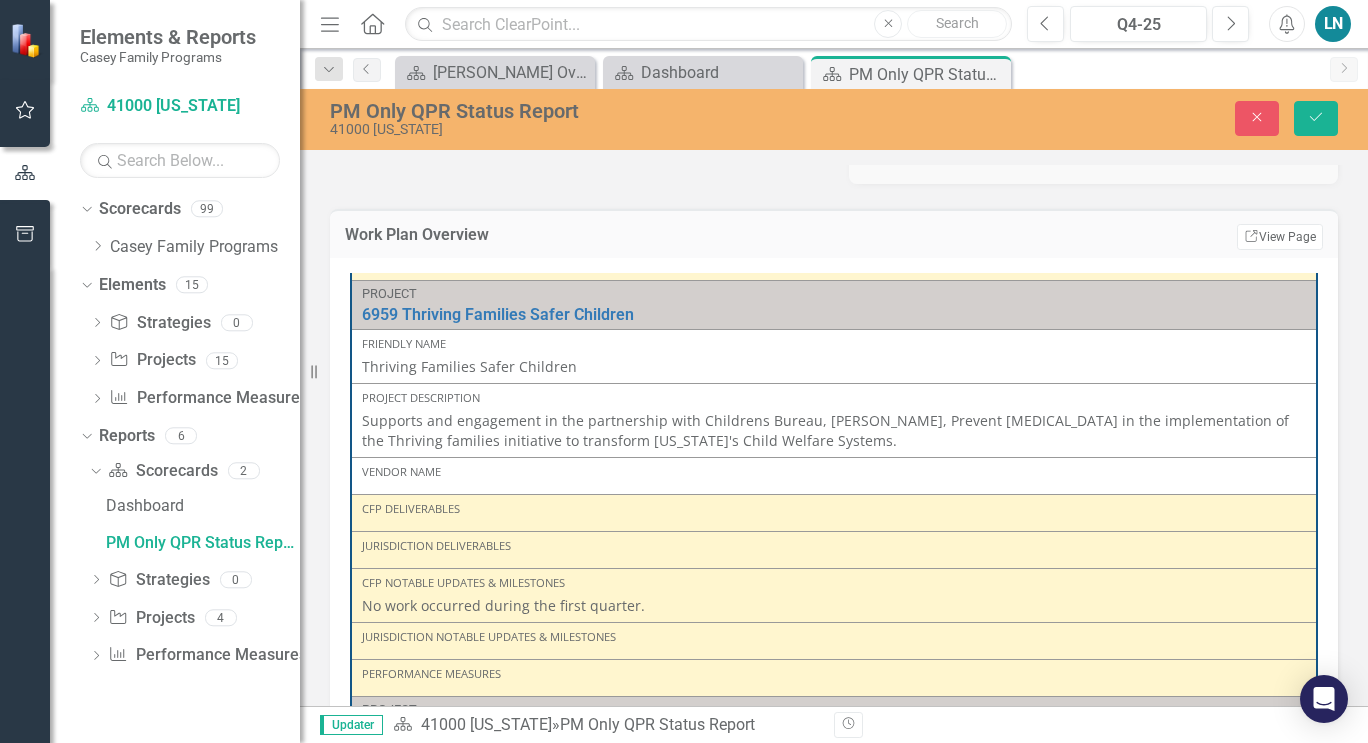 scroll, scrollTop: 3481, scrollLeft: 0, axis: vertical 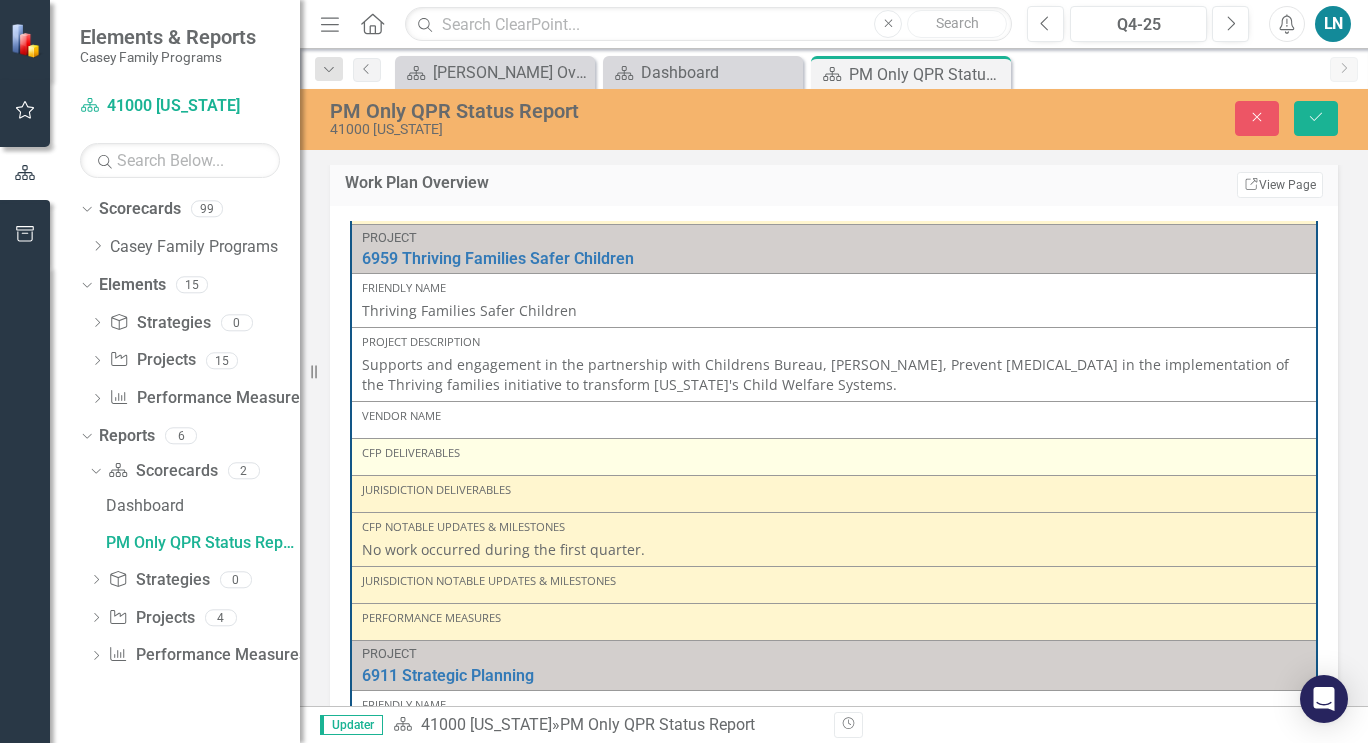 click on "CFP Deliverables" at bounding box center [834, 453] 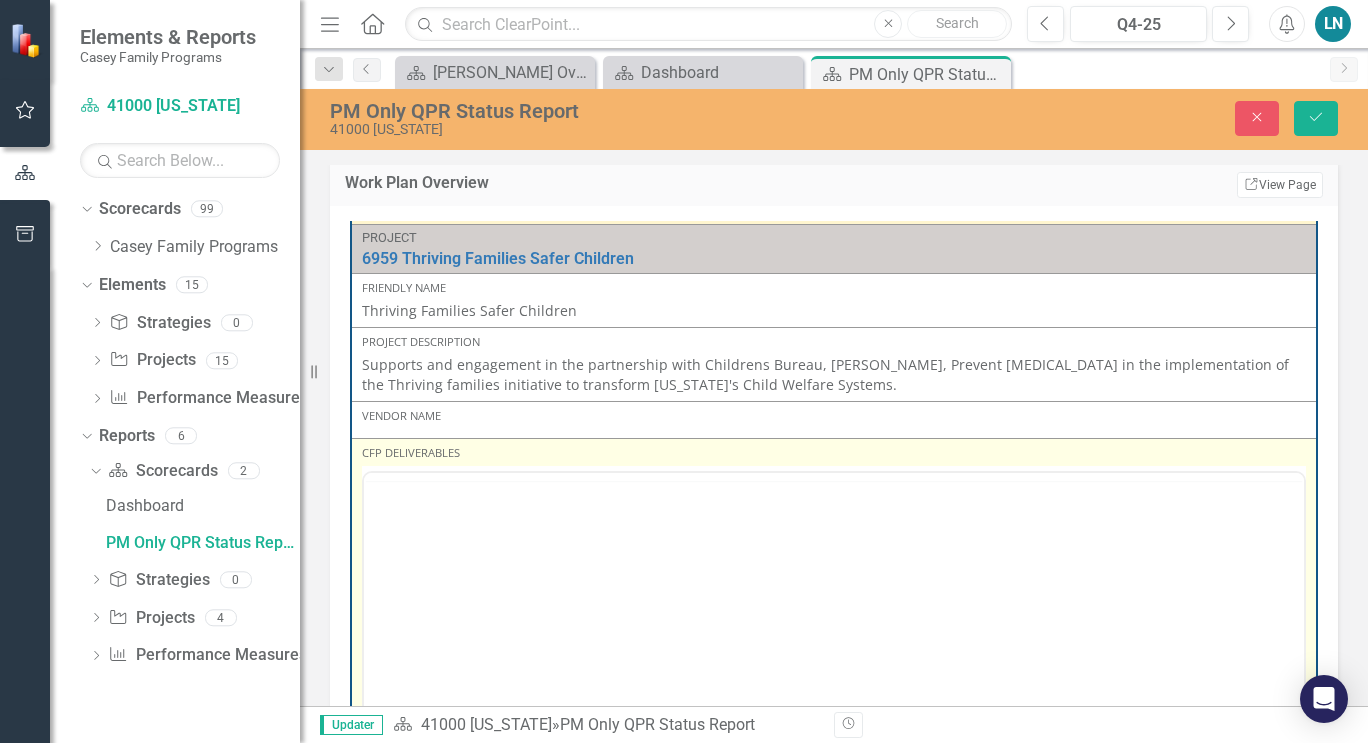 scroll, scrollTop: 0, scrollLeft: 0, axis: both 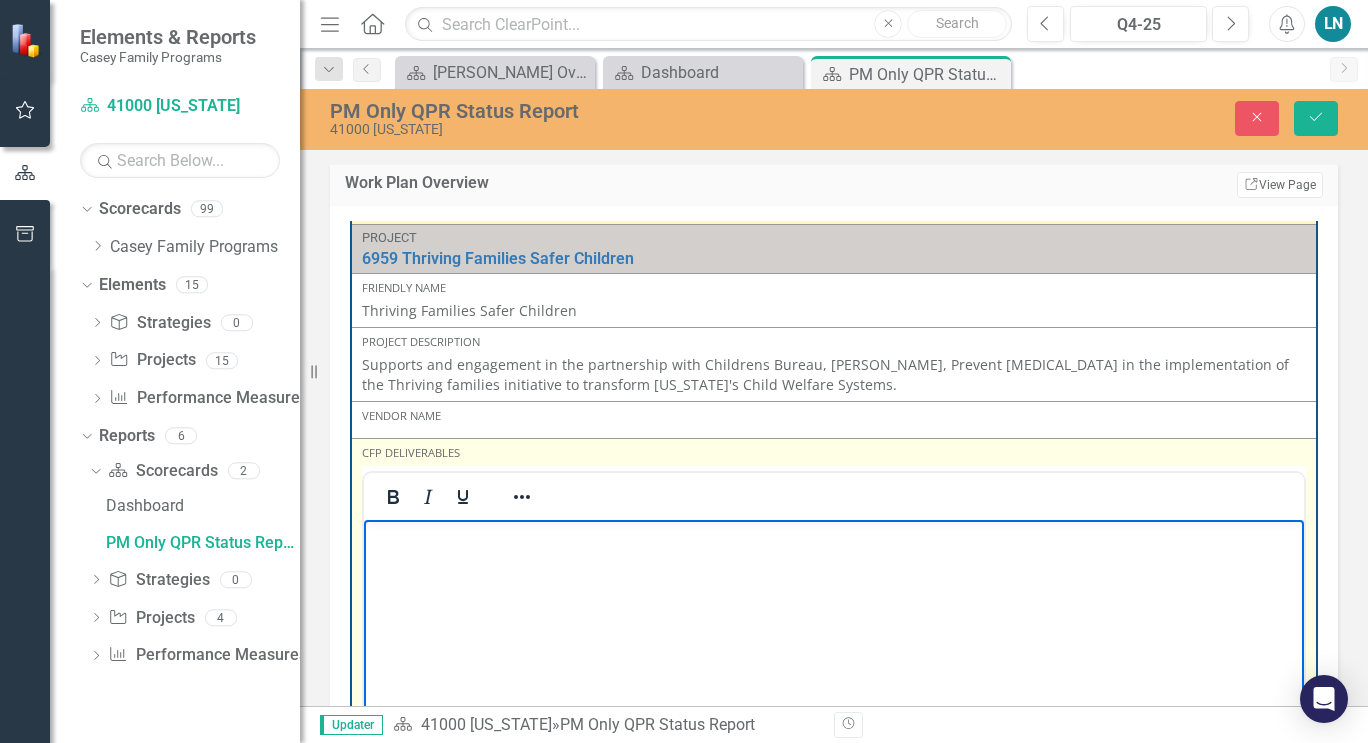 click at bounding box center [834, 670] 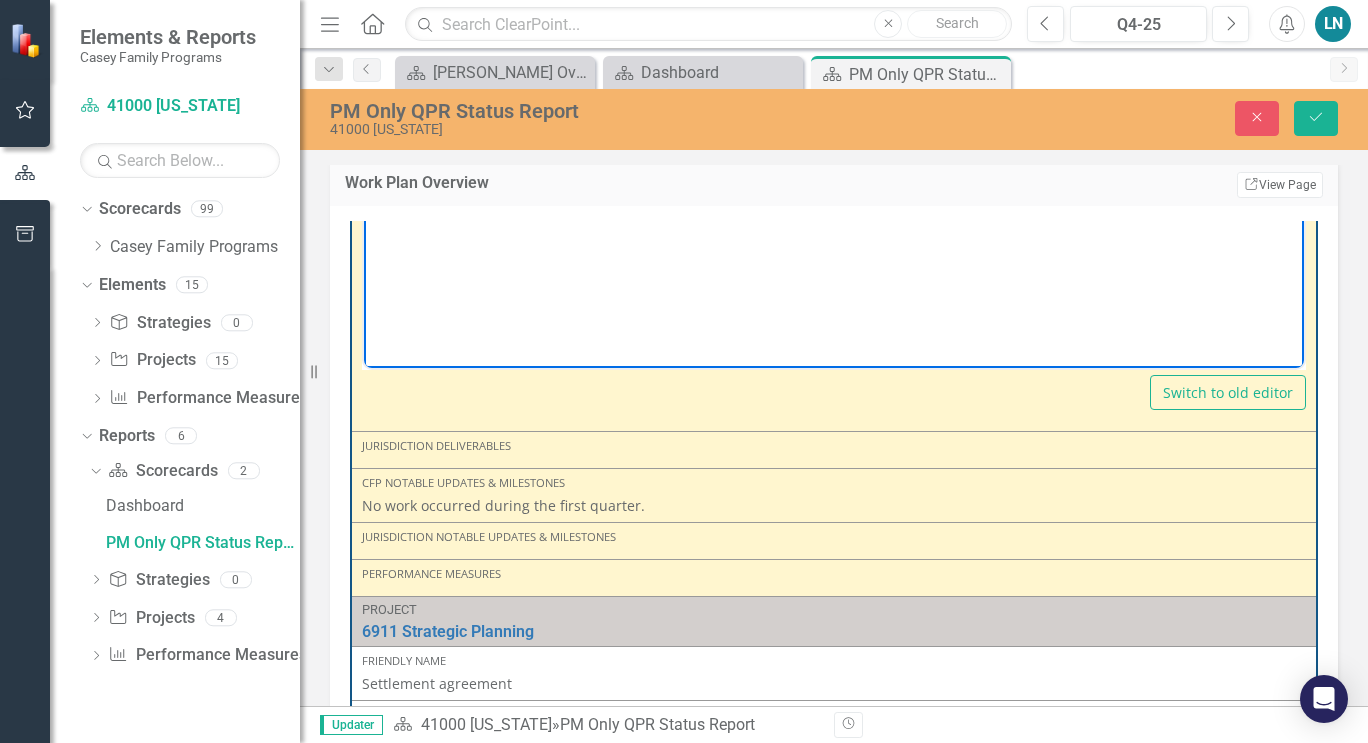 scroll, scrollTop: 3995, scrollLeft: 0, axis: vertical 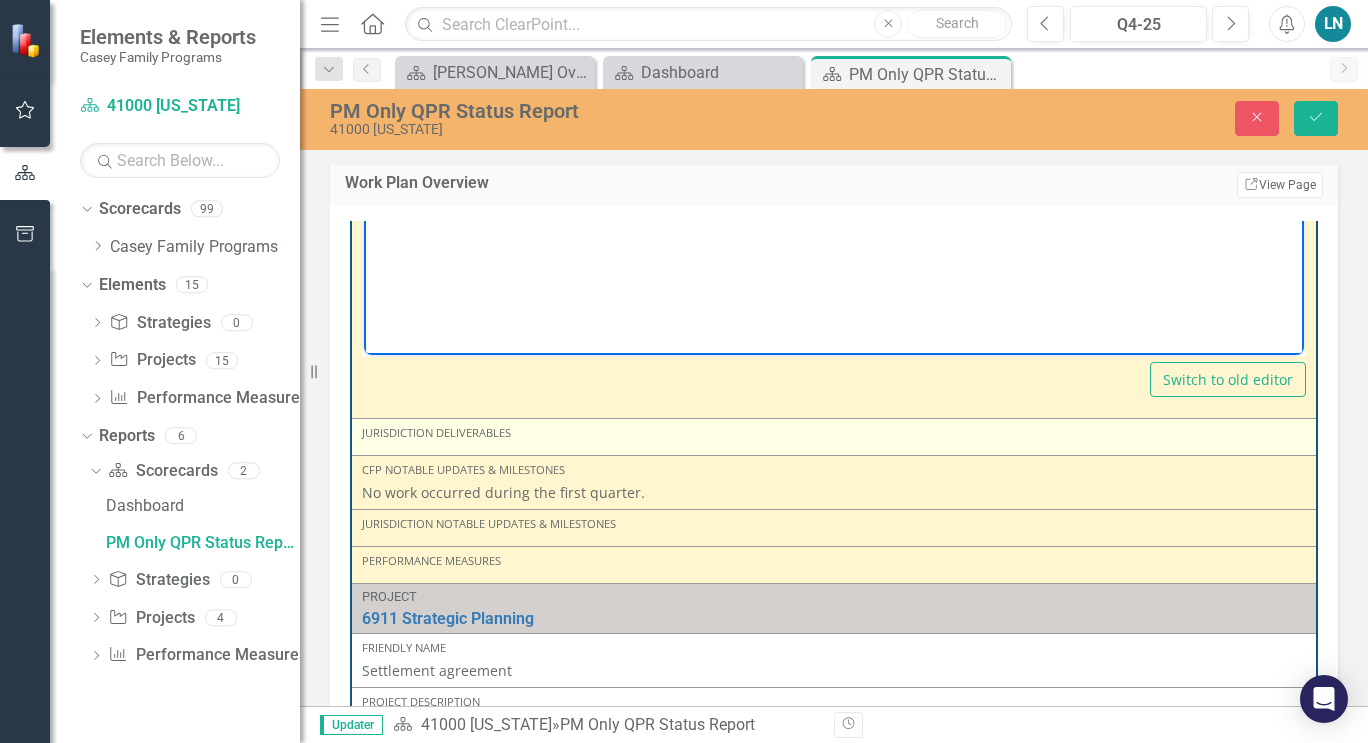 click on "Jurisdiction Deliverables" at bounding box center [834, 433] 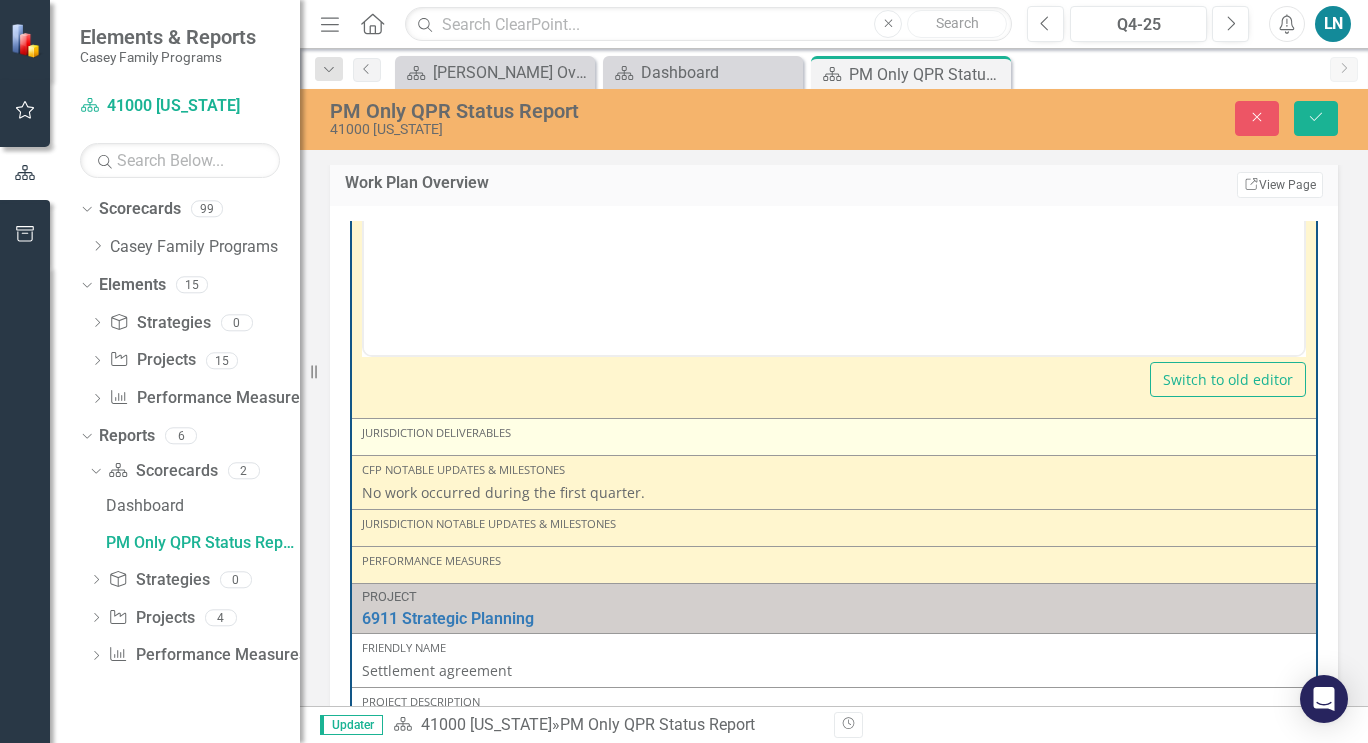 click on "Jurisdiction Deliverables" at bounding box center [834, 433] 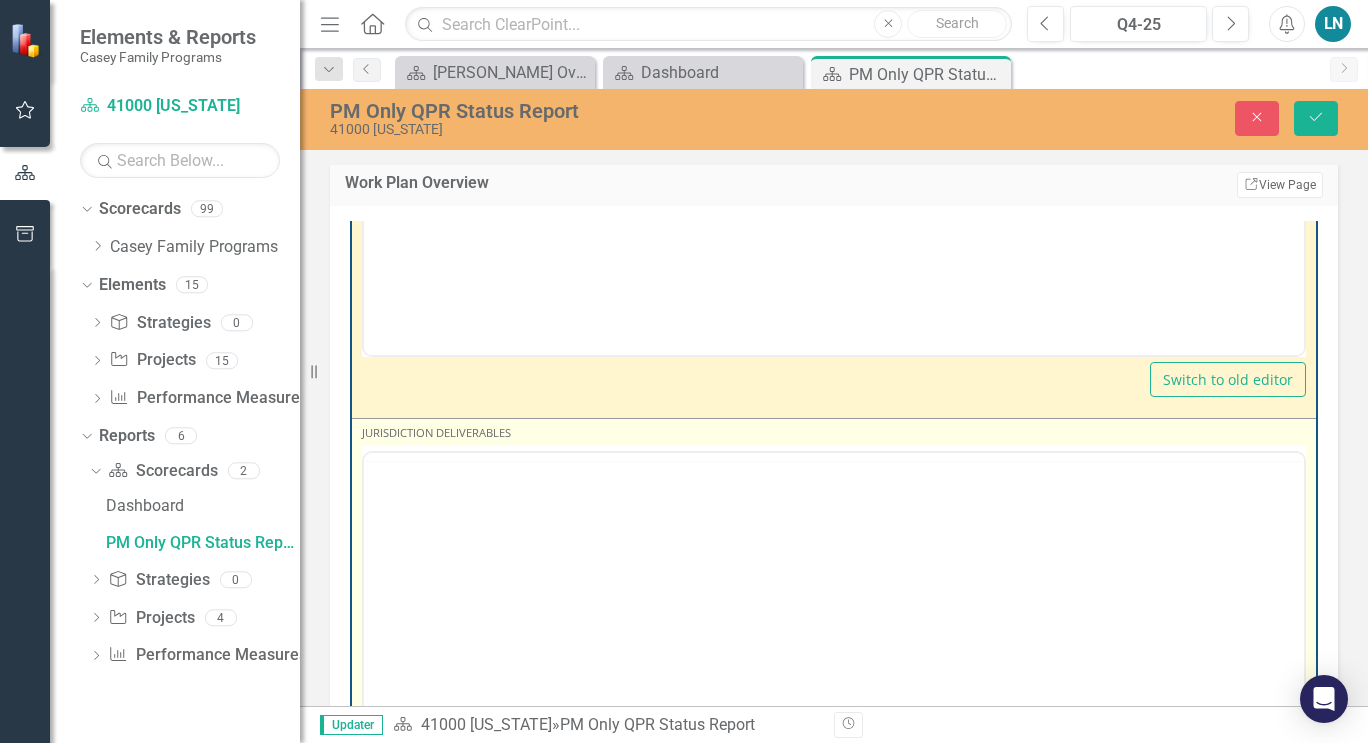 scroll, scrollTop: 0, scrollLeft: 0, axis: both 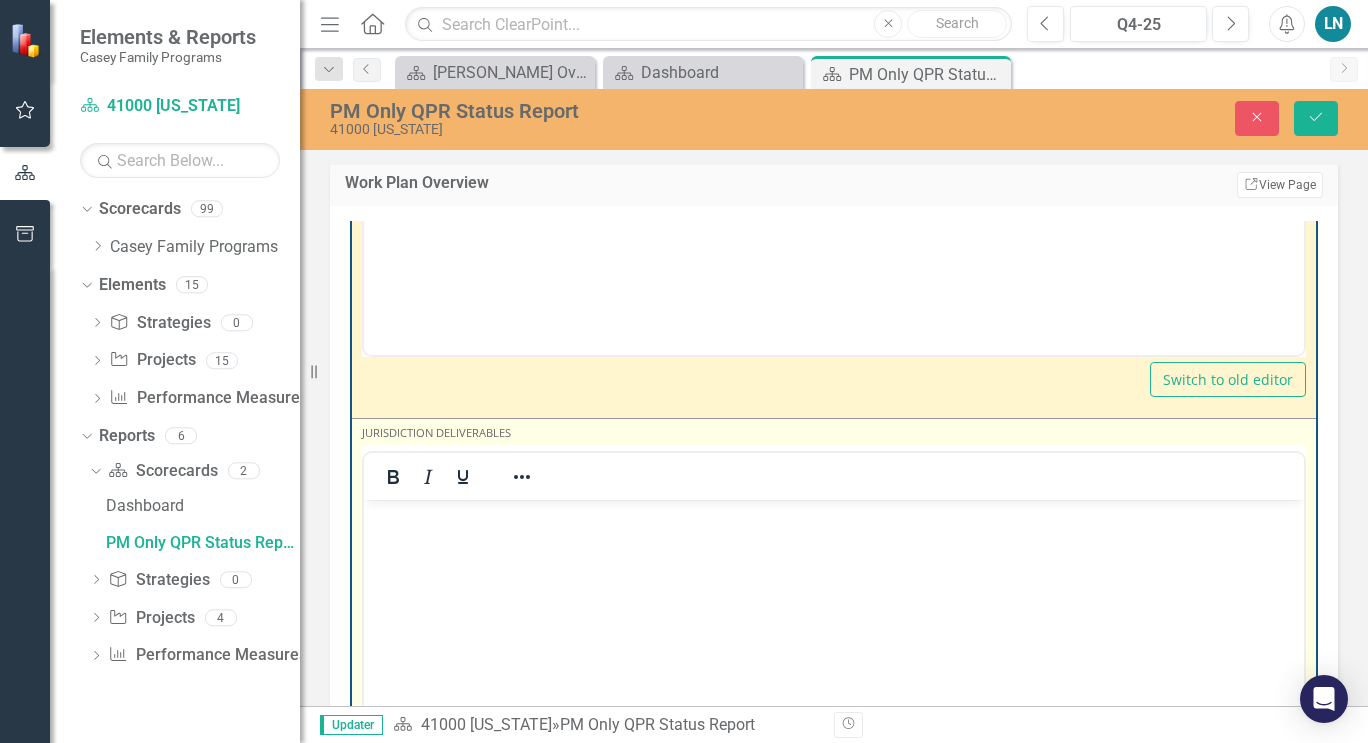 click at bounding box center [834, 650] 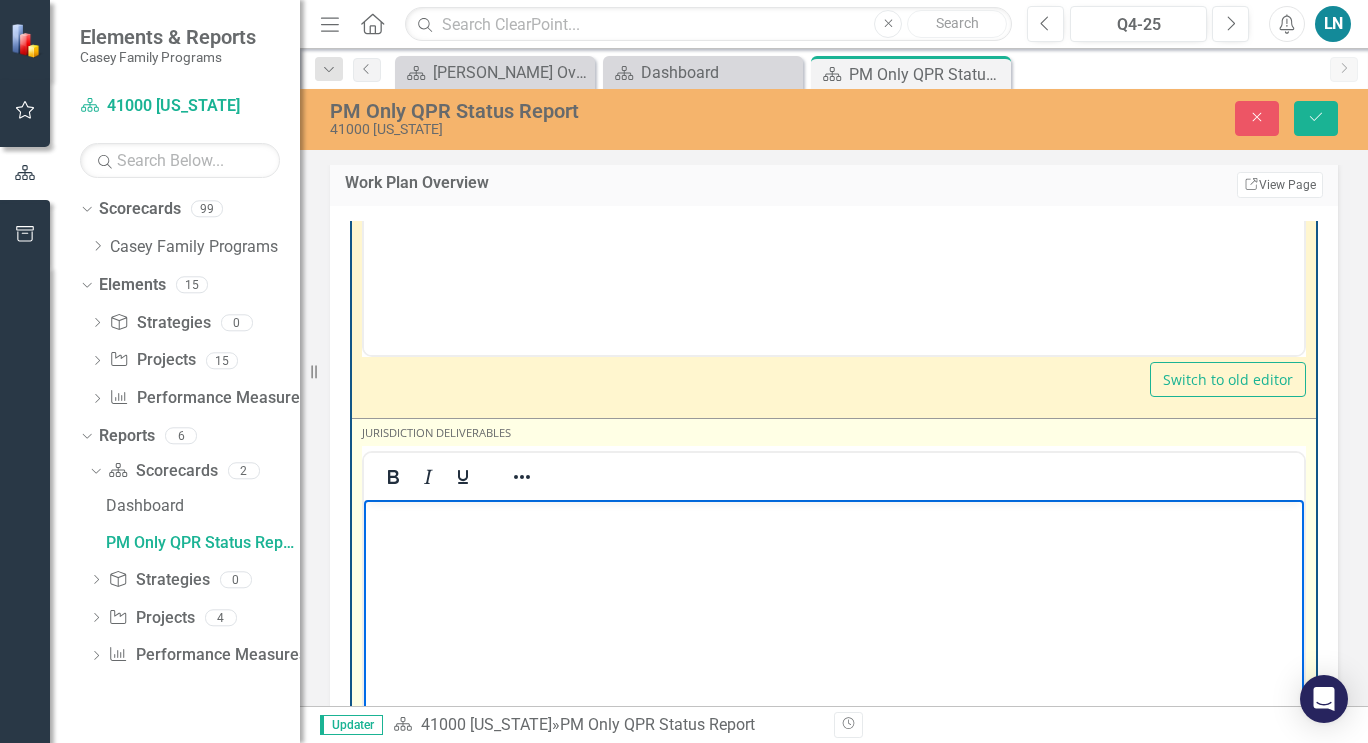 type 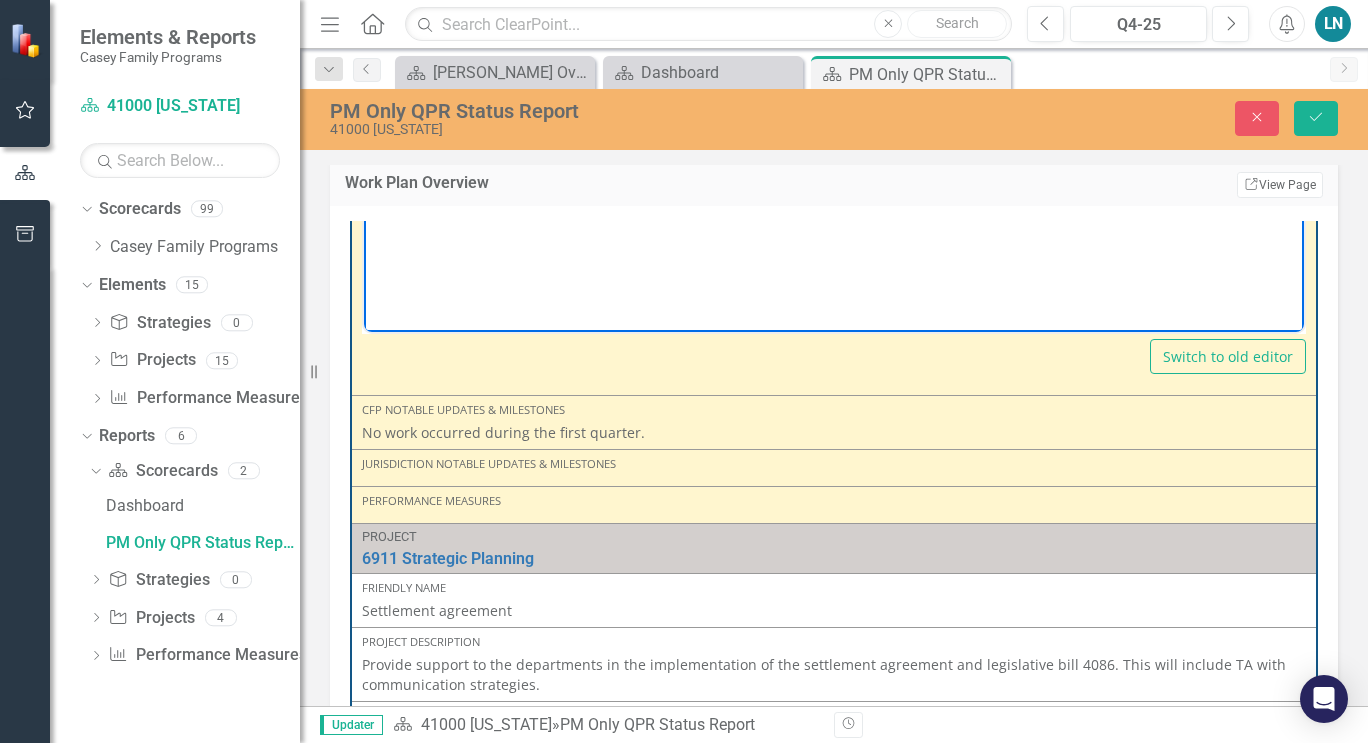 scroll, scrollTop: 4546, scrollLeft: 0, axis: vertical 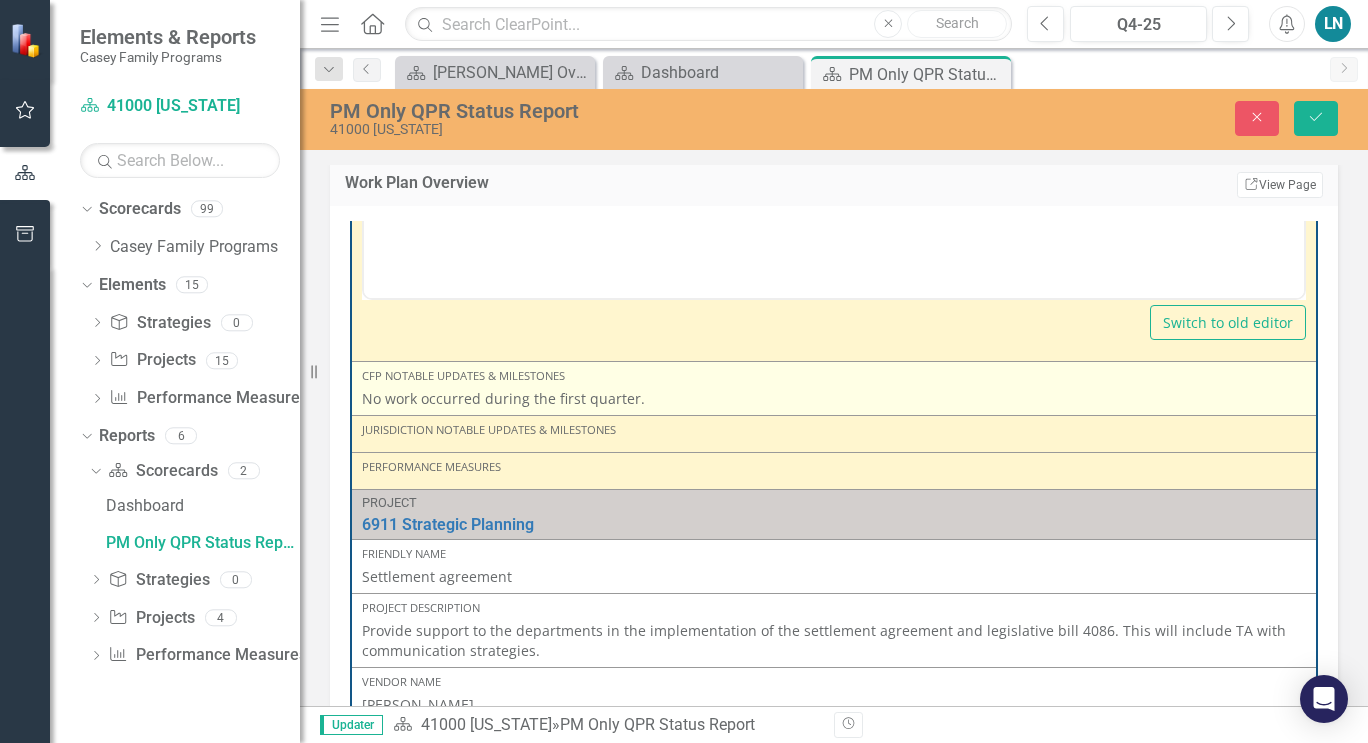 click on "No work occurred during the first quarter." at bounding box center [834, 399] 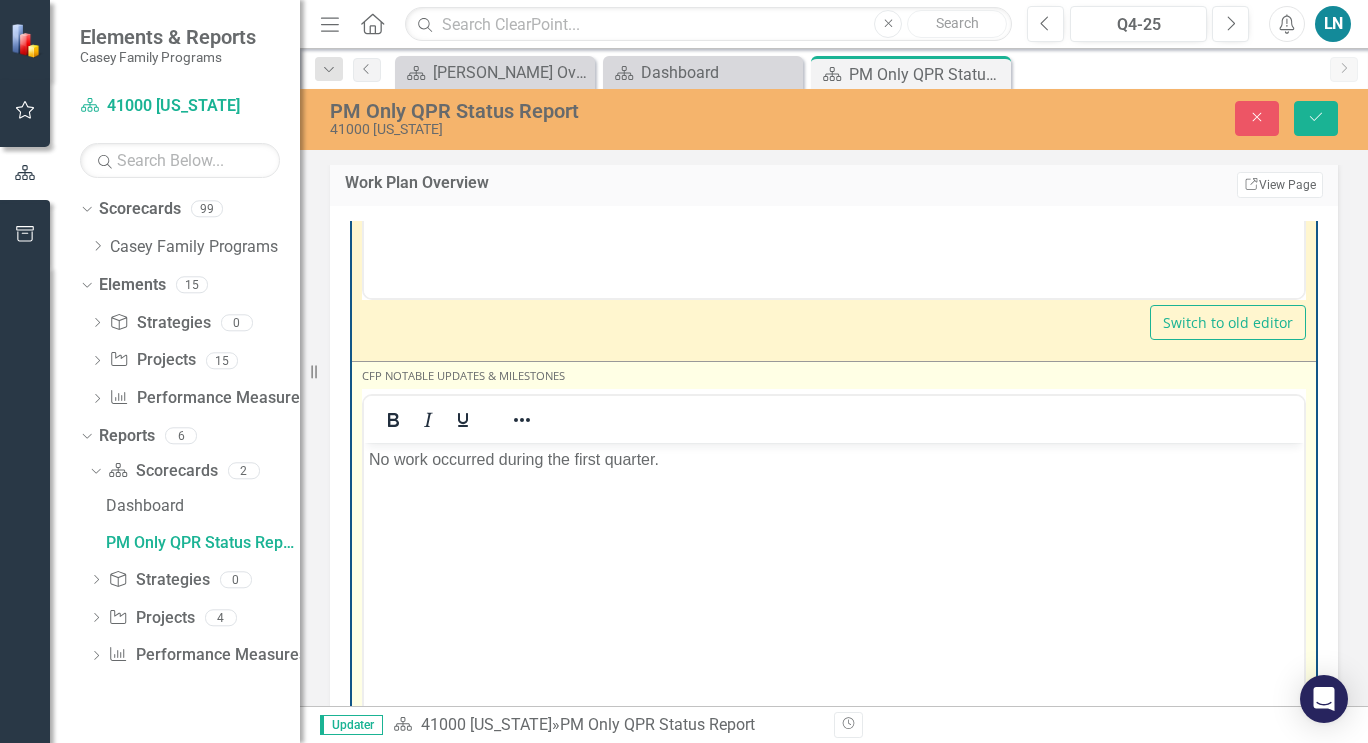scroll, scrollTop: 0, scrollLeft: 0, axis: both 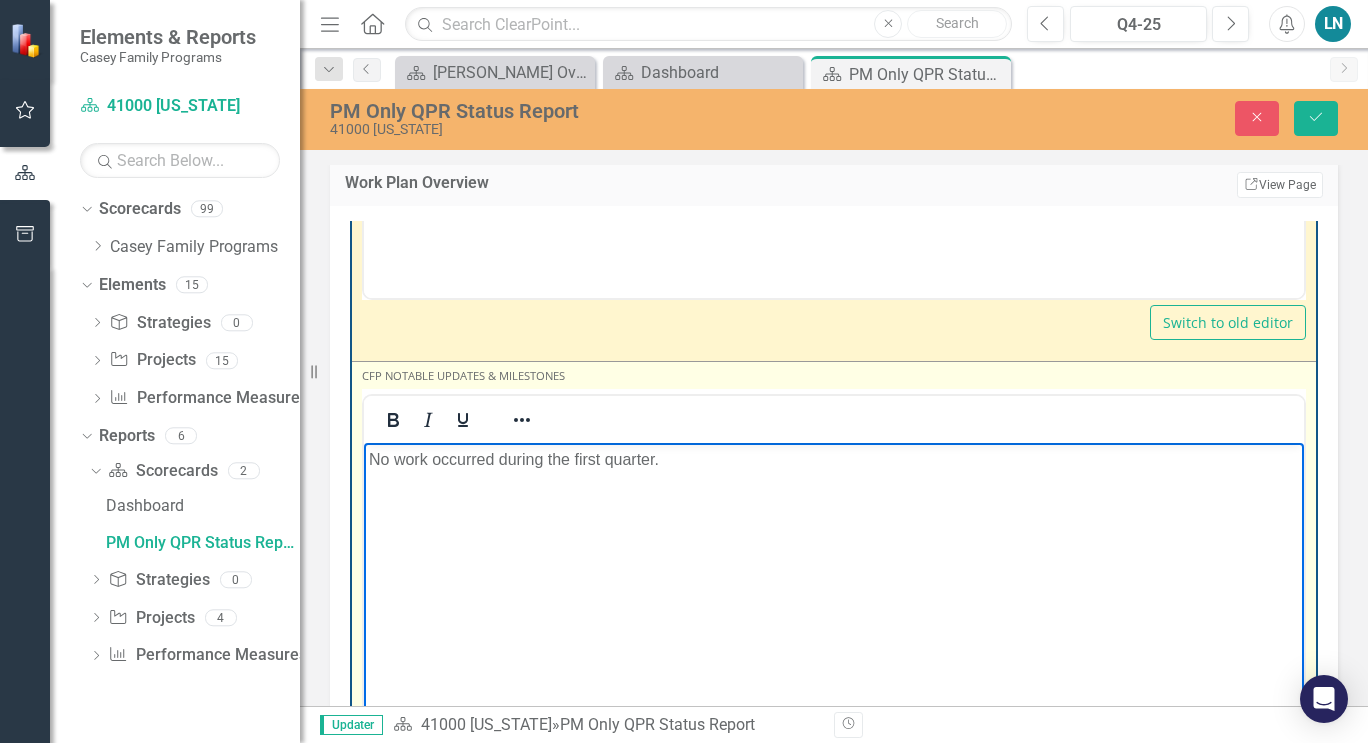 click on "No work occurred during the first quarter." at bounding box center (834, 593) 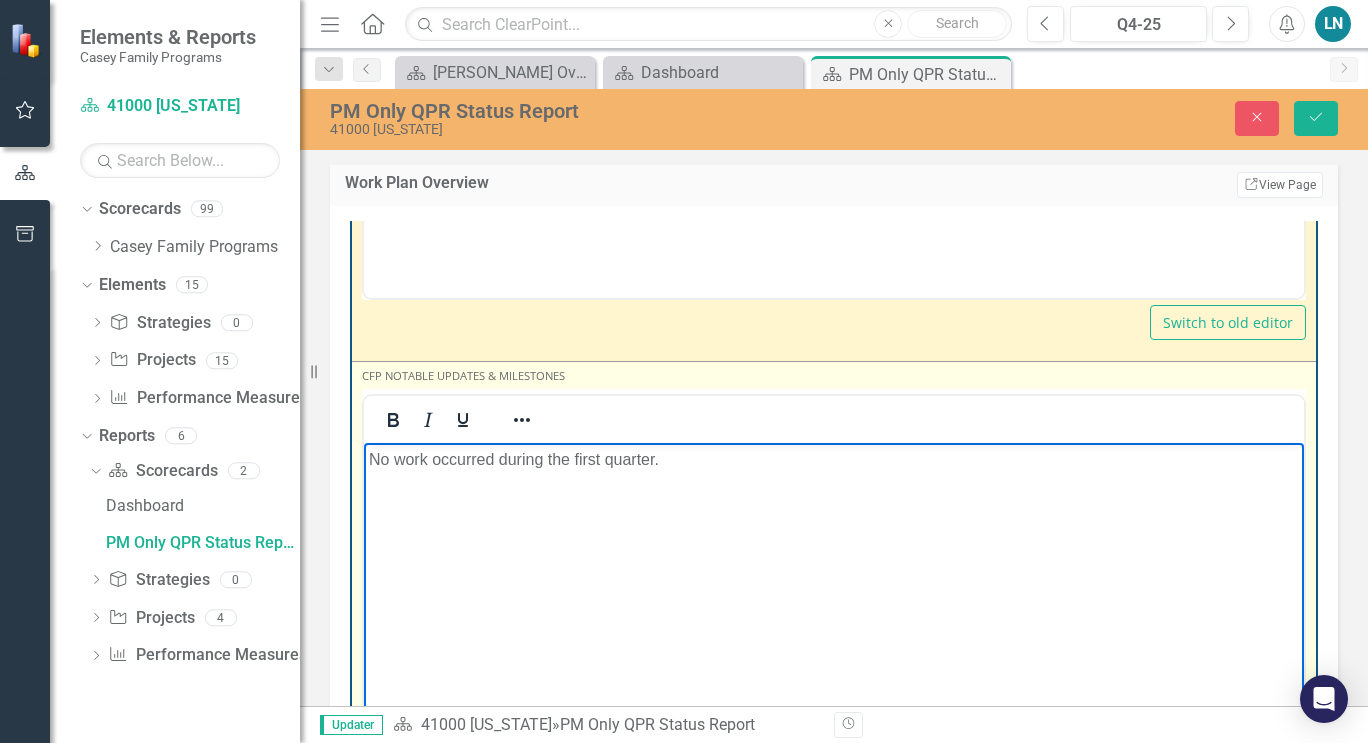 click on "No work occurred during the first quarter." at bounding box center [834, 593] 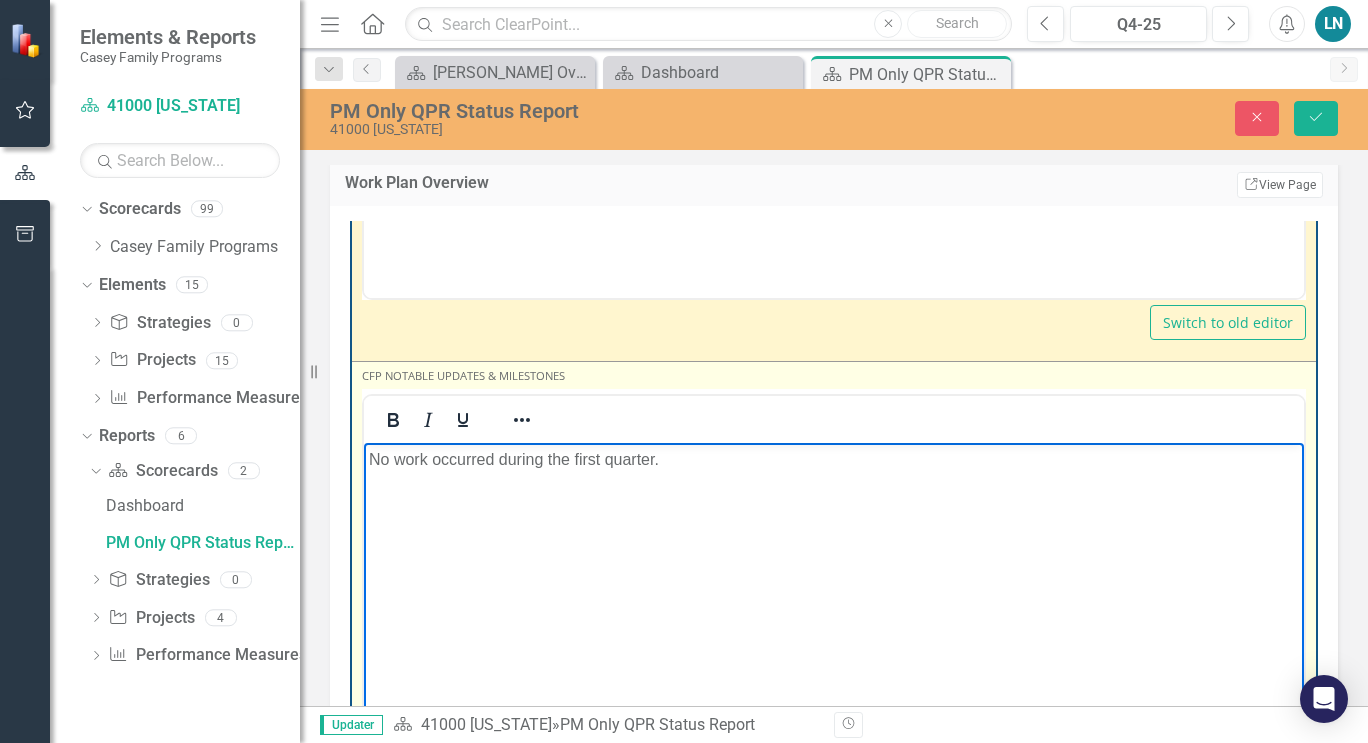 click on "No work occurred during the first quarter." at bounding box center [834, 460] 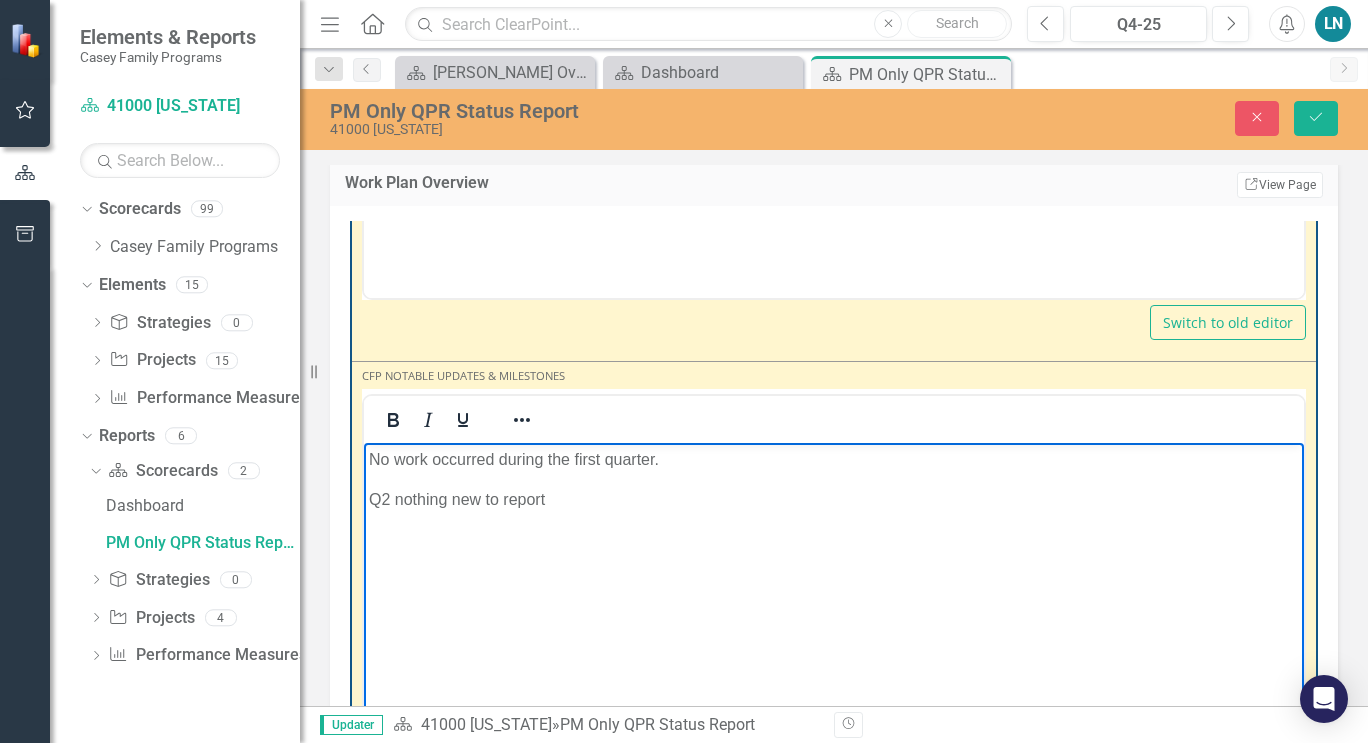 scroll, scrollTop: 656, scrollLeft: 0, axis: vertical 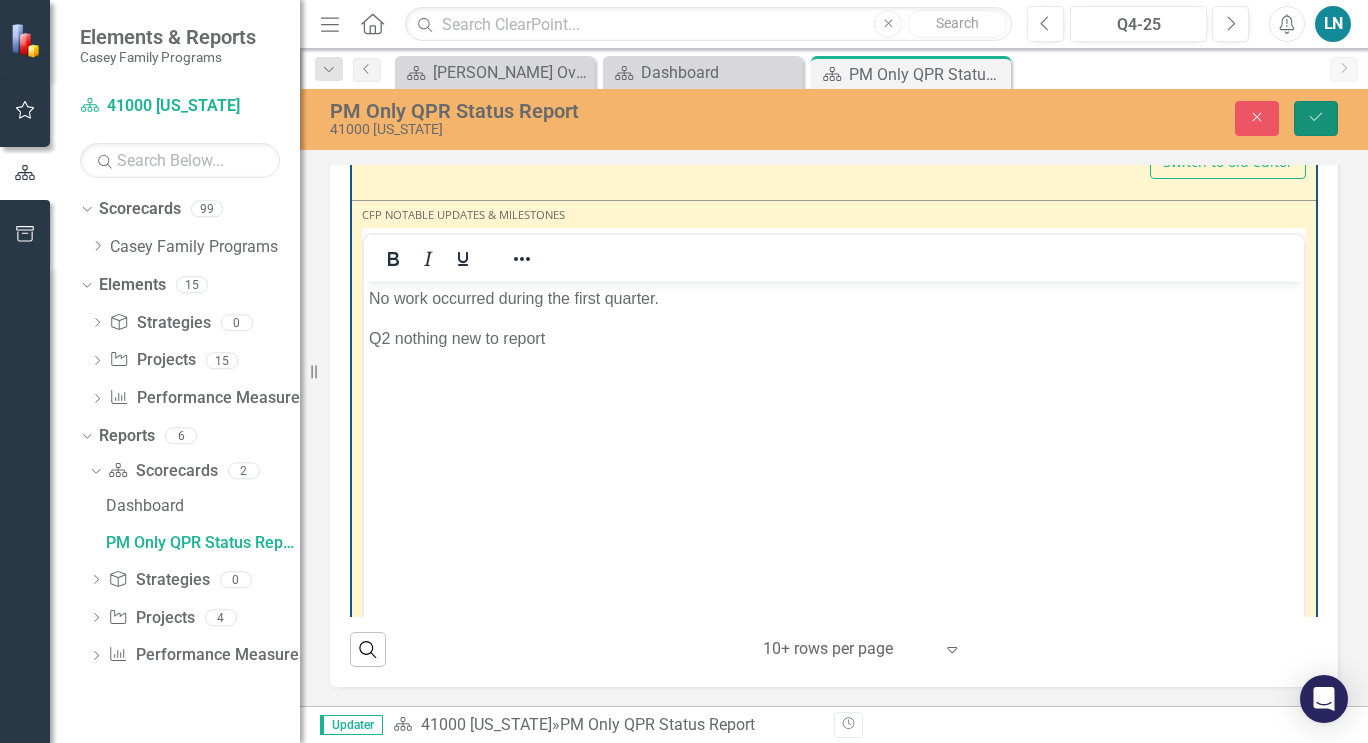 click on "Save" 